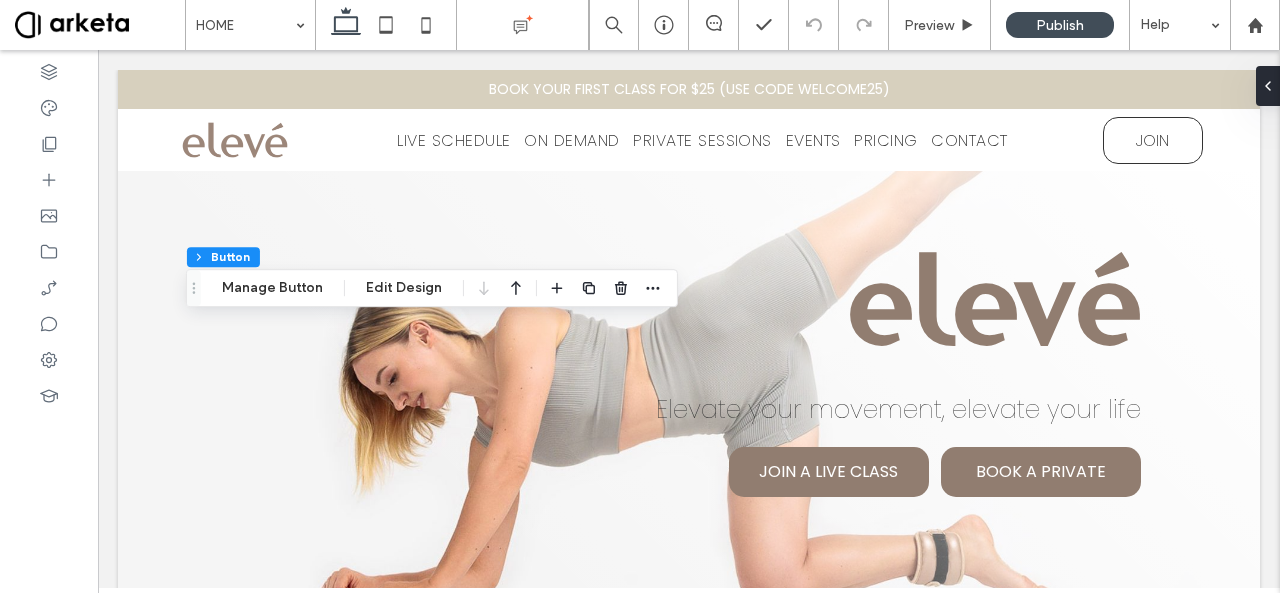 scroll, scrollTop: 729, scrollLeft: 0, axis: vertical 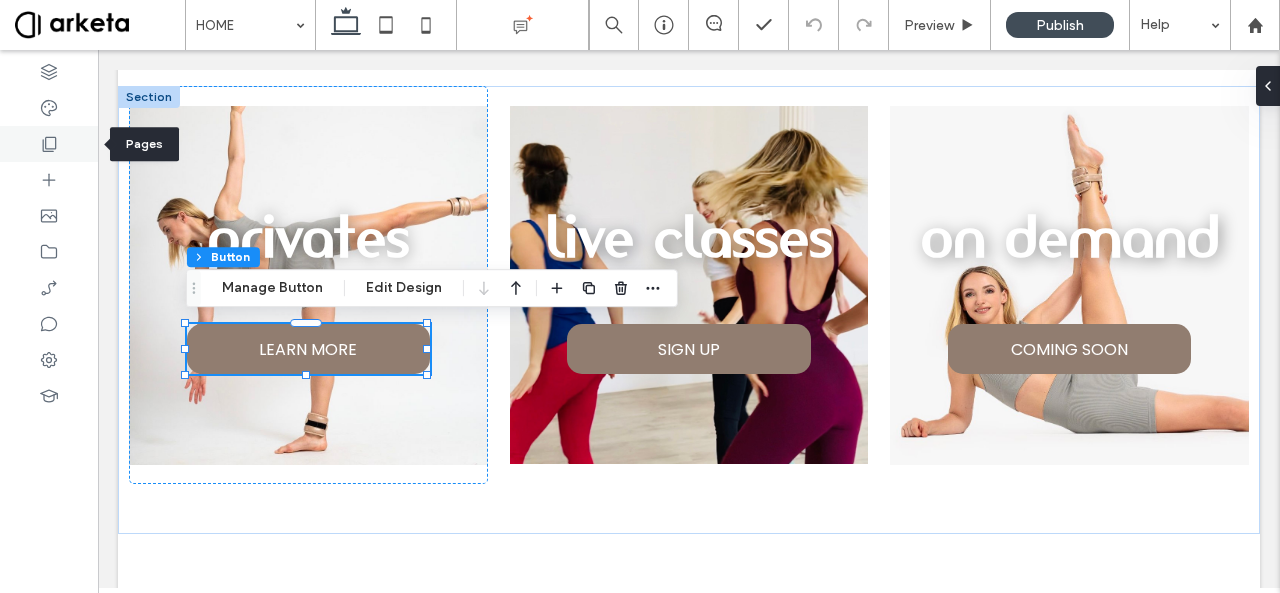 click 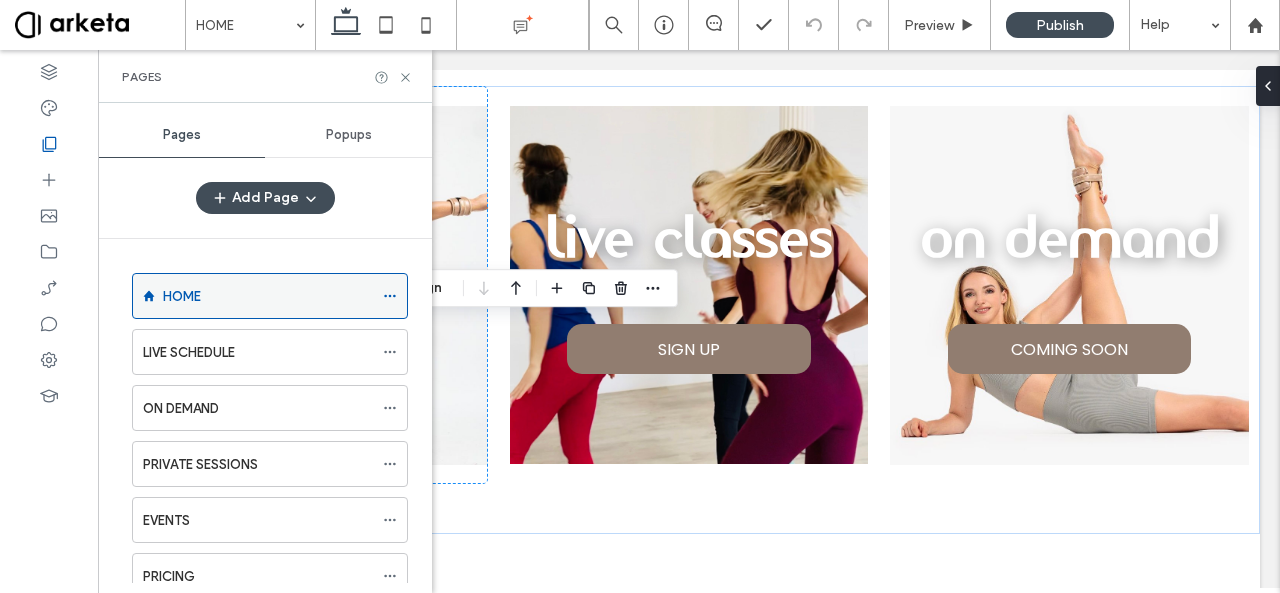 click 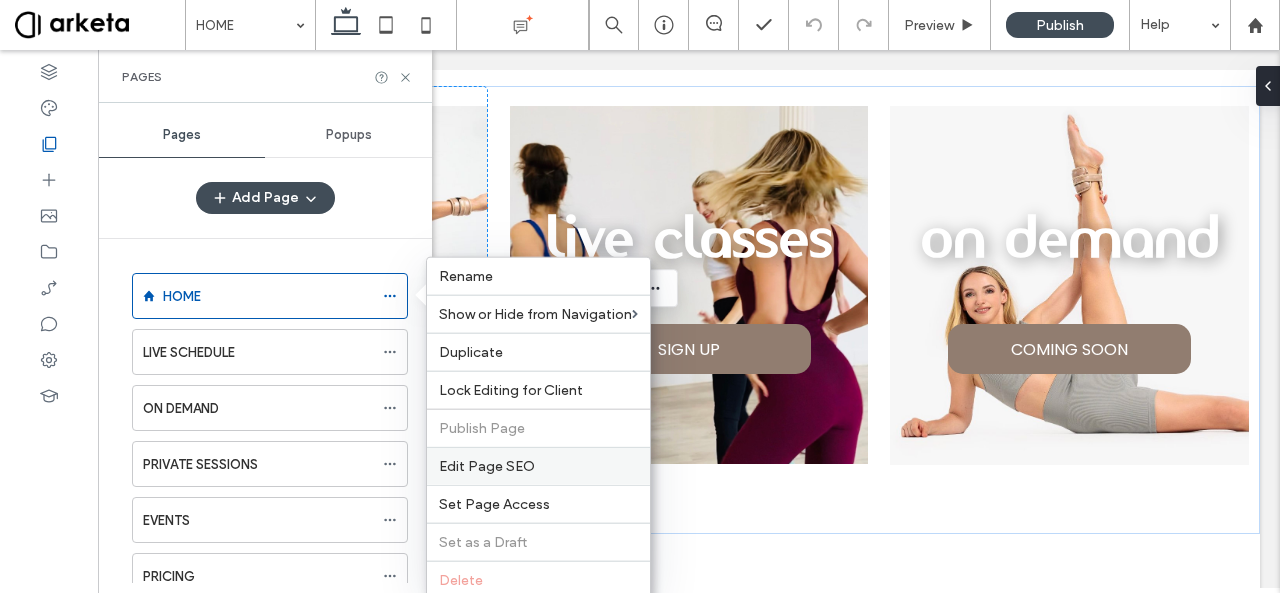 click on "Edit Page SEO" at bounding box center (538, 466) 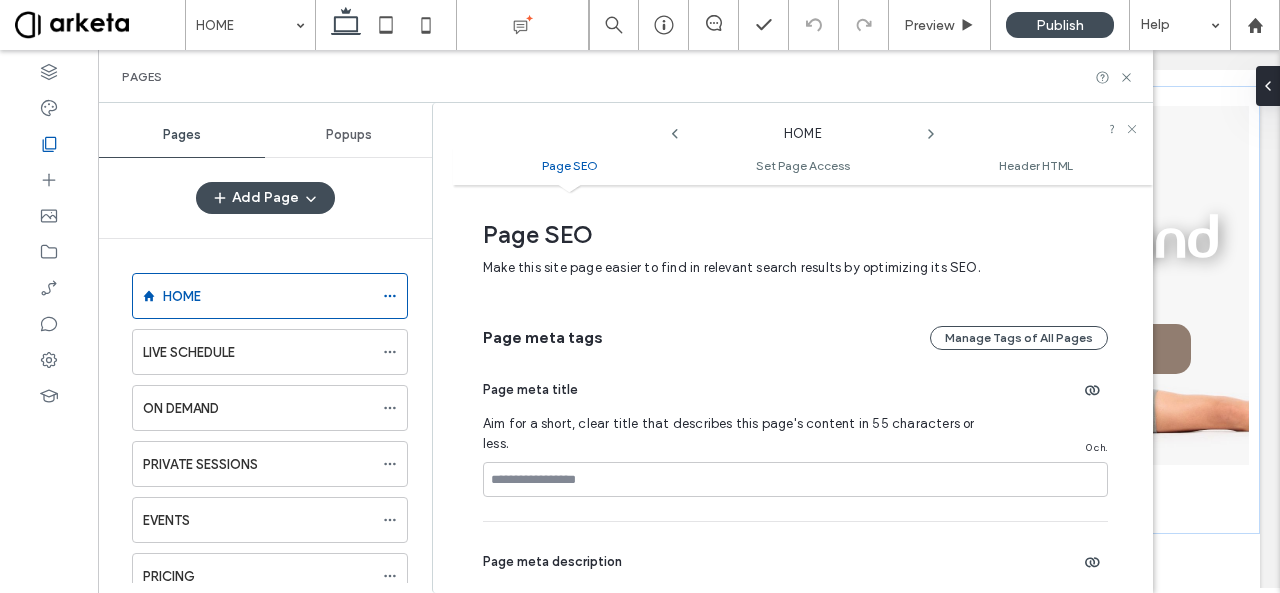 scroll, scrollTop: 10, scrollLeft: 0, axis: vertical 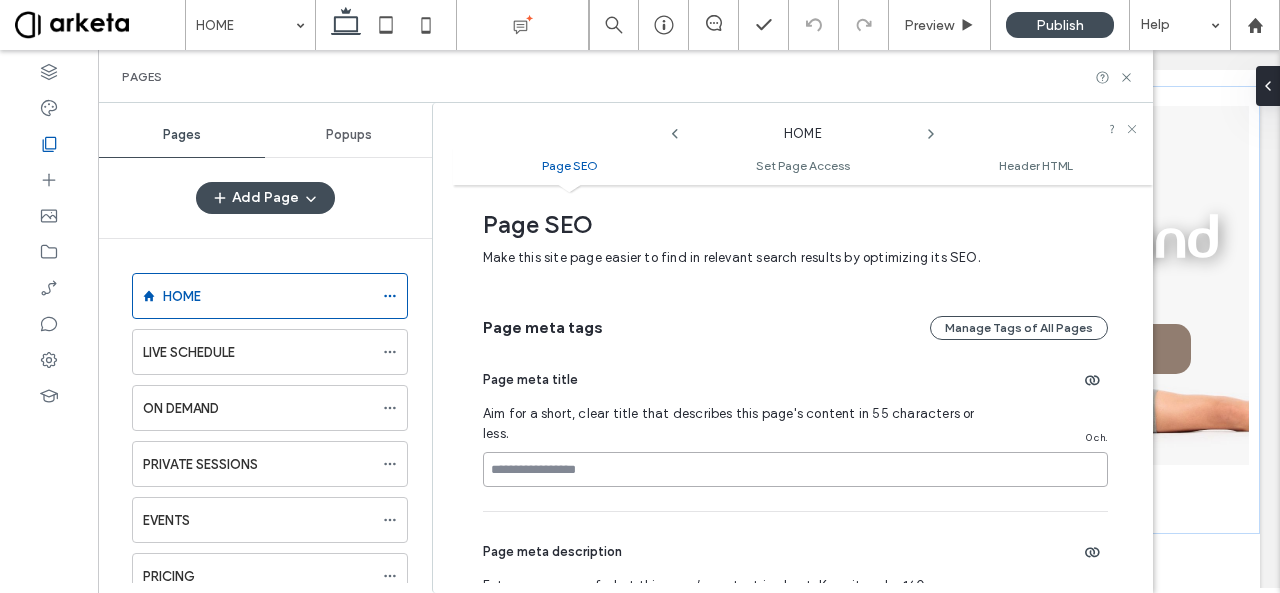 click at bounding box center [795, 469] 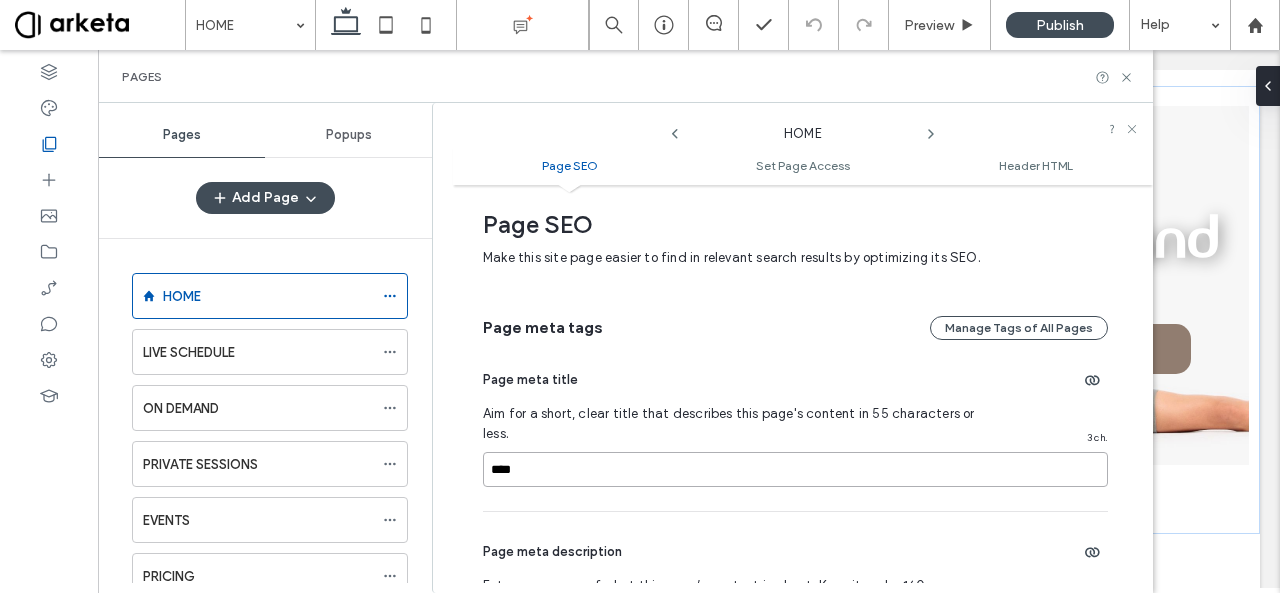 type on "*****" 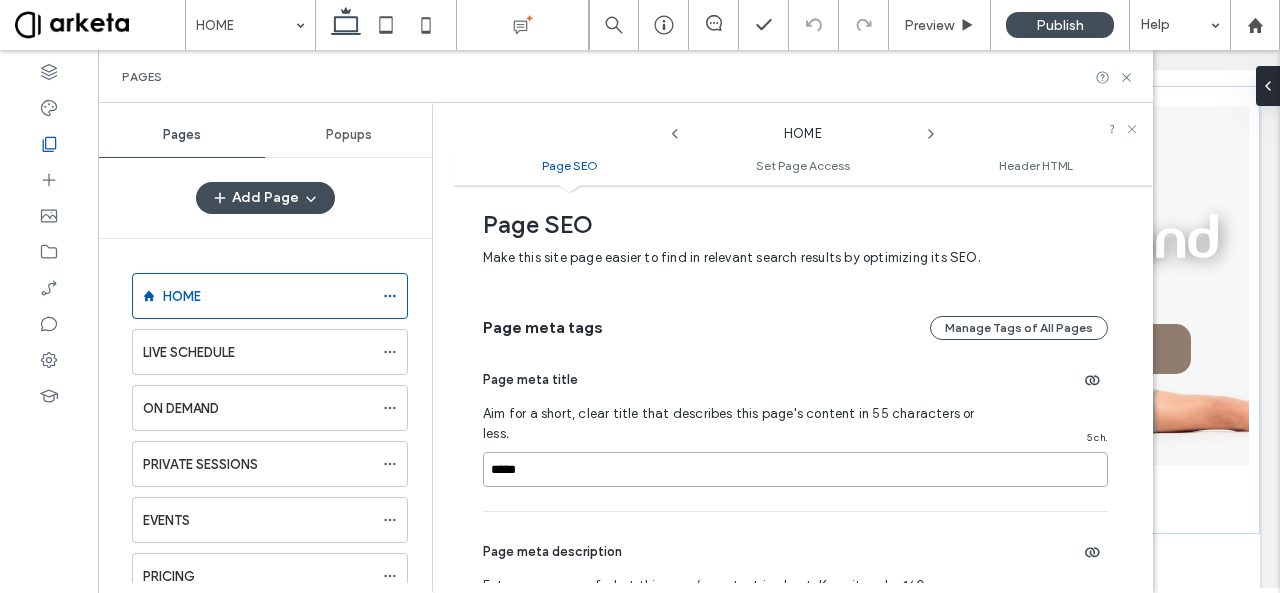 click on "*****" at bounding box center (795, 469) 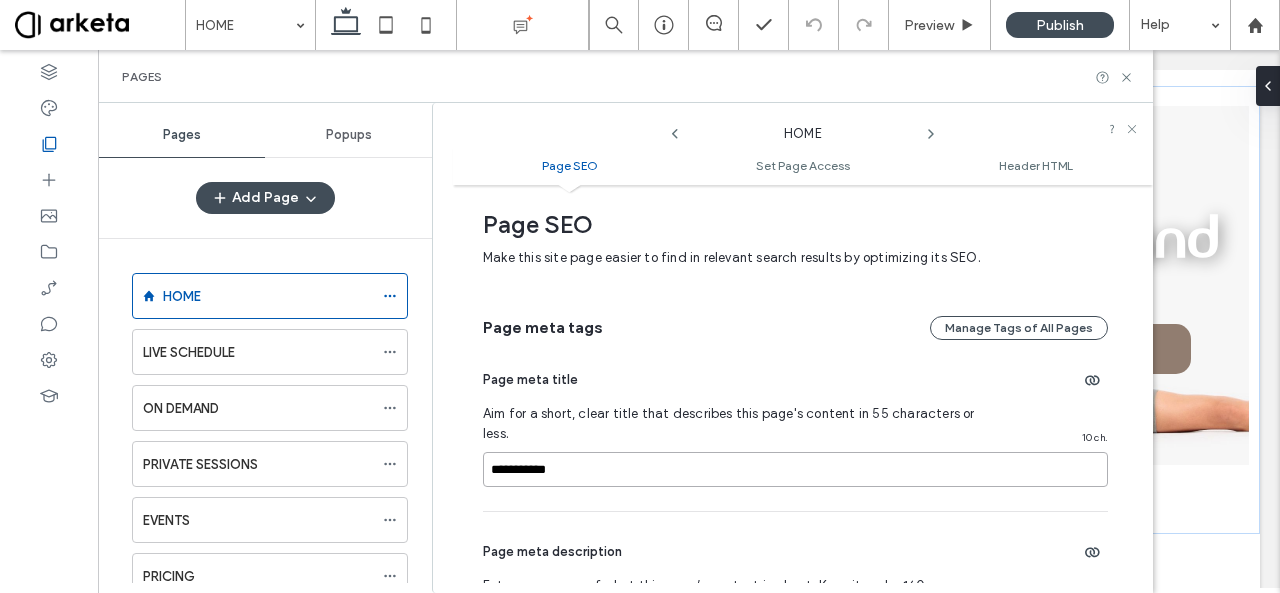 type on "**********" 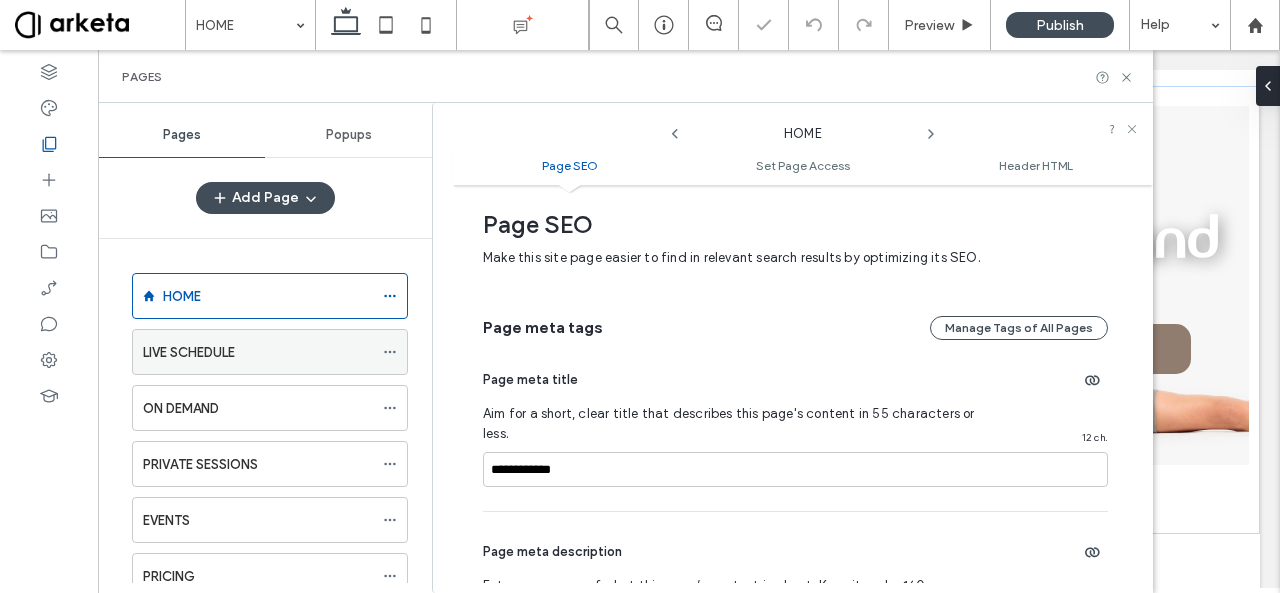 click 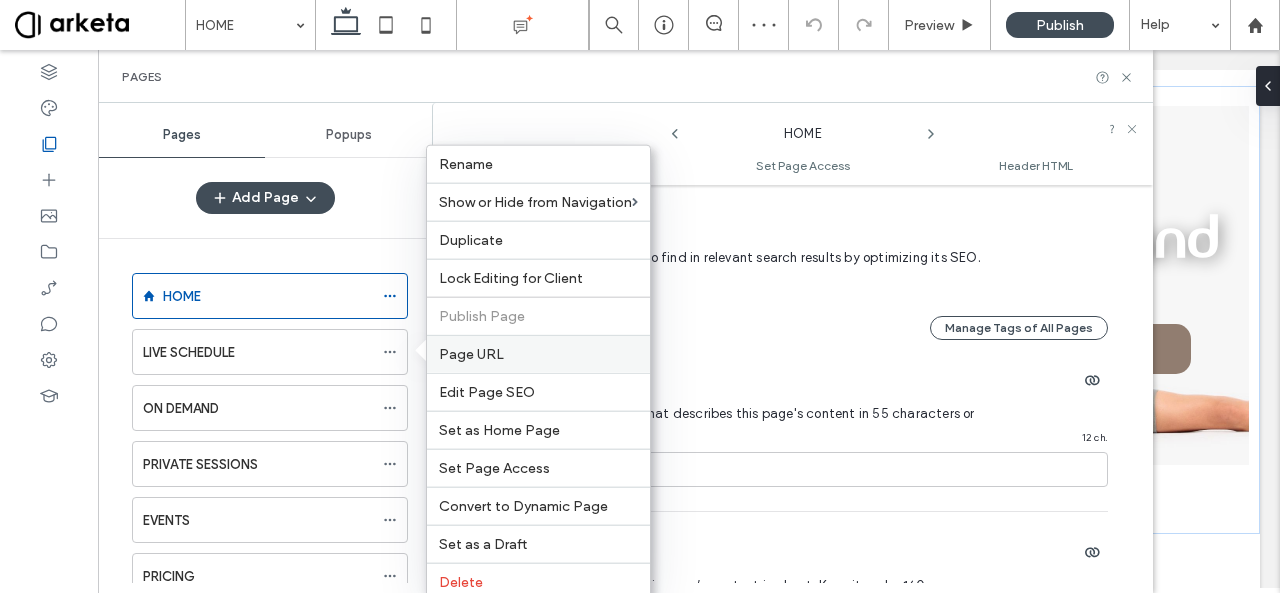 click on "Page URL" at bounding box center (538, 354) 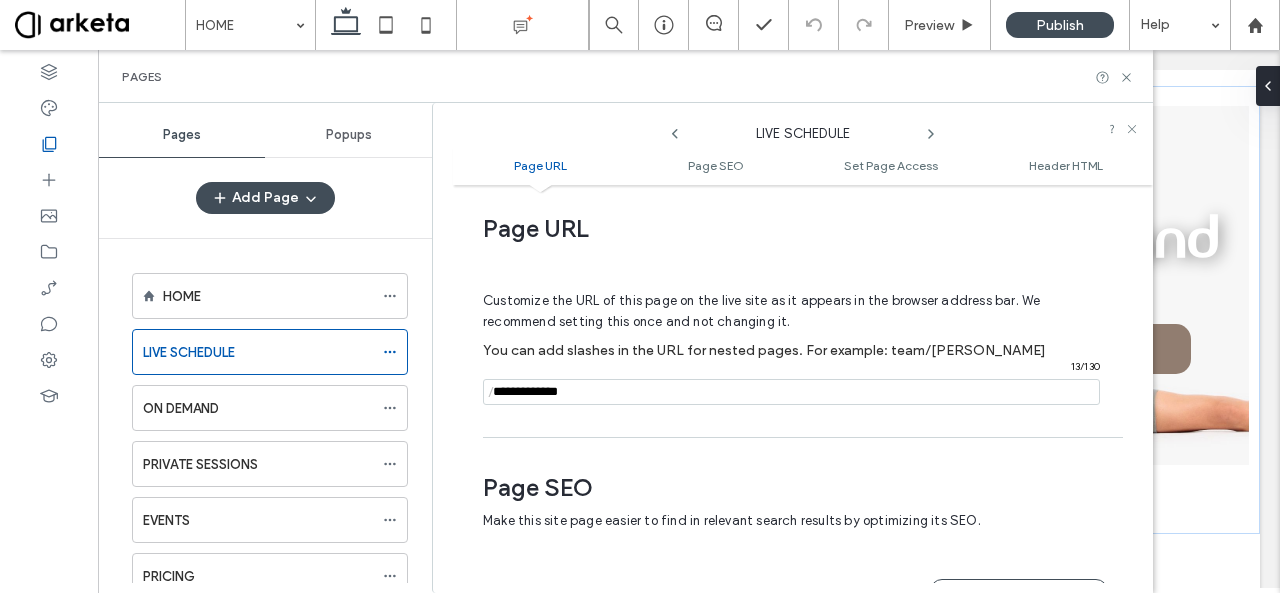 scroll, scrollTop: 266, scrollLeft: 0, axis: vertical 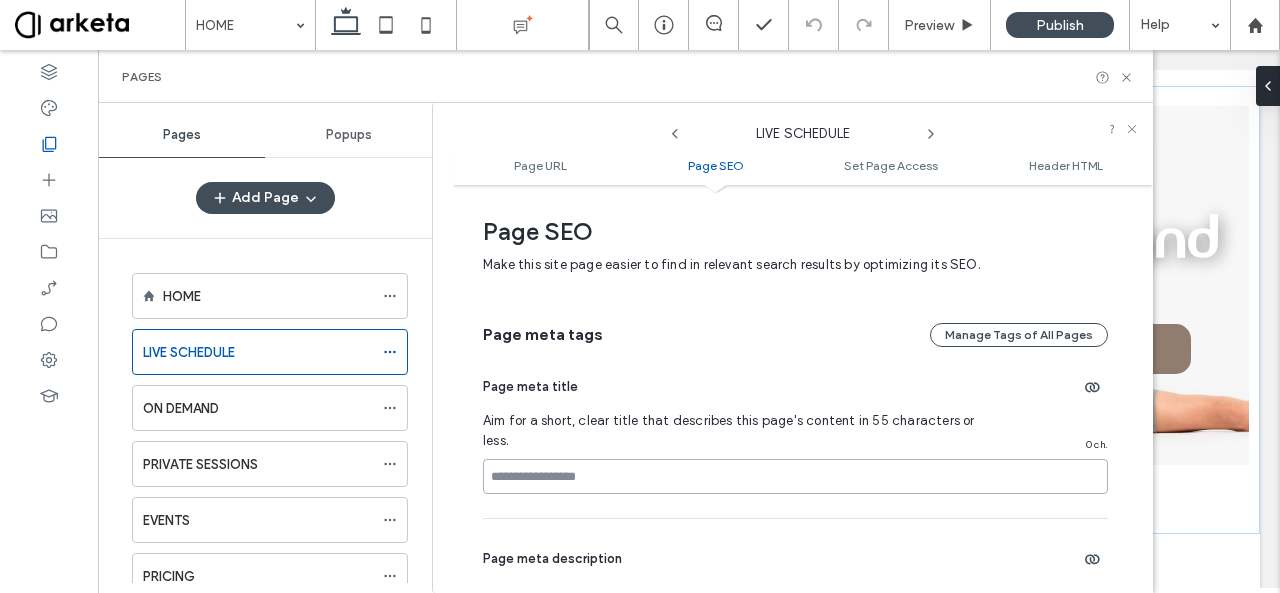 click at bounding box center (795, 476) 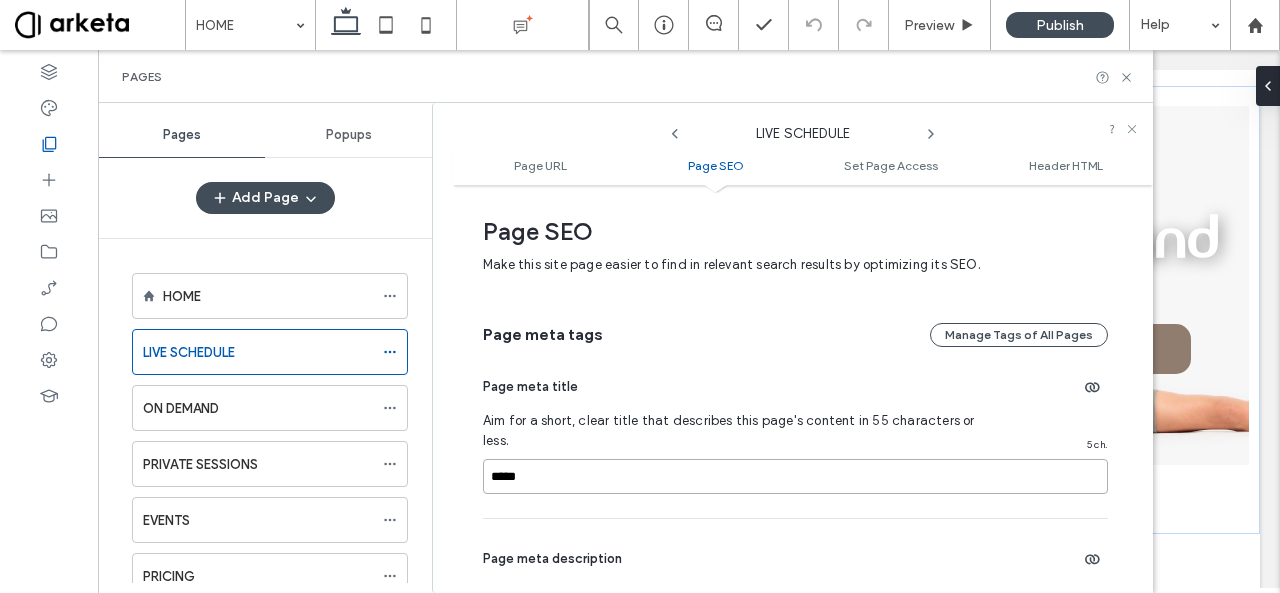 click on "*****" at bounding box center (795, 476) 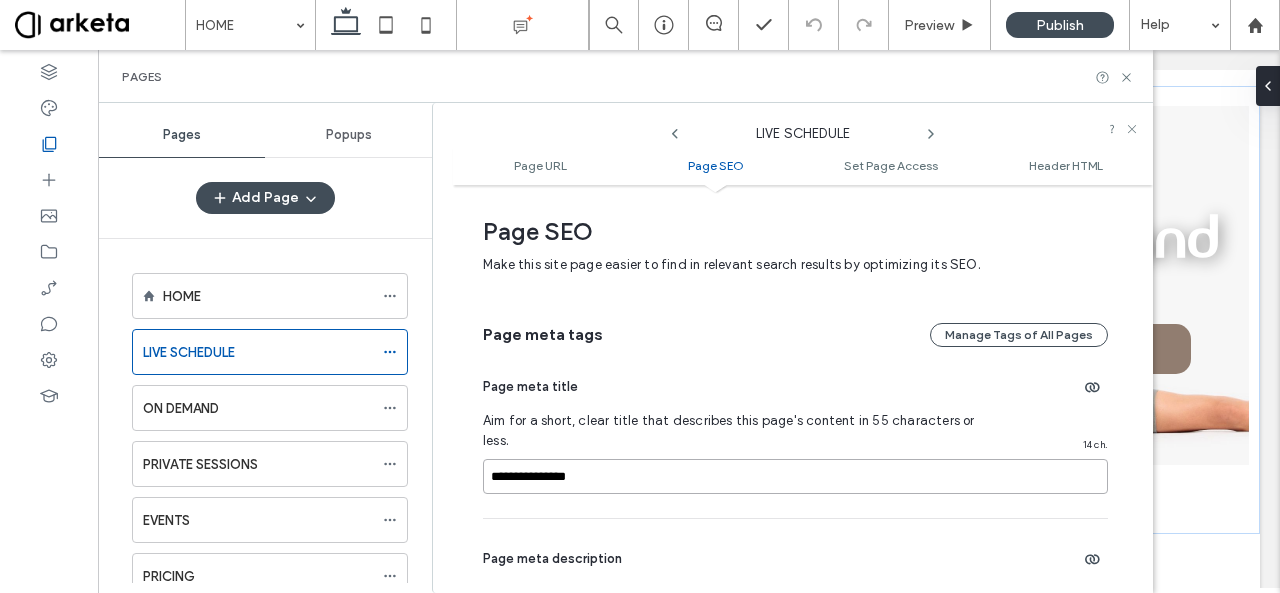 type on "**********" 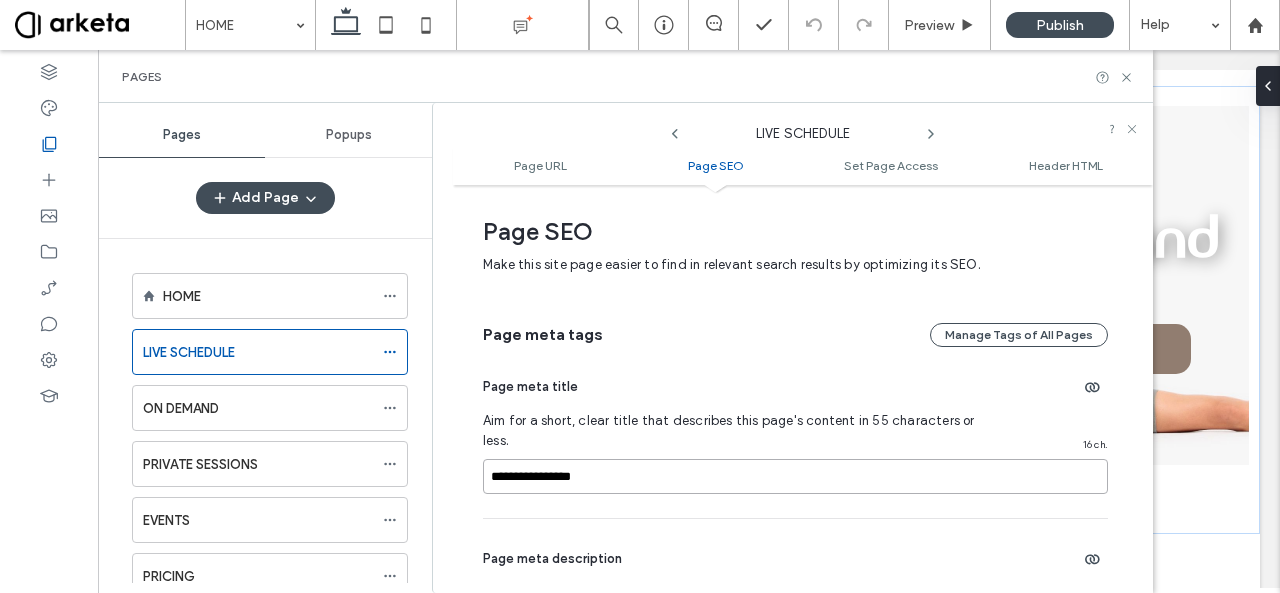 click on "**********" at bounding box center (795, 476) 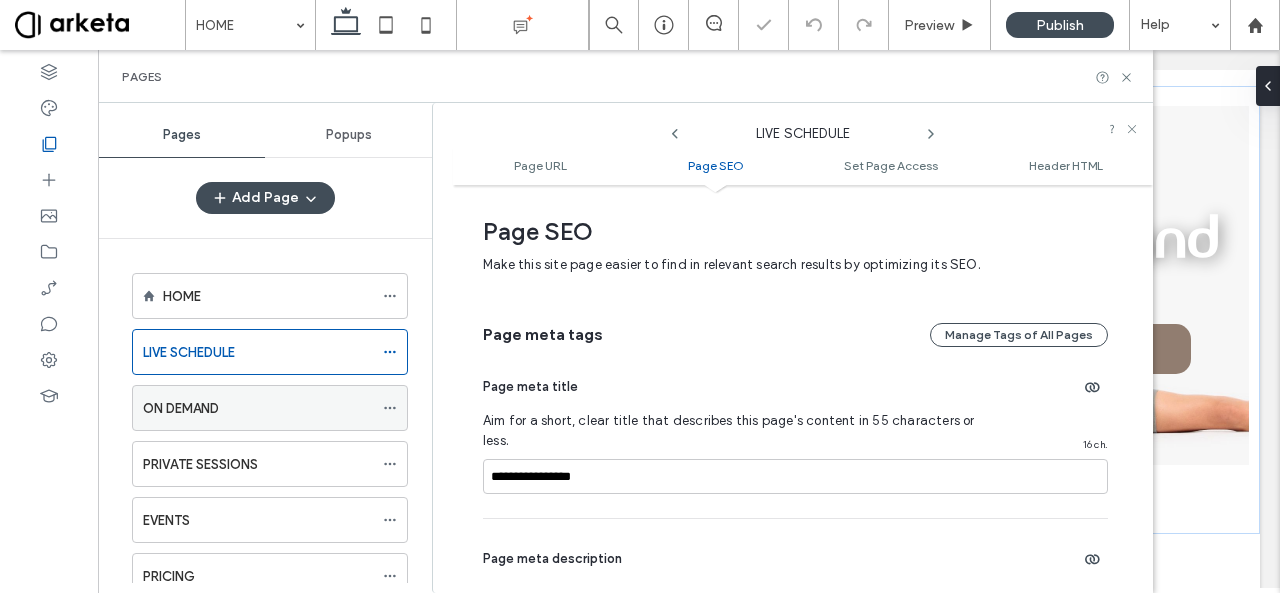 click 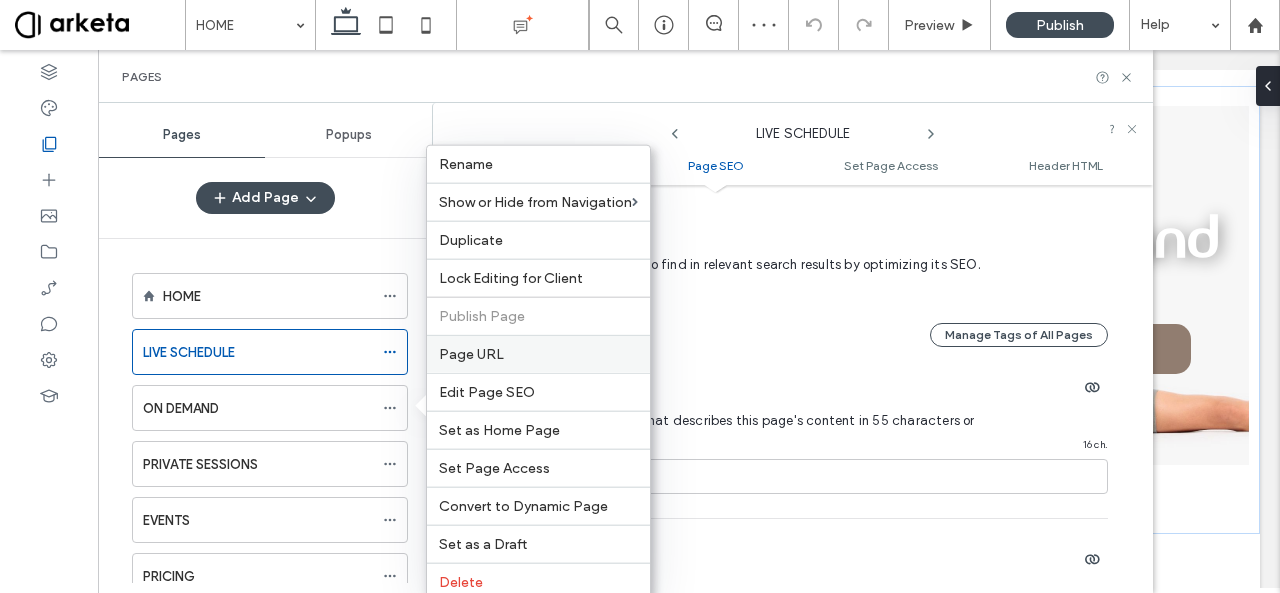 click on "Page URL" at bounding box center [471, 354] 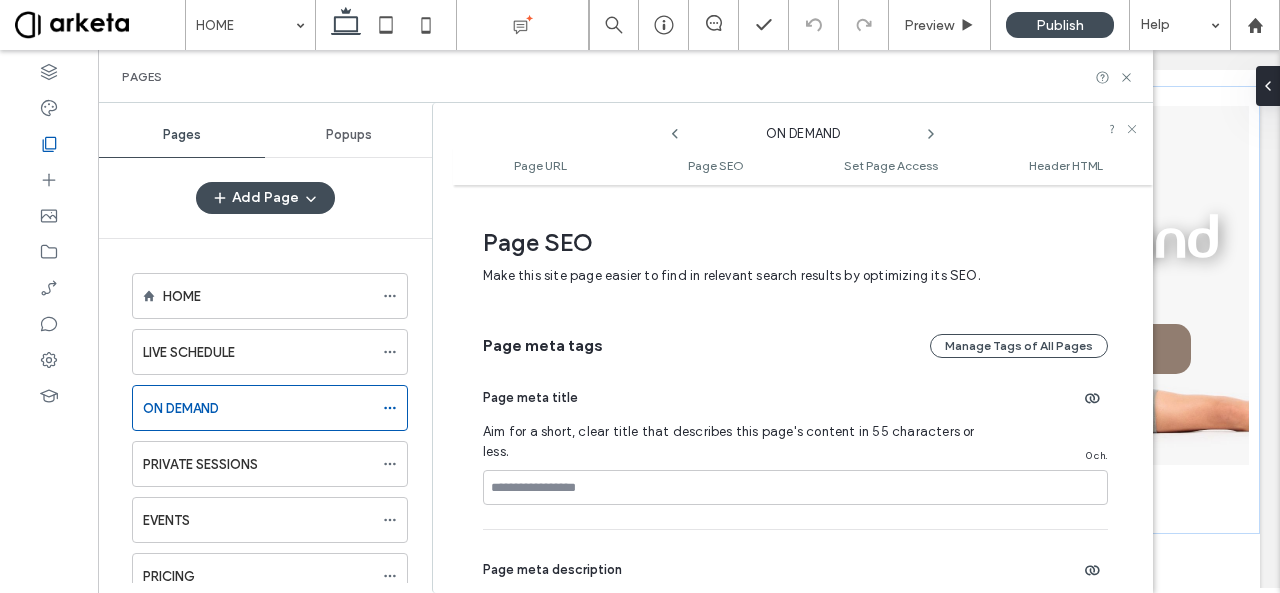 scroll, scrollTop: 322, scrollLeft: 0, axis: vertical 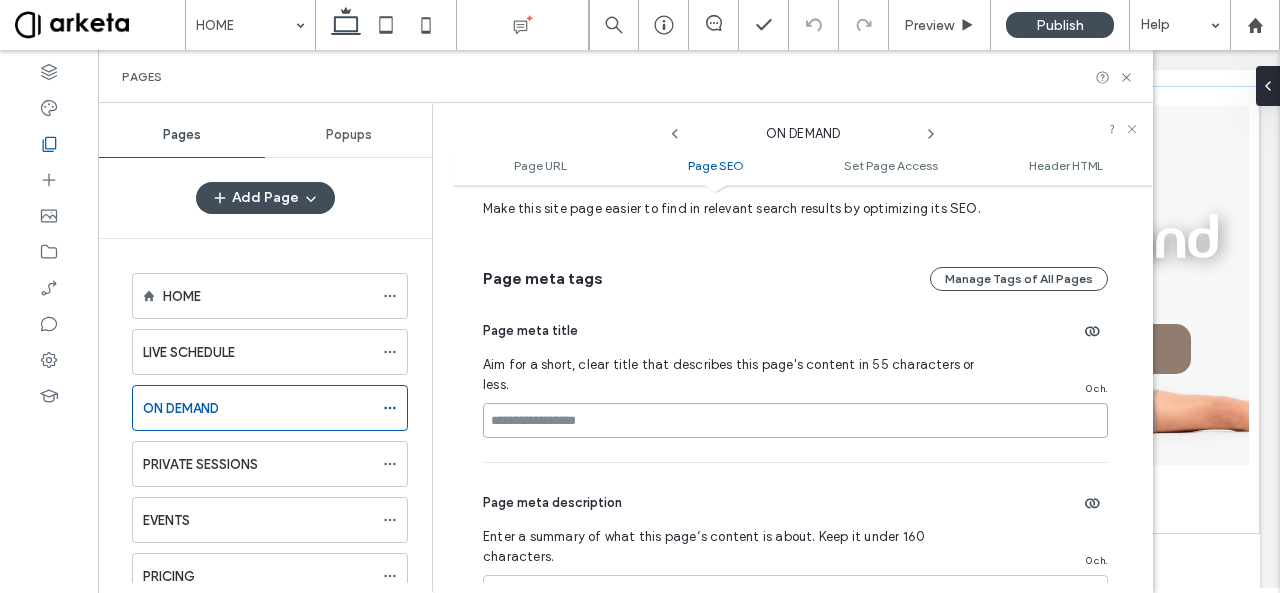 click at bounding box center [795, 420] 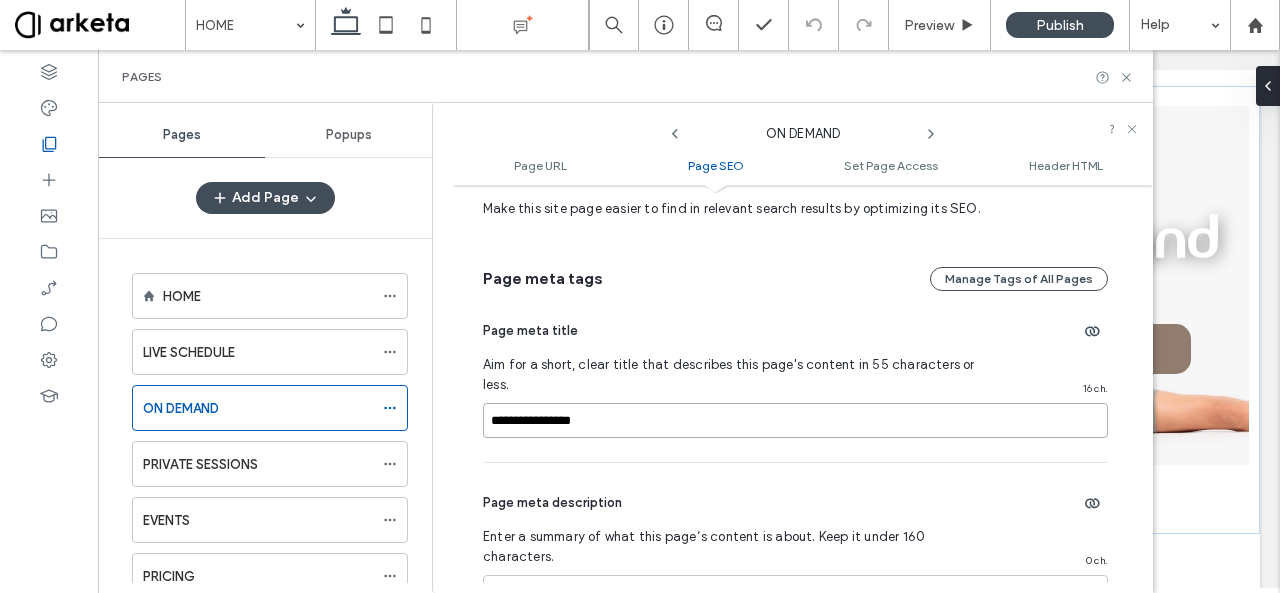 drag, startPoint x: 599, startPoint y: 397, endPoint x: 532, endPoint y: 411, distance: 68.44706 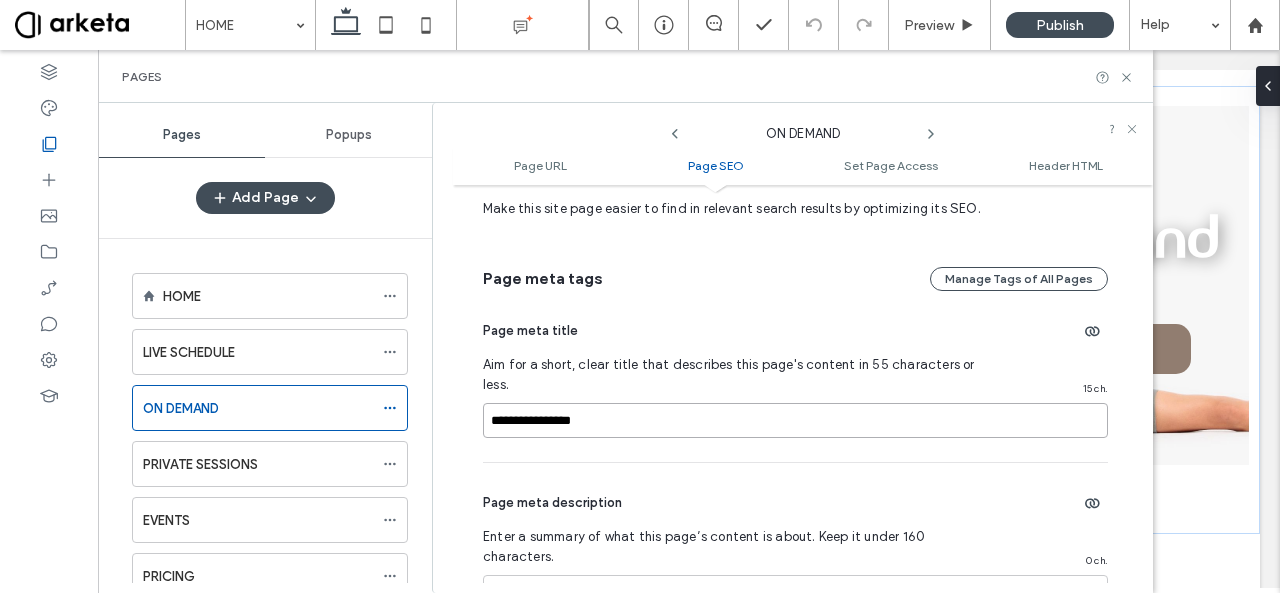type on "**********" 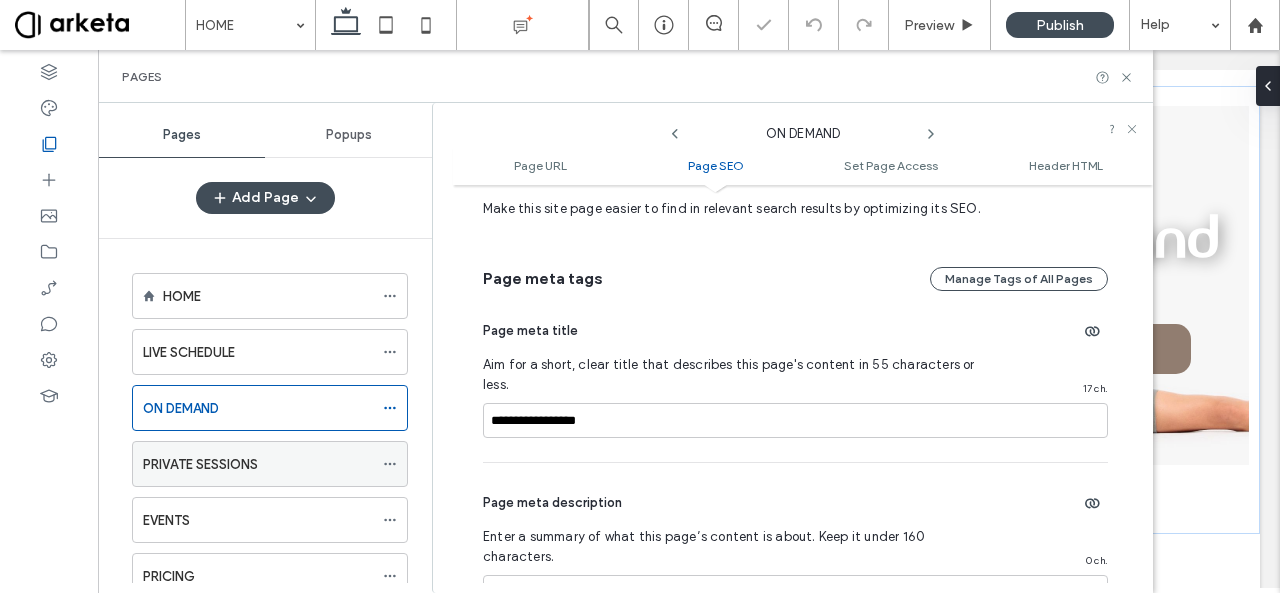 click 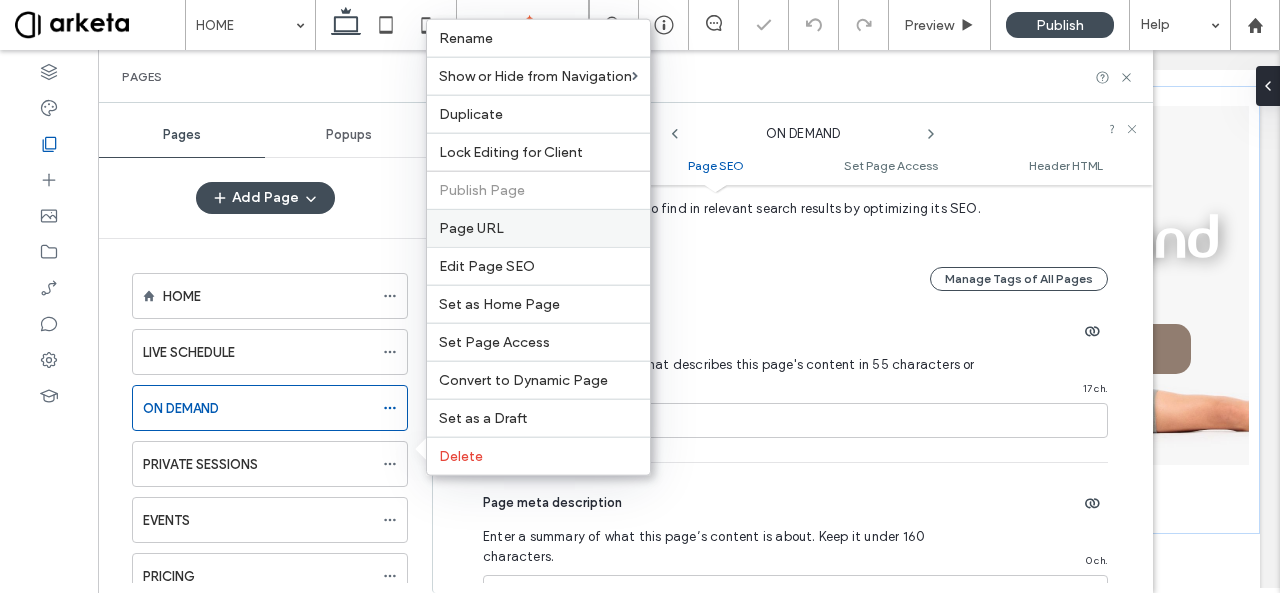 click on "Page URL" at bounding box center (471, 228) 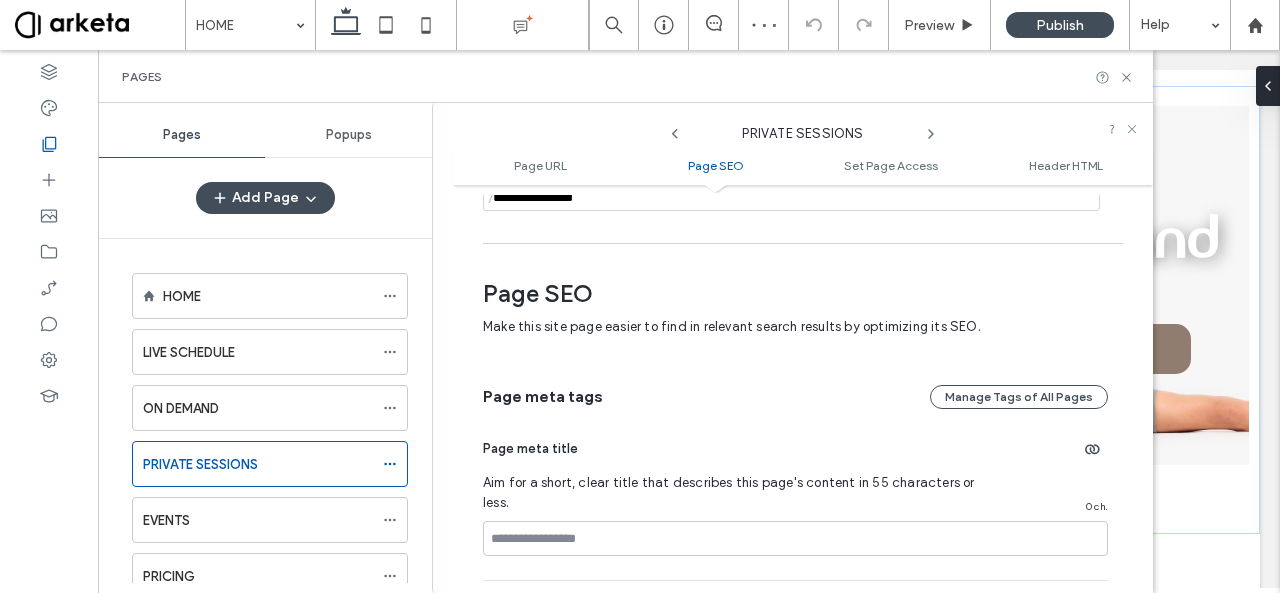 scroll, scrollTop: 303, scrollLeft: 0, axis: vertical 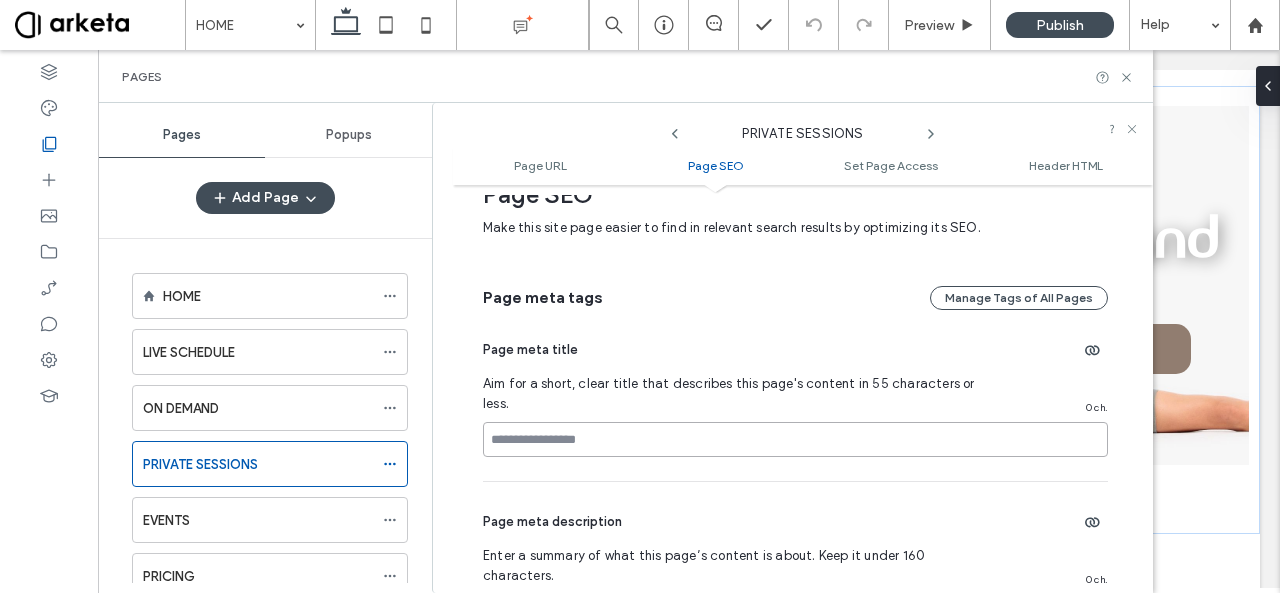 click at bounding box center [795, 439] 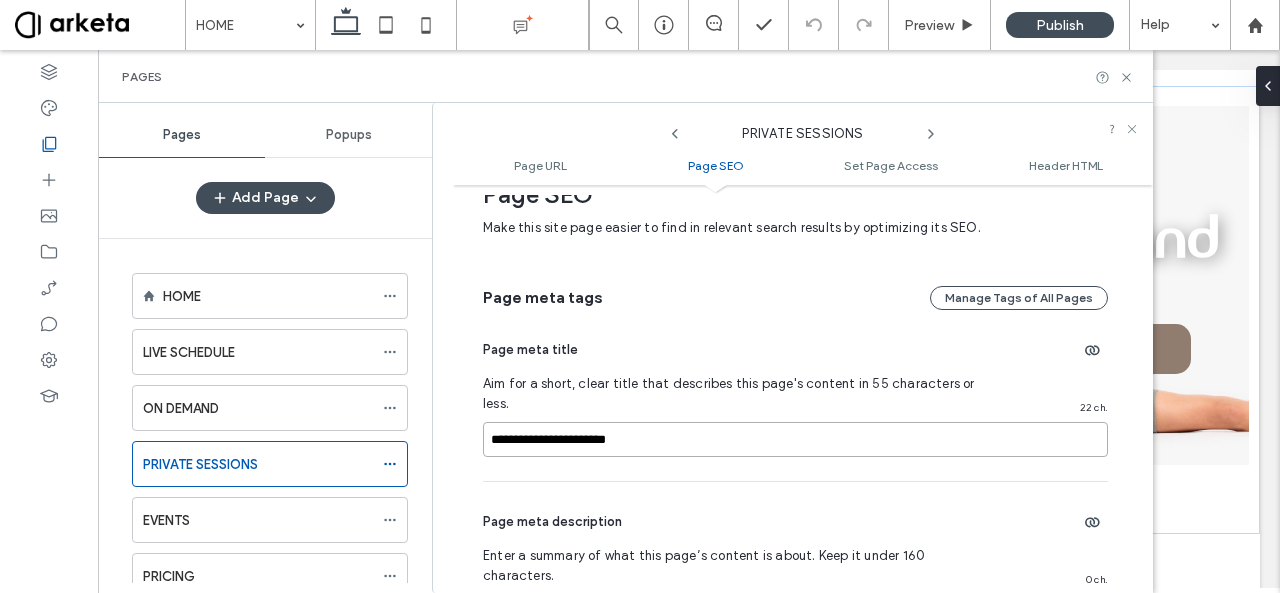 type on "**********" 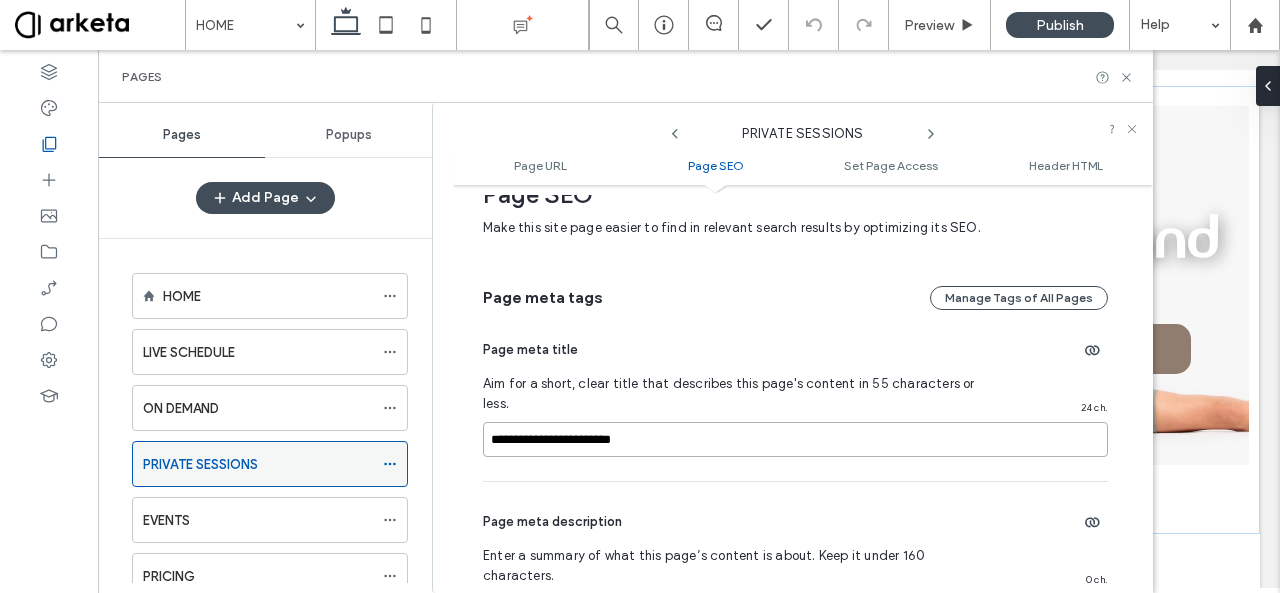 scroll, scrollTop: 116, scrollLeft: 0, axis: vertical 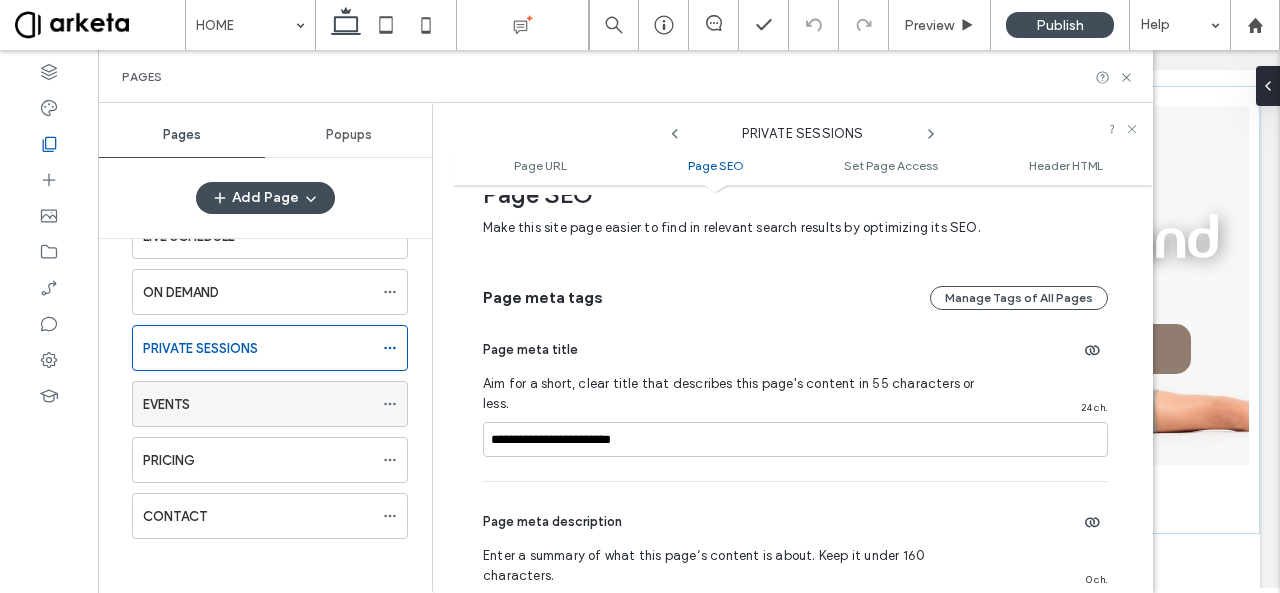 click 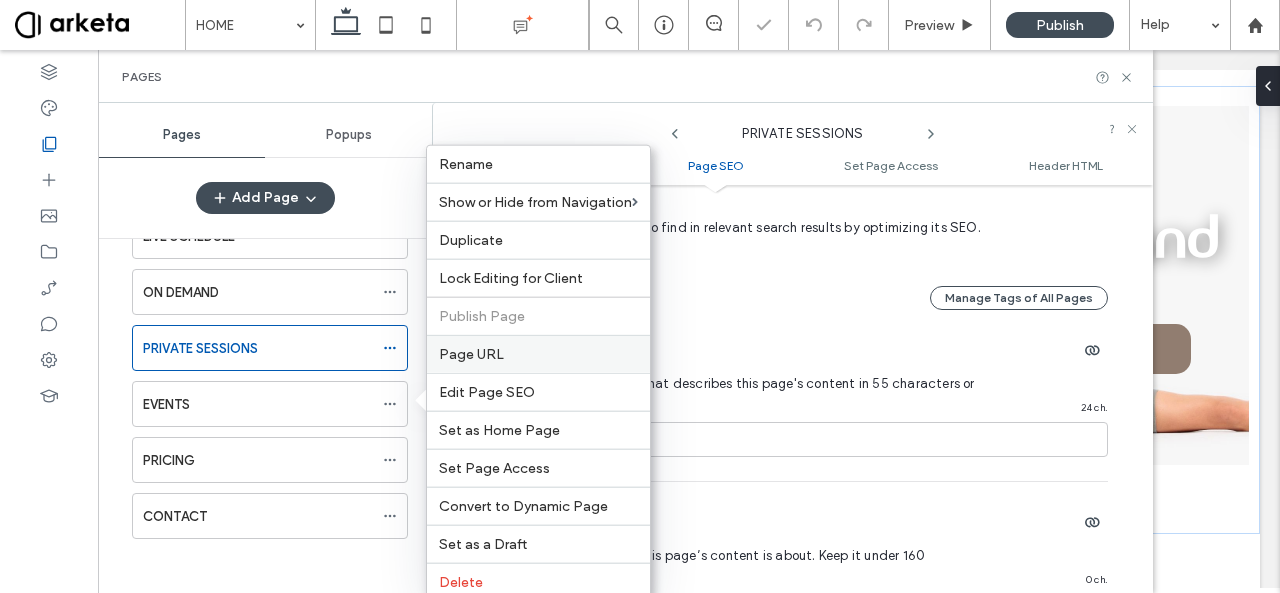 click on "Page URL" at bounding box center (471, 354) 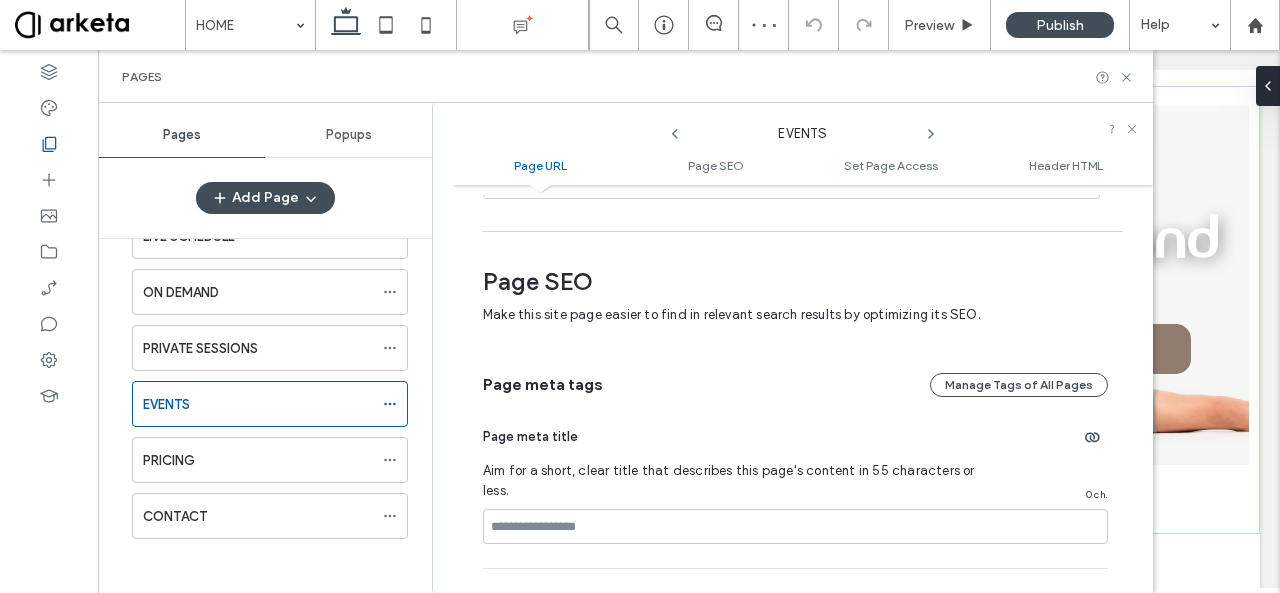 scroll, scrollTop: 229, scrollLeft: 0, axis: vertical 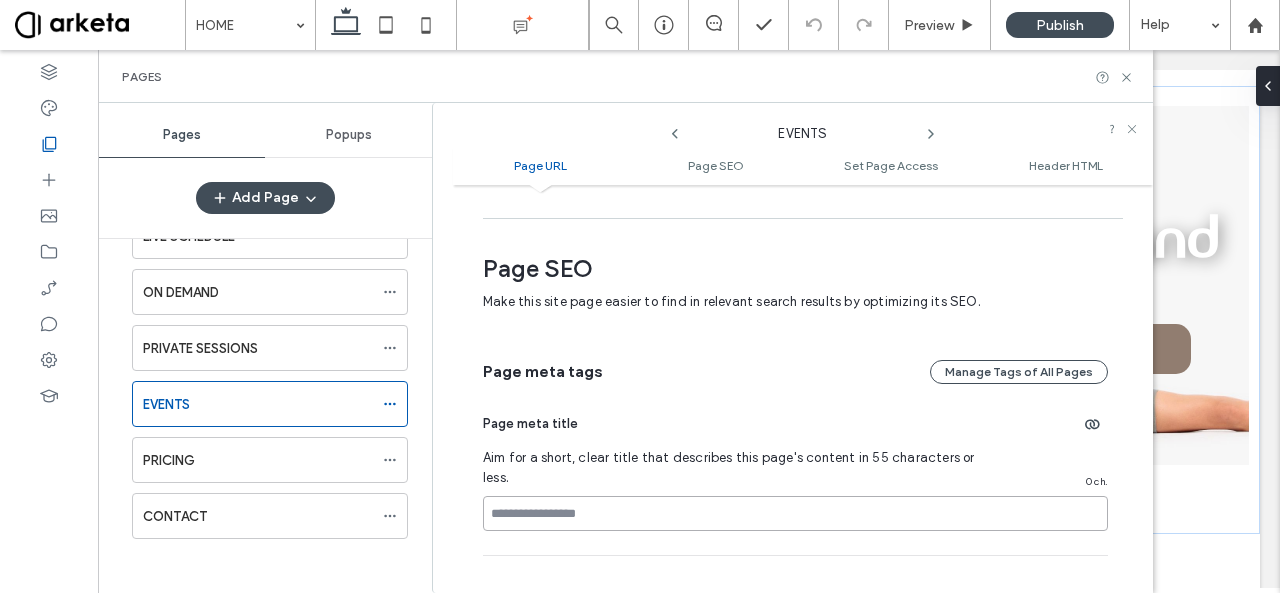 click at bounding box center [795, 513] 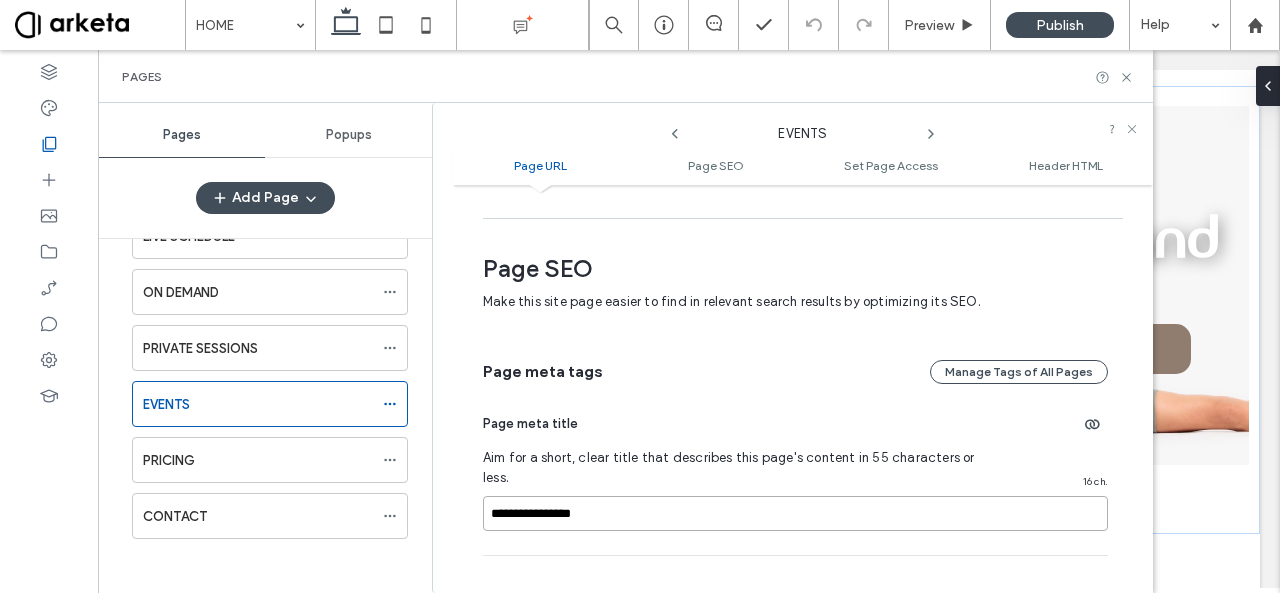 click on "**********" at bounding box center (795, 513) 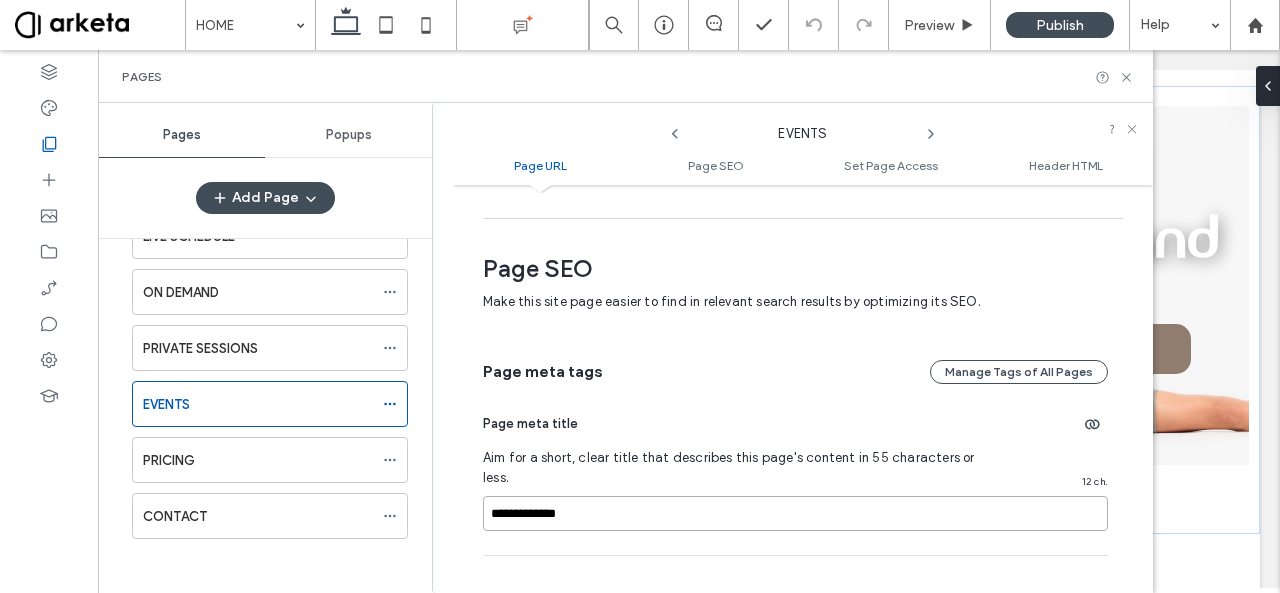type on "**********" 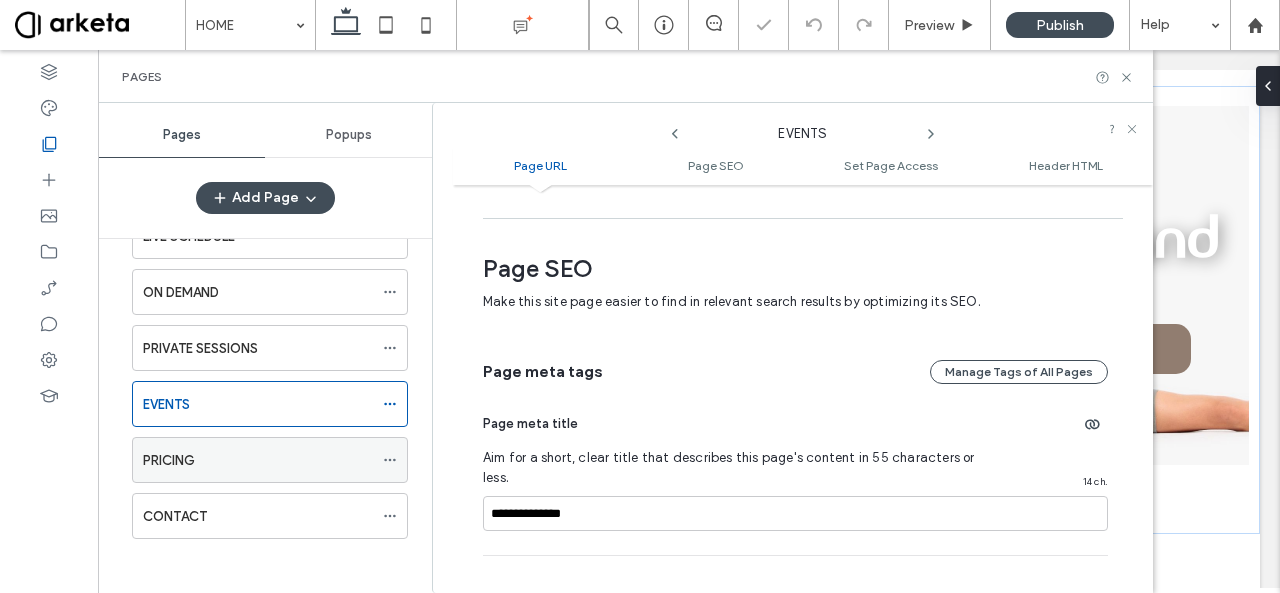 click 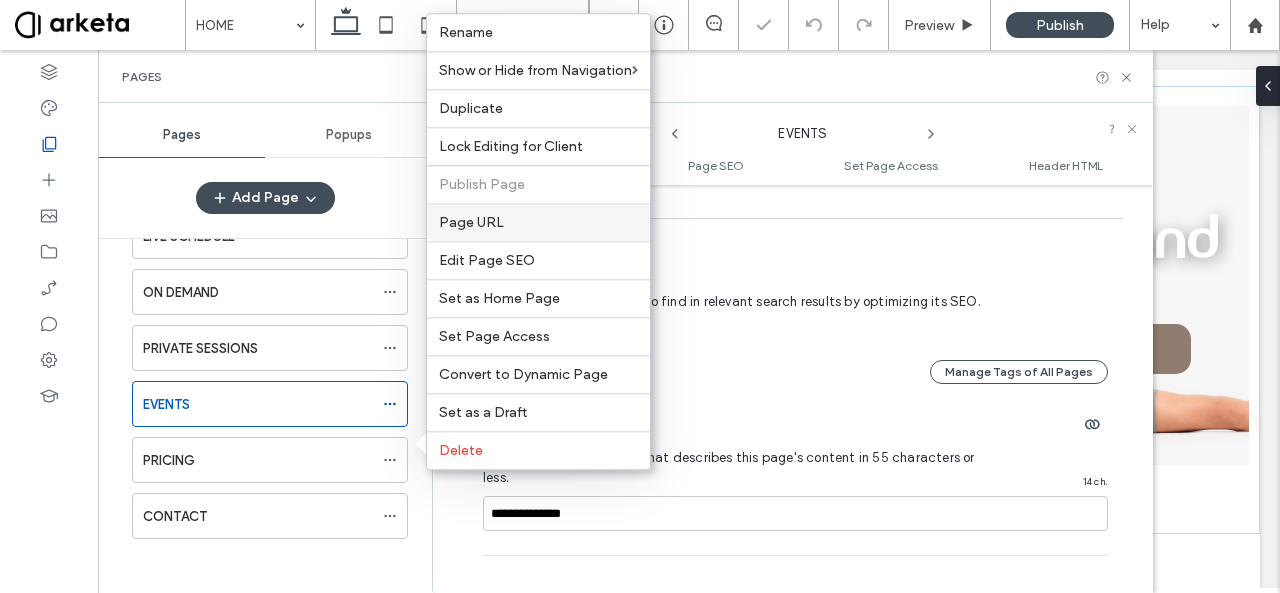 click on "Page URL" at bounding box center (538, 222) 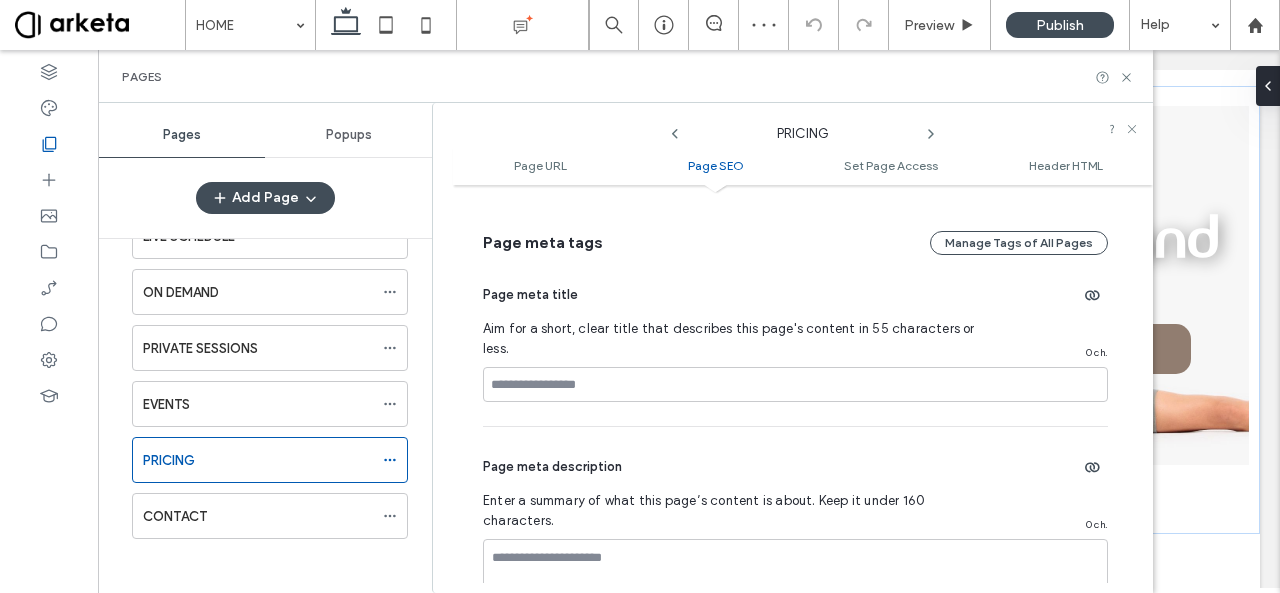 scroll, scrollTop: 382, scrollLeft: 0, axis: vertical 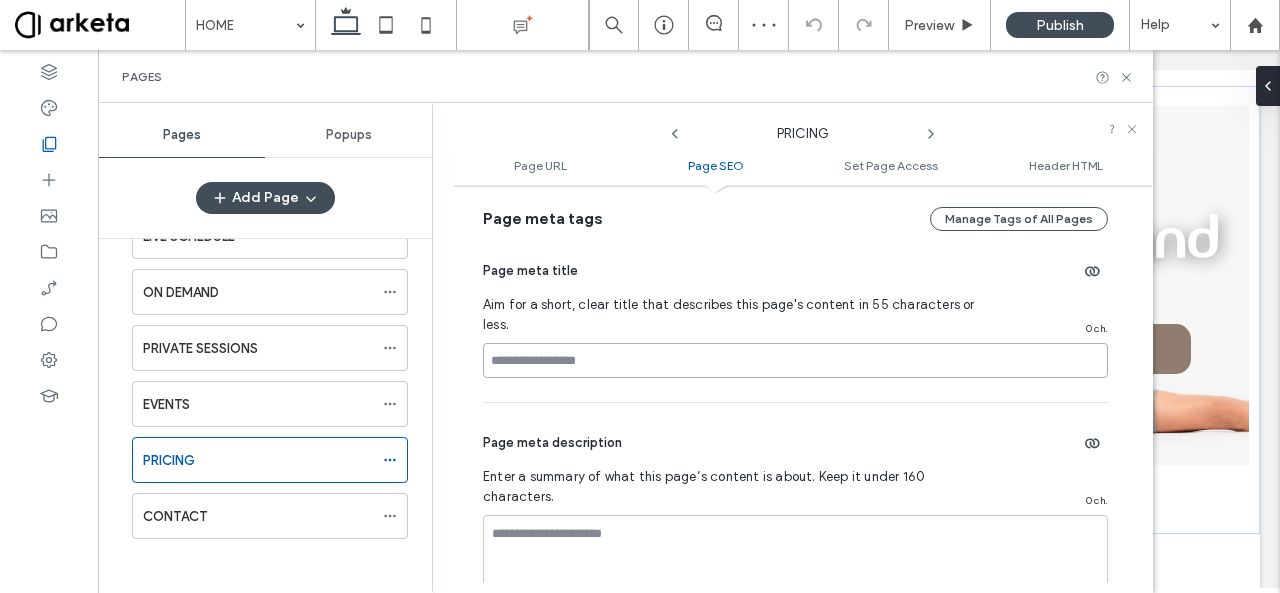 click at bounding box center (795, 360) 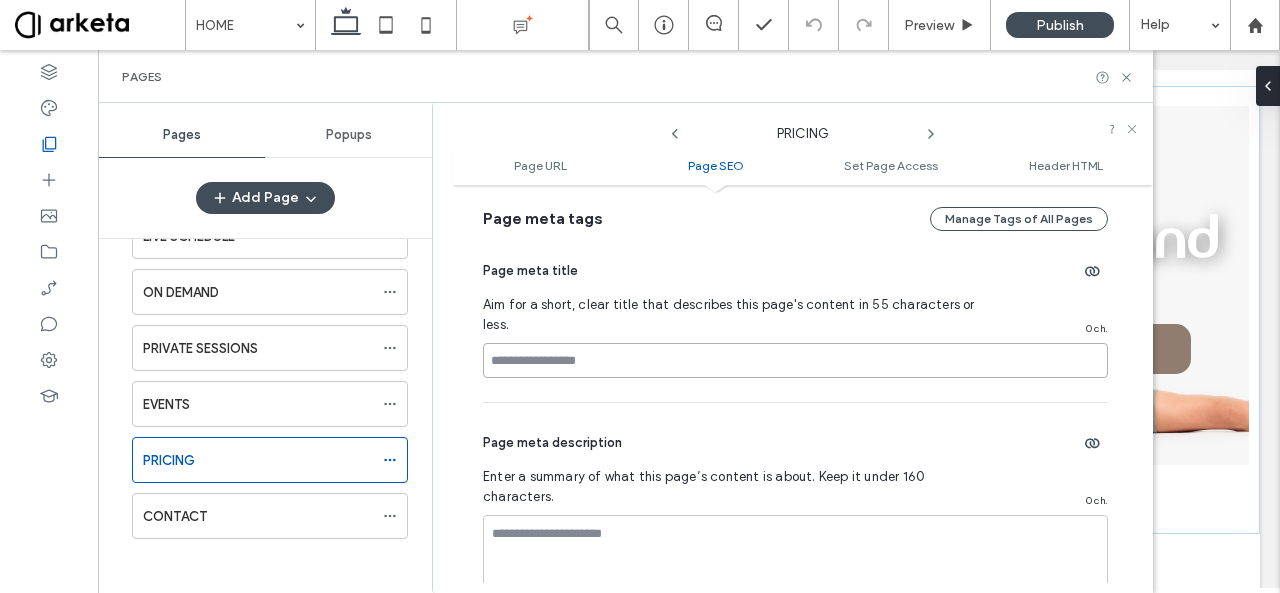 paste on "**********" 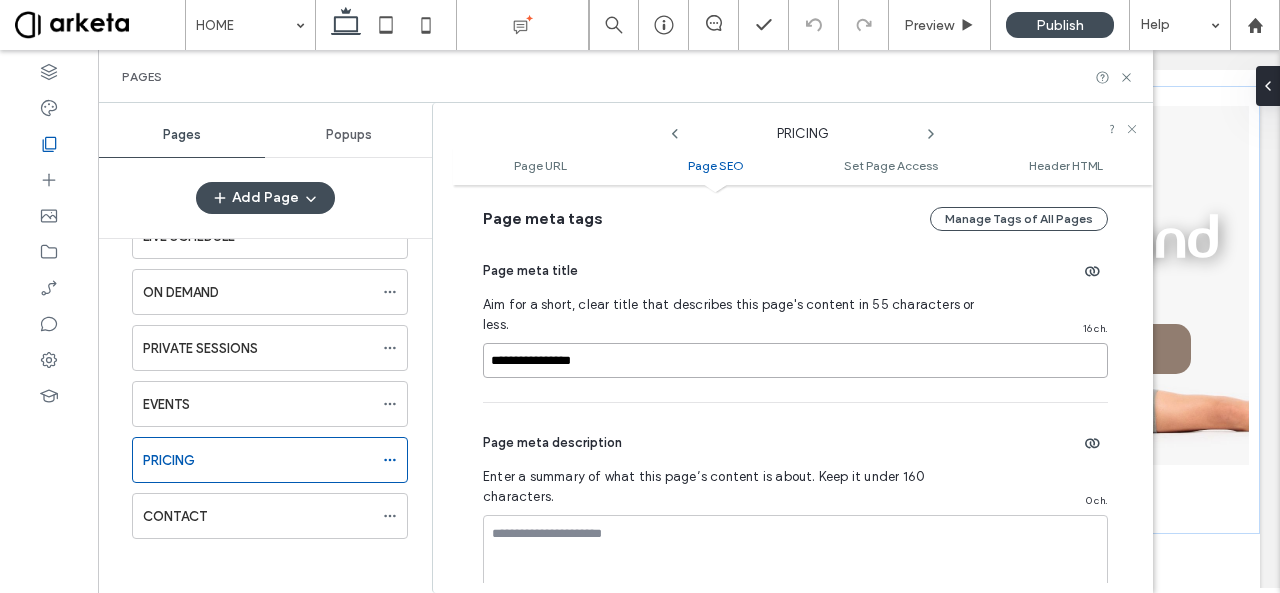 click on "**********" at bounding box center [795, 360] 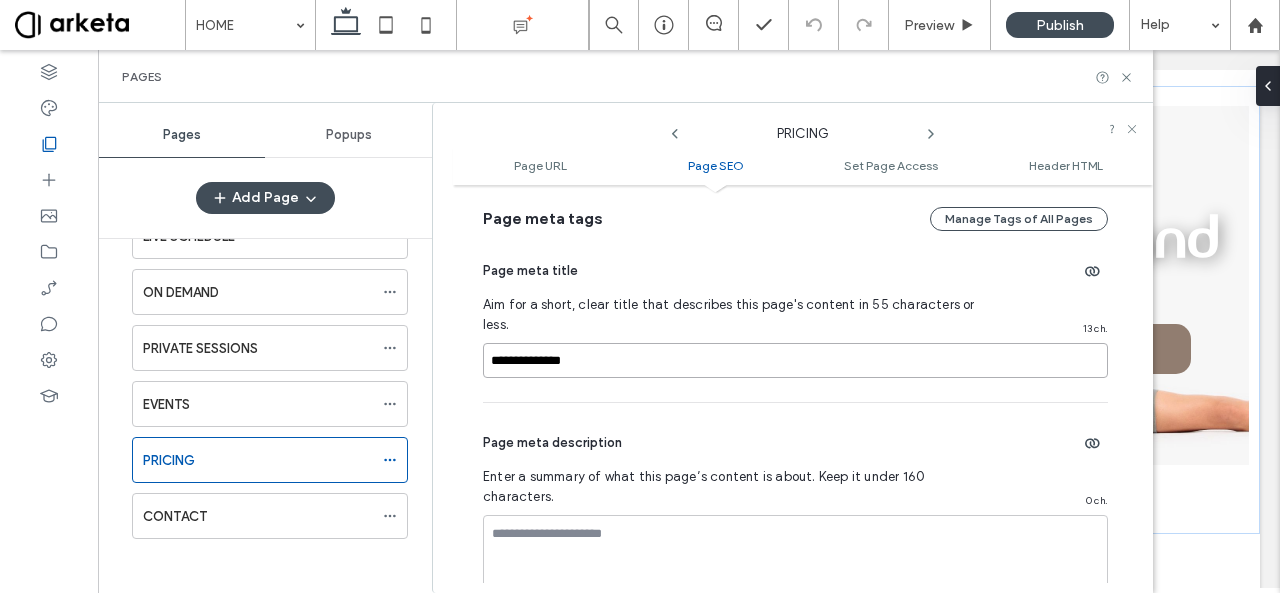 type on "**********" 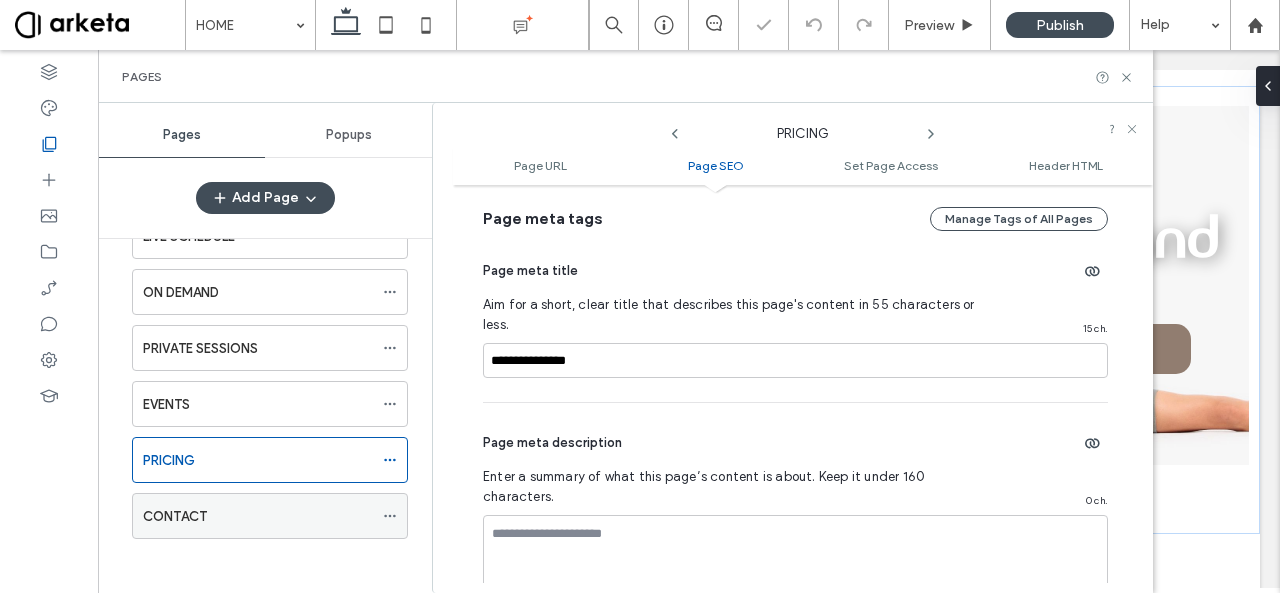 click 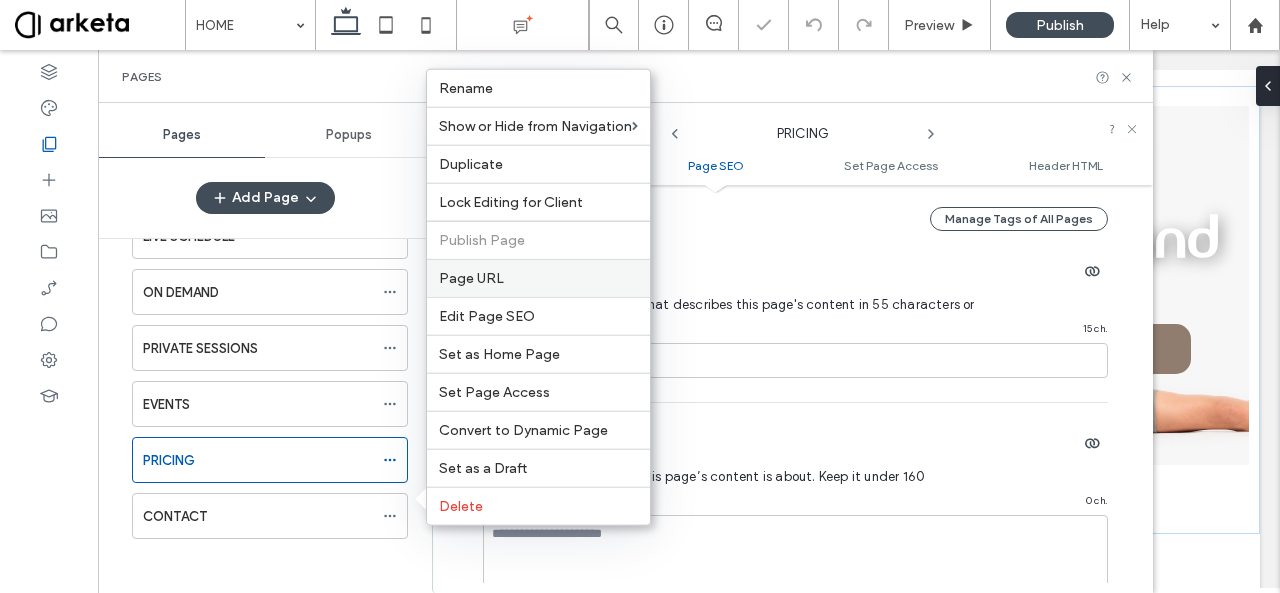 click on "Page URL" at bounding box center [538, 278] 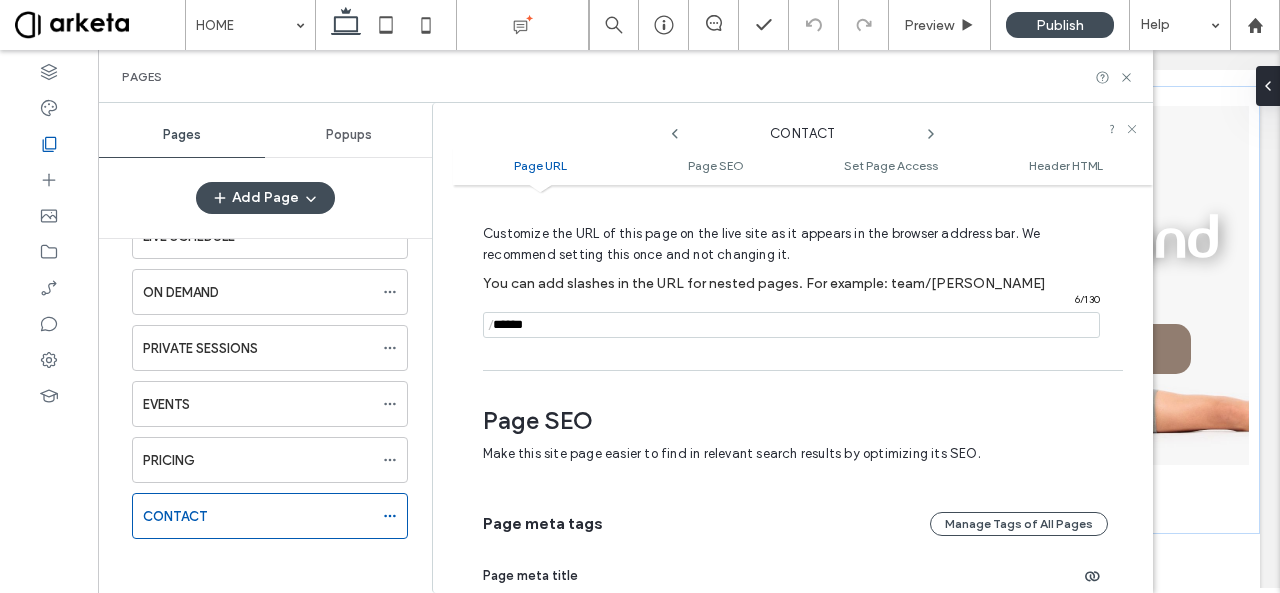 scroll, scrollTop: 78, scrollLeft: 0, axis: vertical 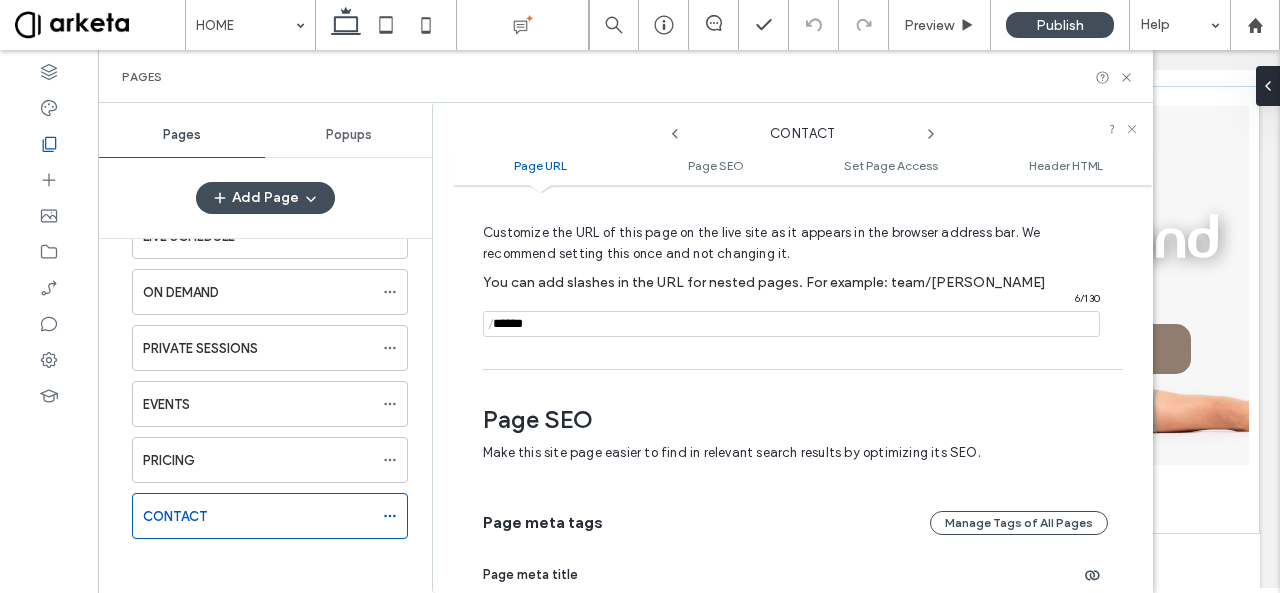 click at bounding box center (791, 324) 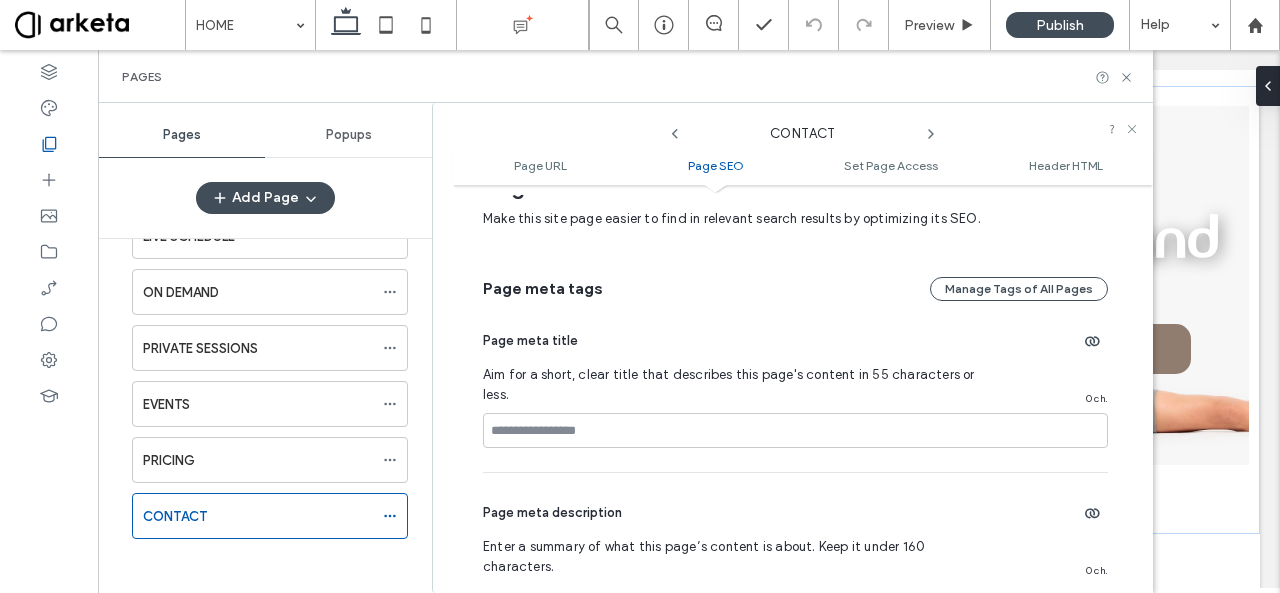 scroll, scrollTop: 313, scrollLeft: 0, axis: vertical 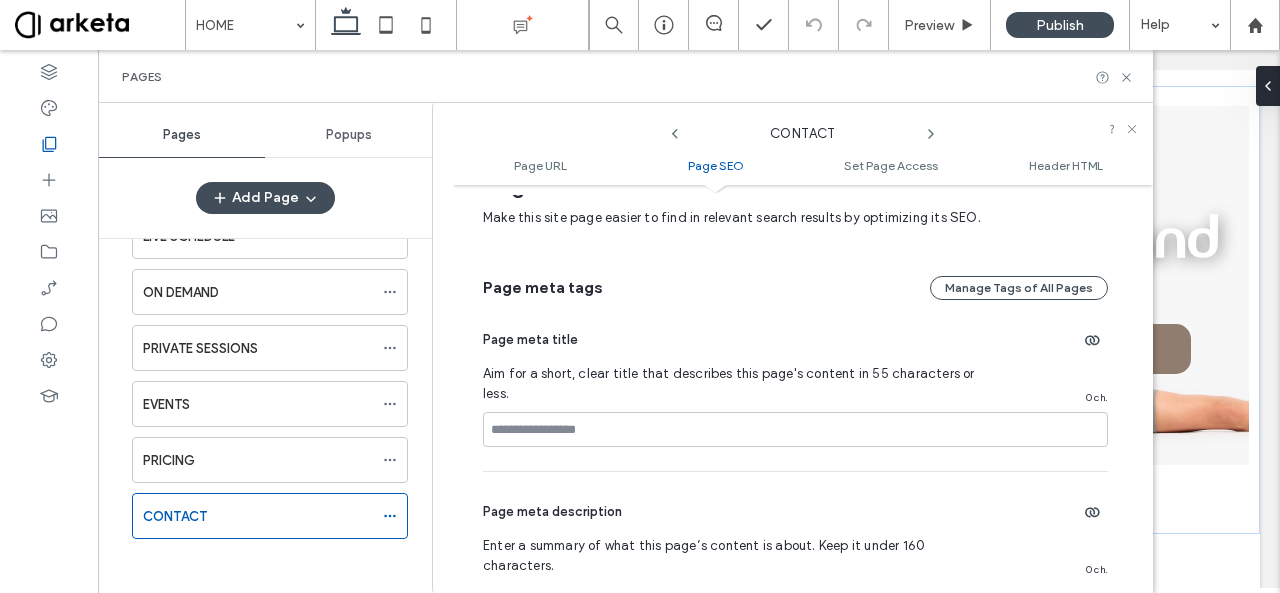 type on "*******" 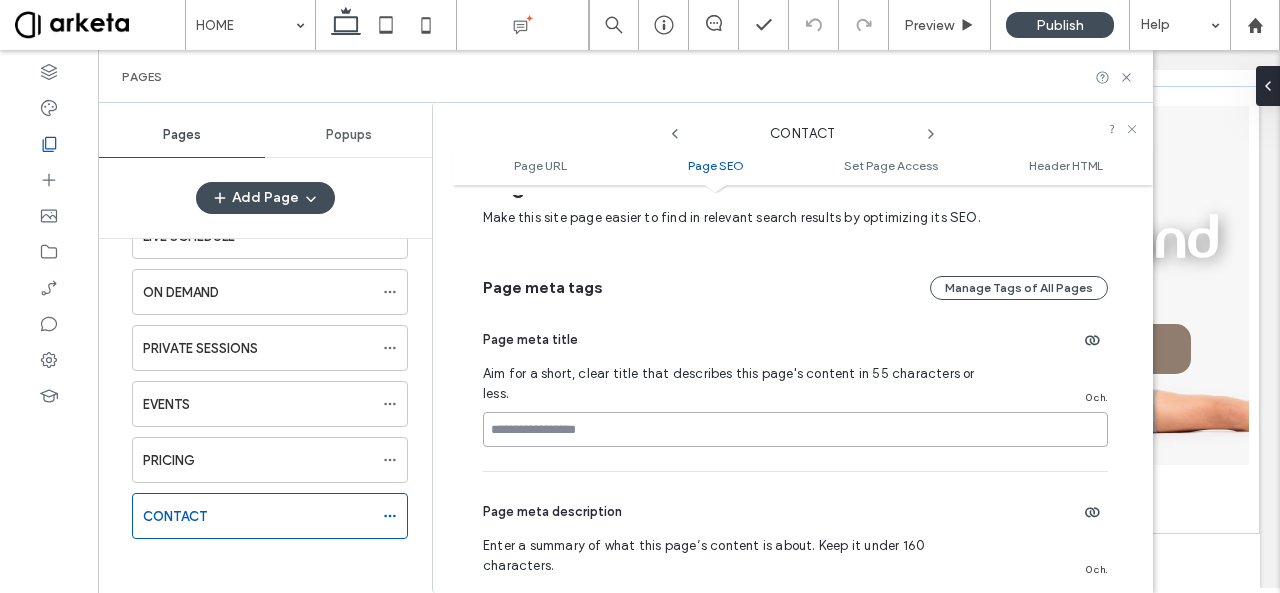 click at bounding box center [795, 429] 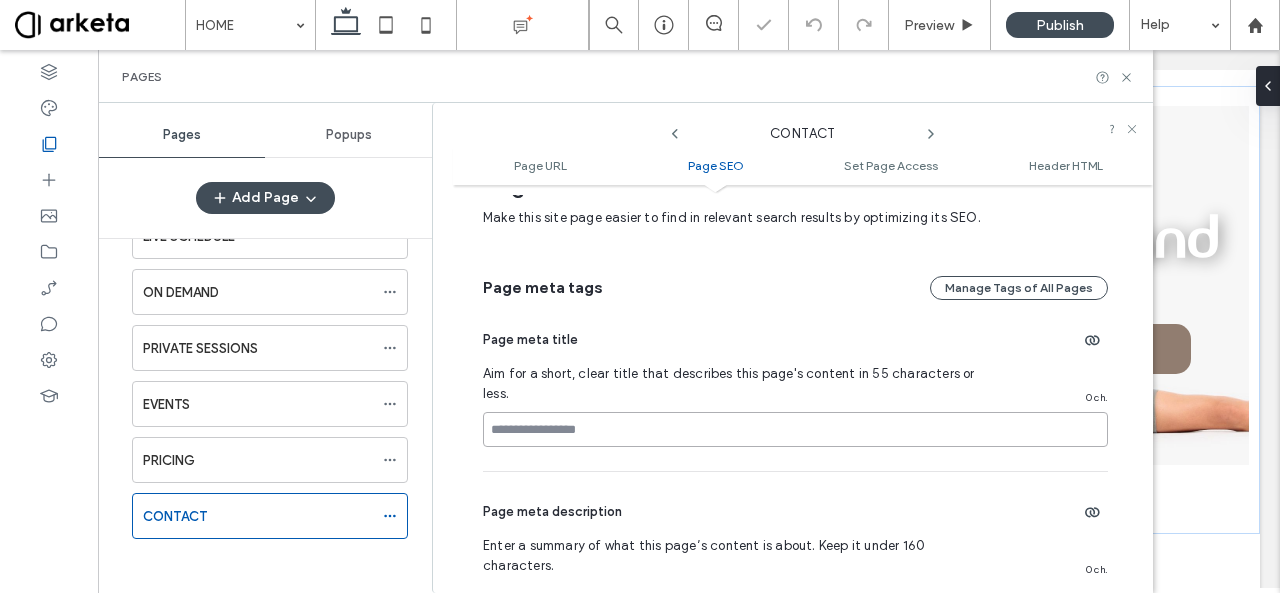 paste on "**********" 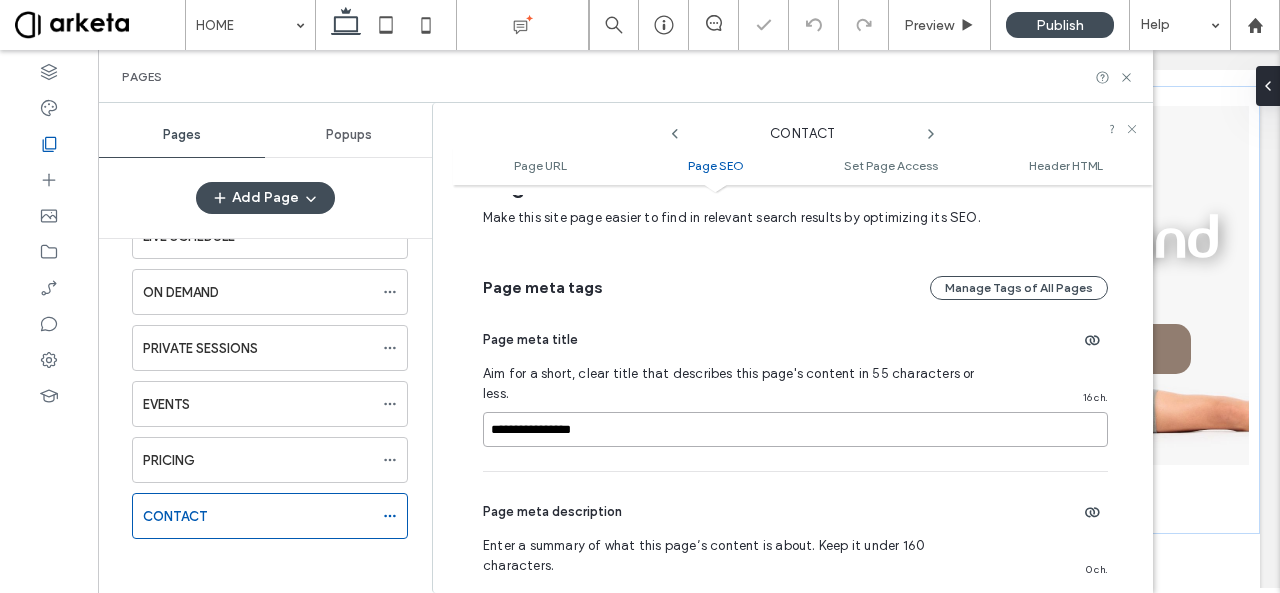 click on "**********" at bounding box center [795, 429] 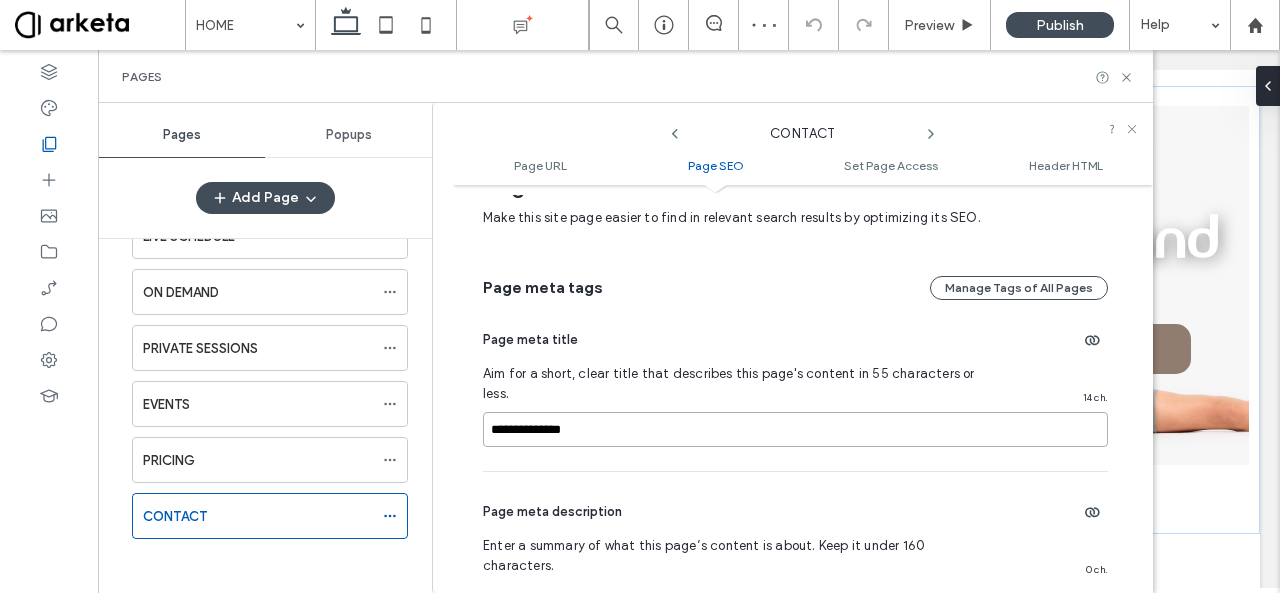 type on "**********" 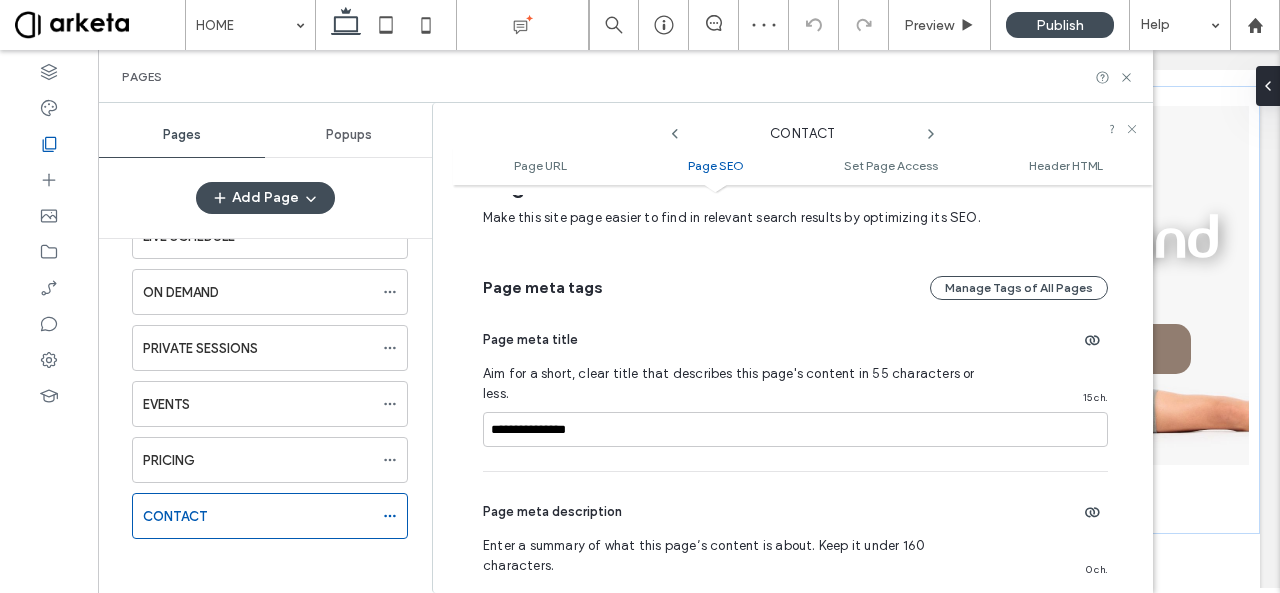 click on "Page meta title" at bounding box center (795, 340) 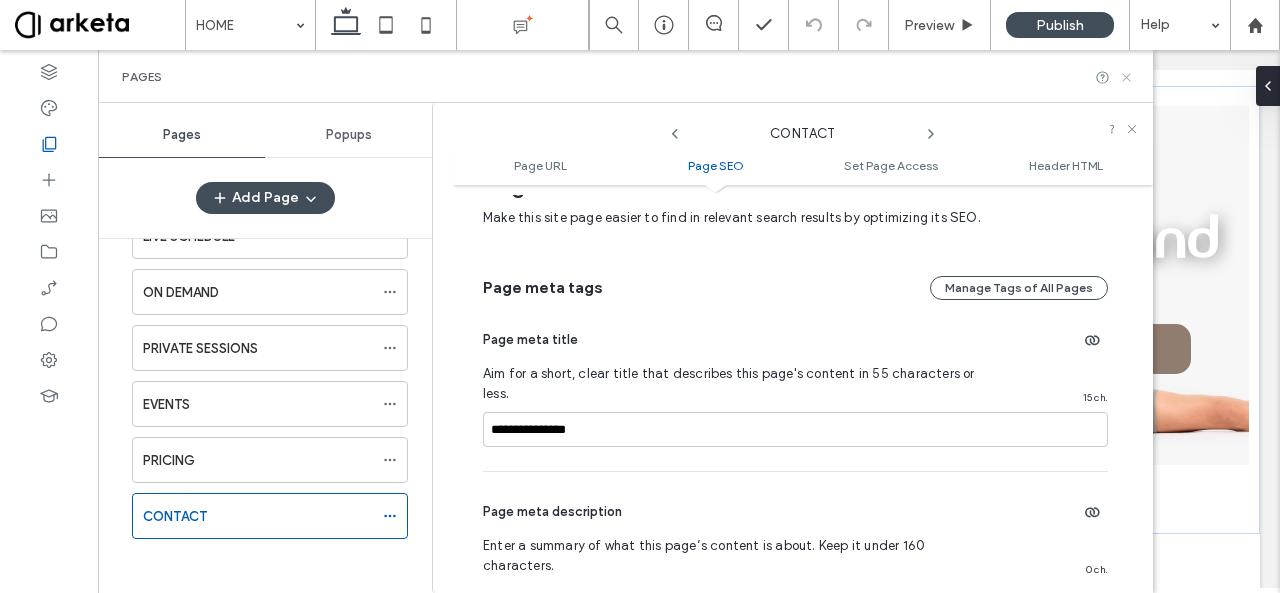 click 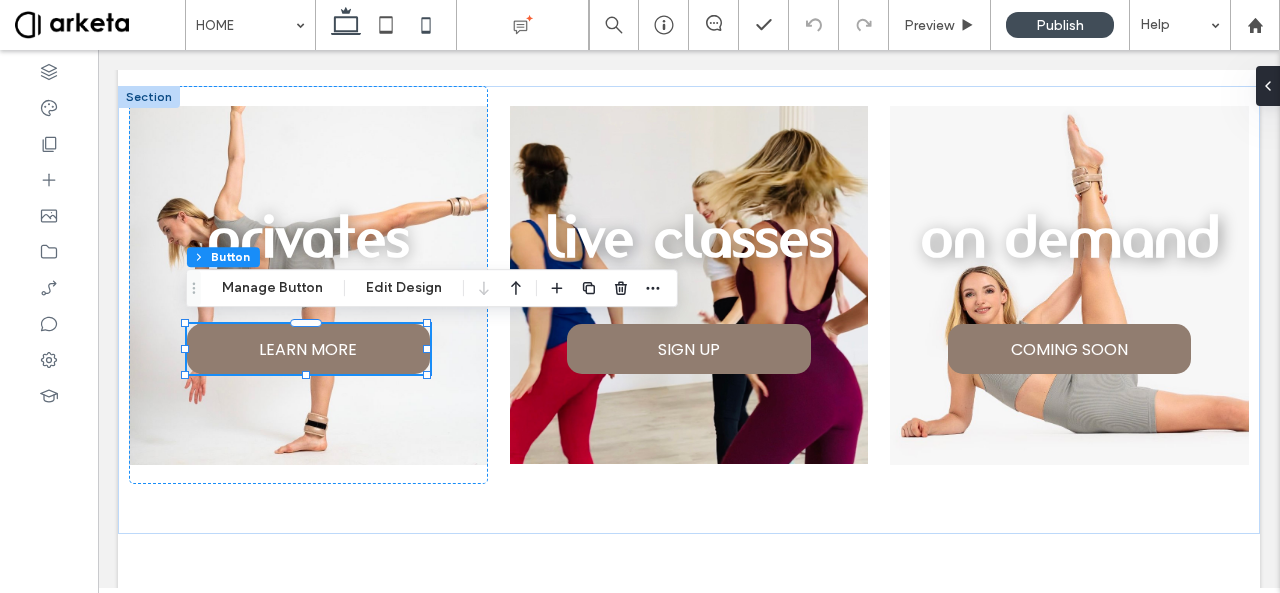 click 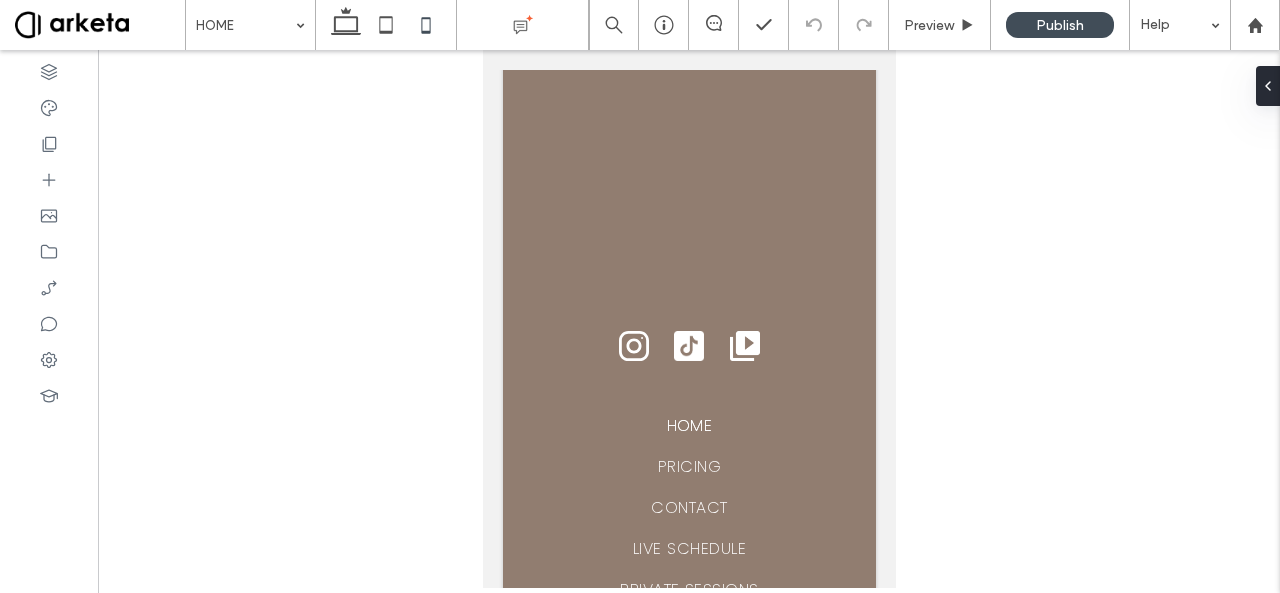 scroll, scrollTop: 6588, scrollLeft: 0, axis: vertical 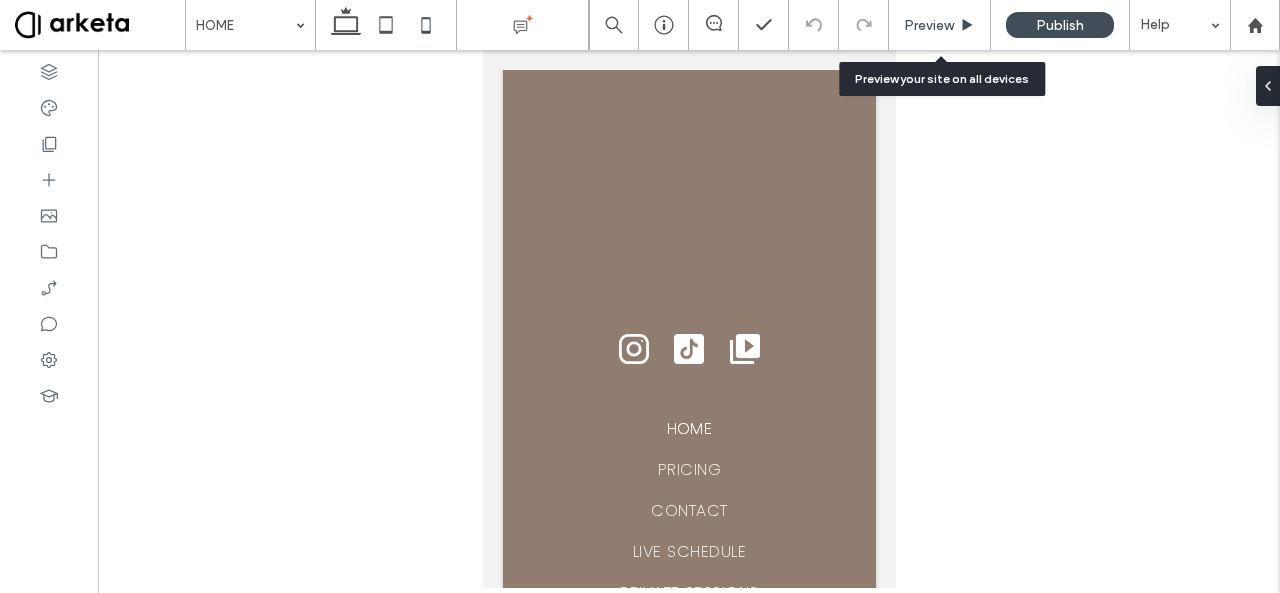 click on "Preview" at bounding box center [929, 25] 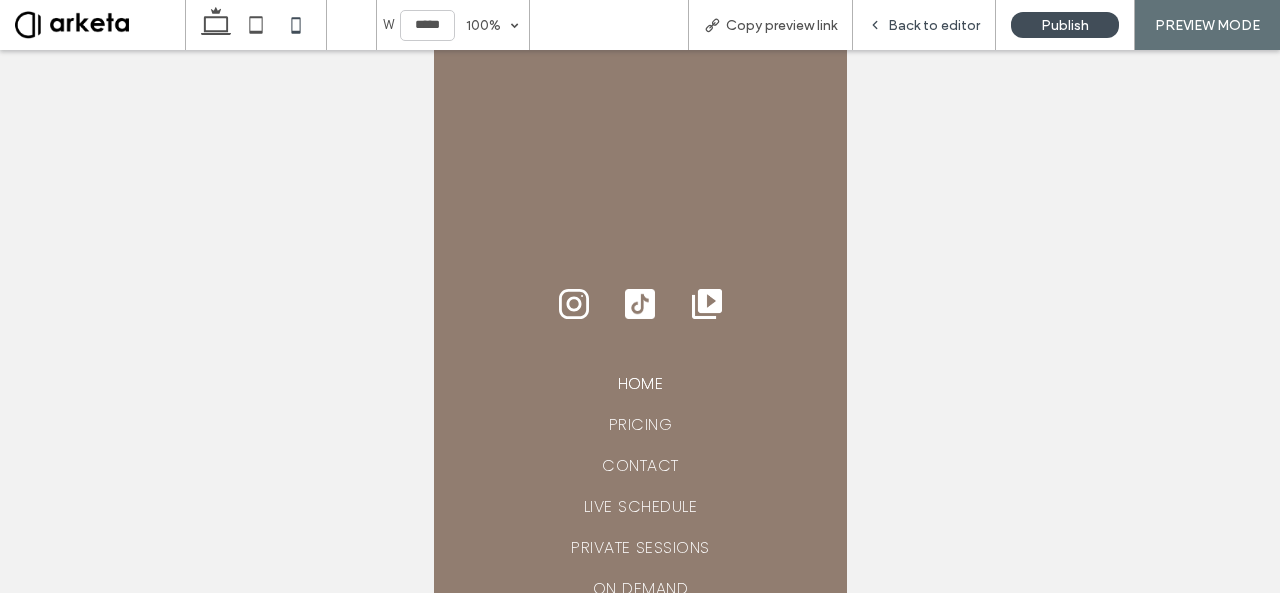 click on "Back to editor" at bounding box center (934, 25) 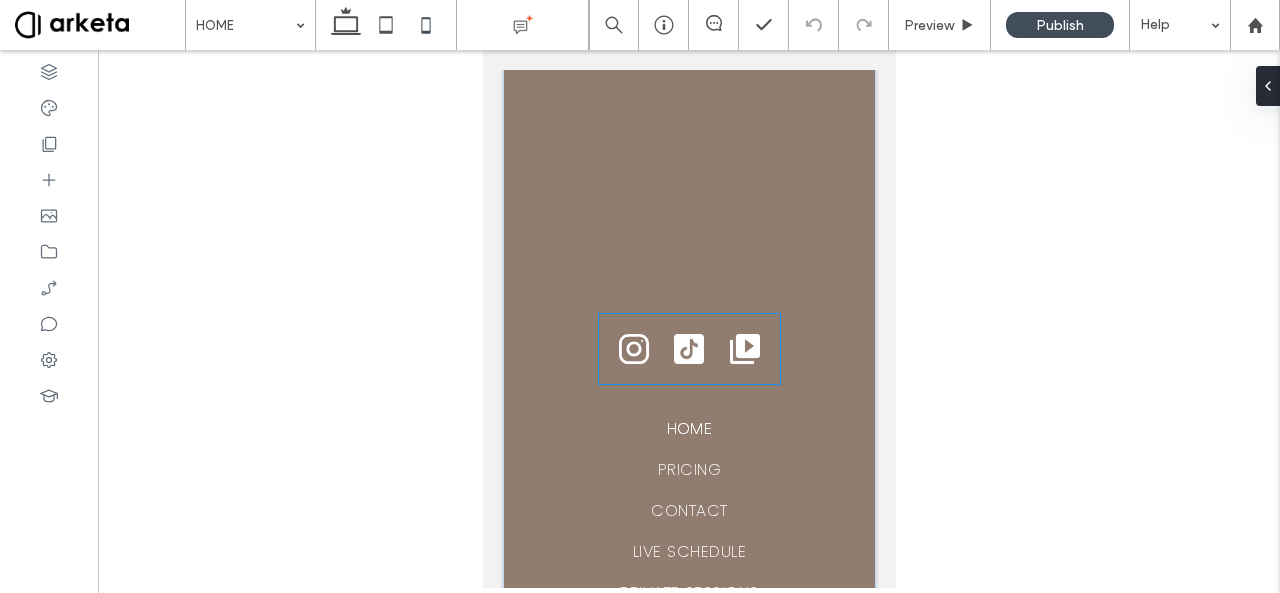 click at bounding box center (688, 349) 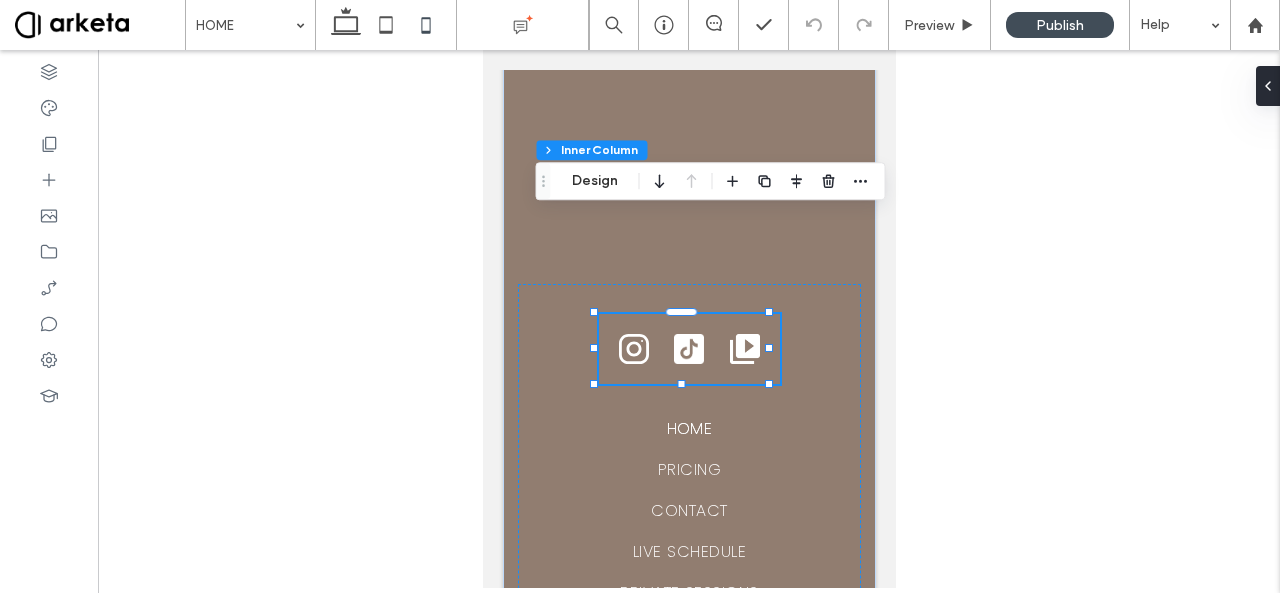 click at bounding box center [688, 349] 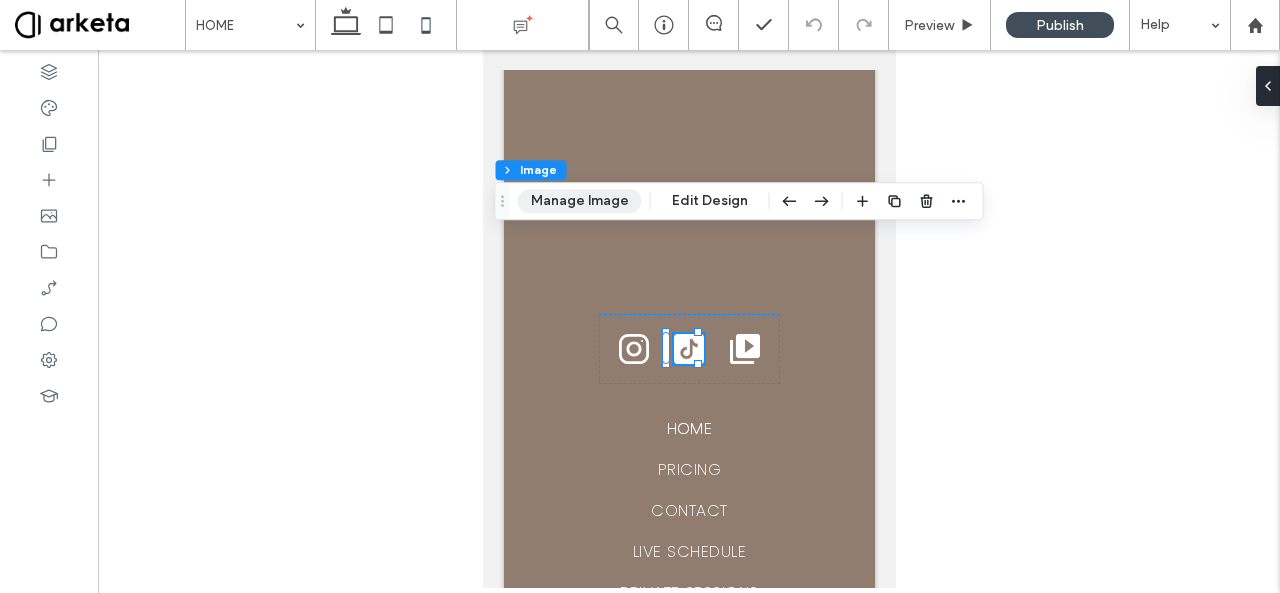 click on "Manage Image" at bounding box center [580, 201] 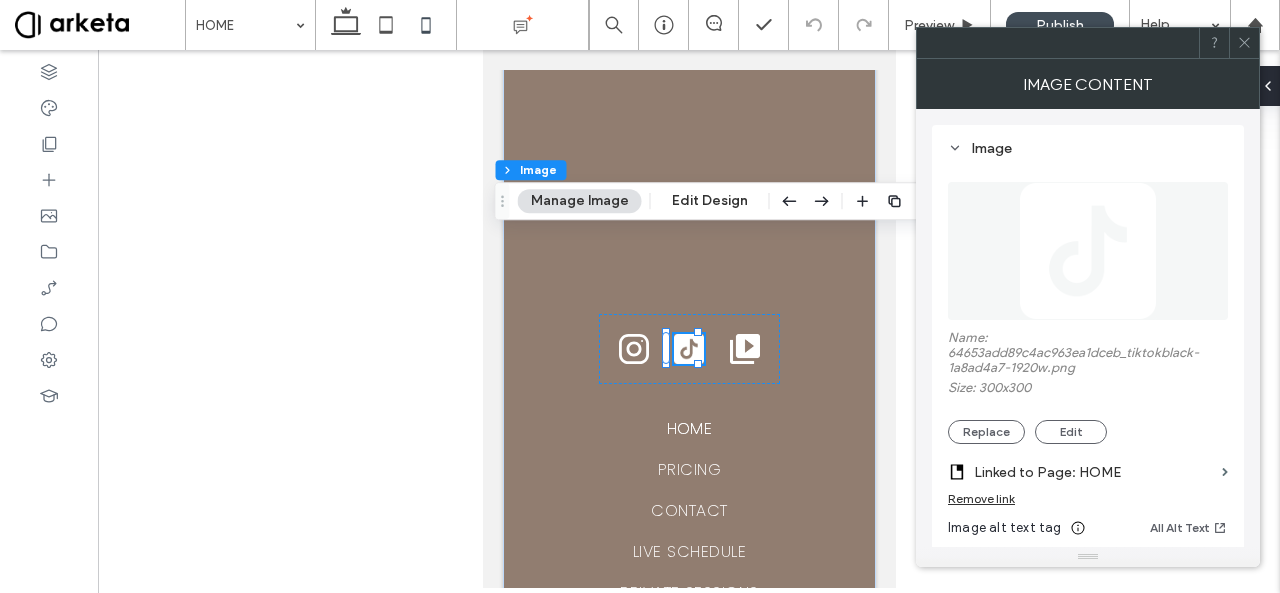 click on "Linked to Page: HOME" at bounding box center (1094, 472) 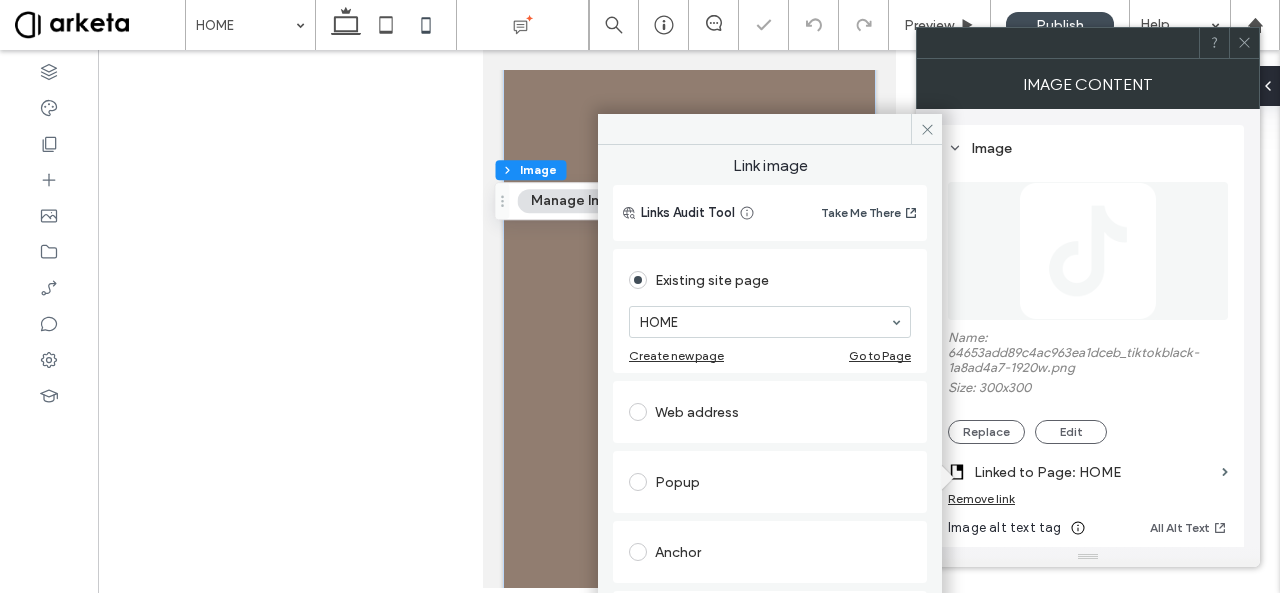 click on "Web address" at bounding box center (770, 412) 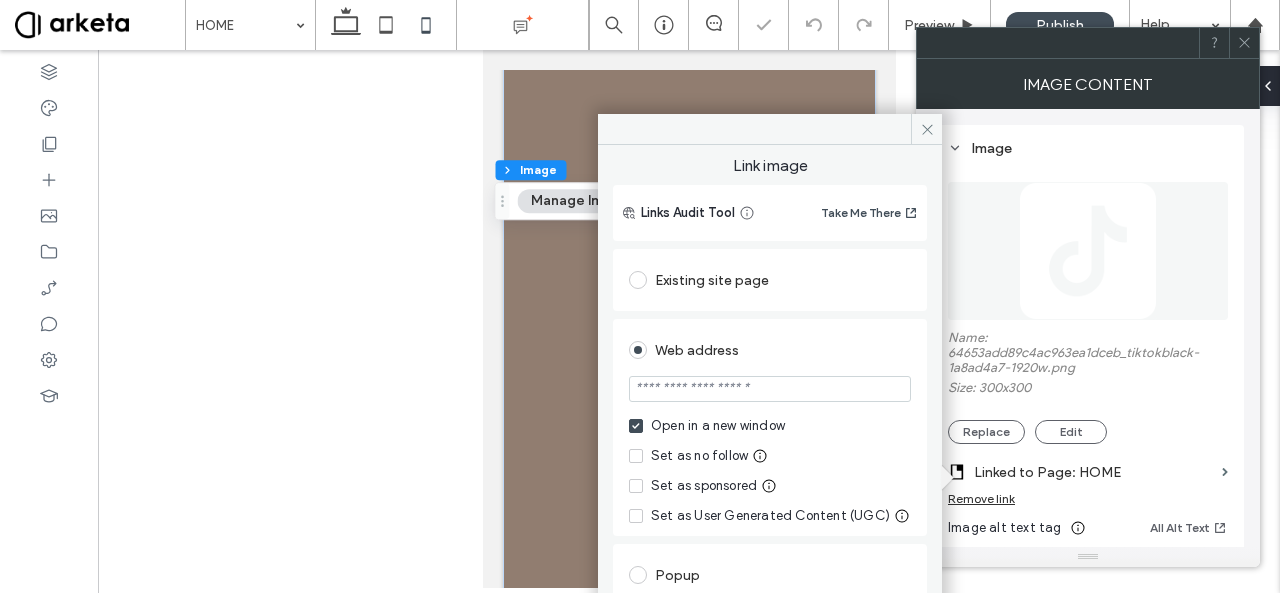 click at bounding box center [770, 389] 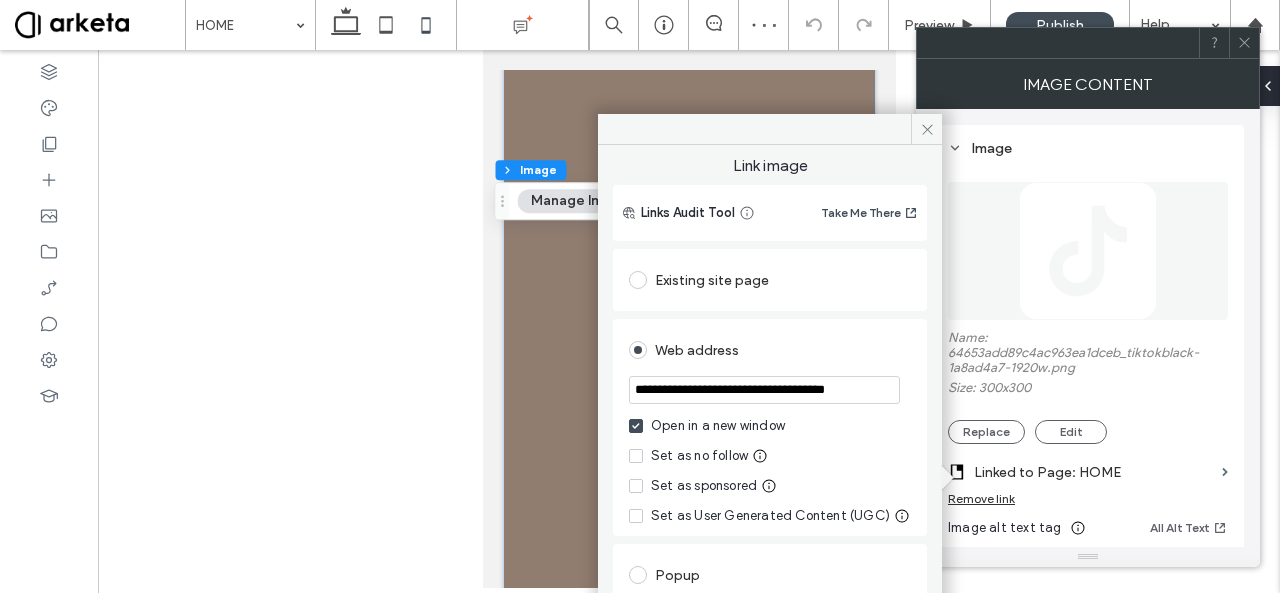 scroll, scrollTop: 0, scrollLeft: 8, axis: horizontal 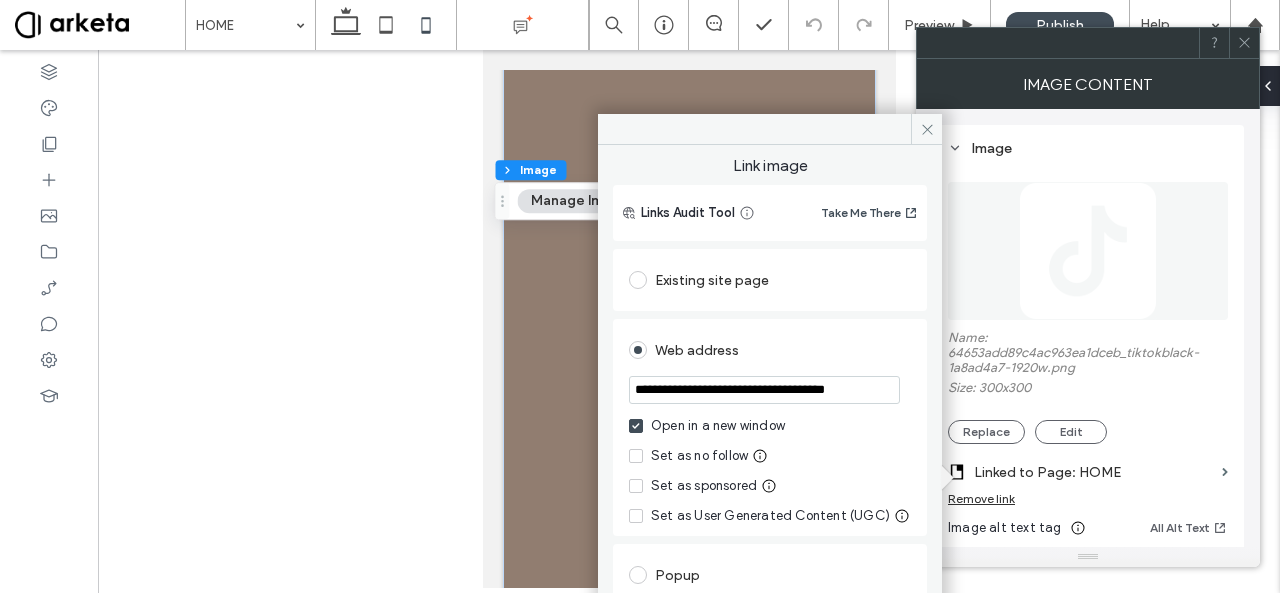drag, startPoint x: 664, startPoint y: 391, endPoint x: 606, endPoint y: 381, distance: 58.855755 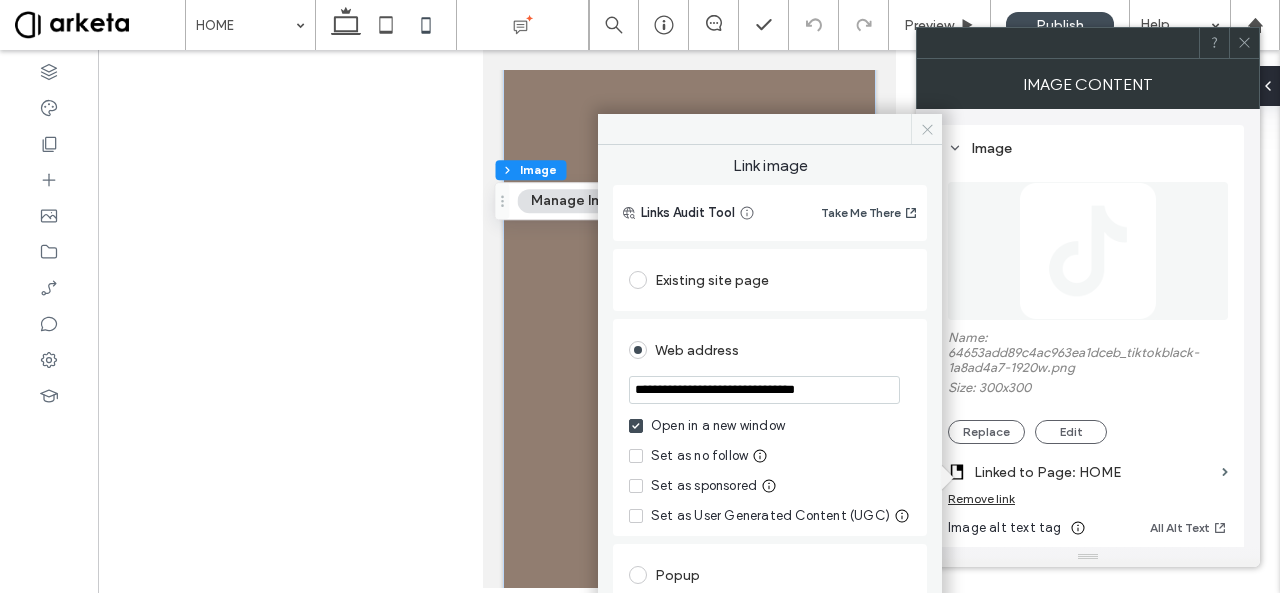 type on "**********" 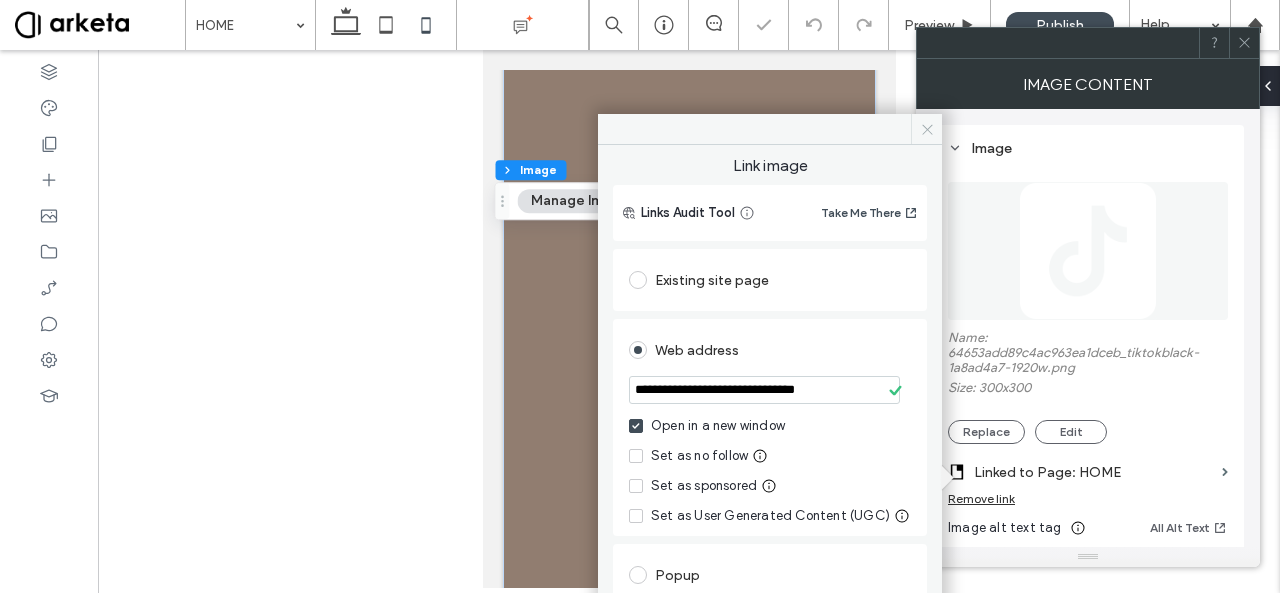 click 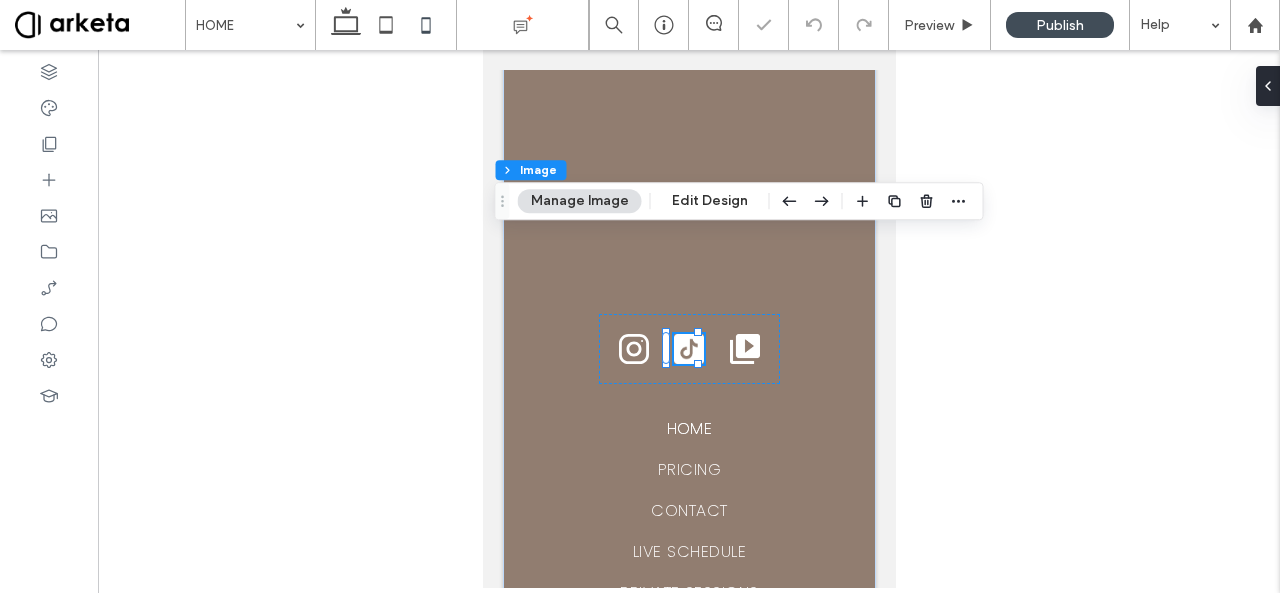 click 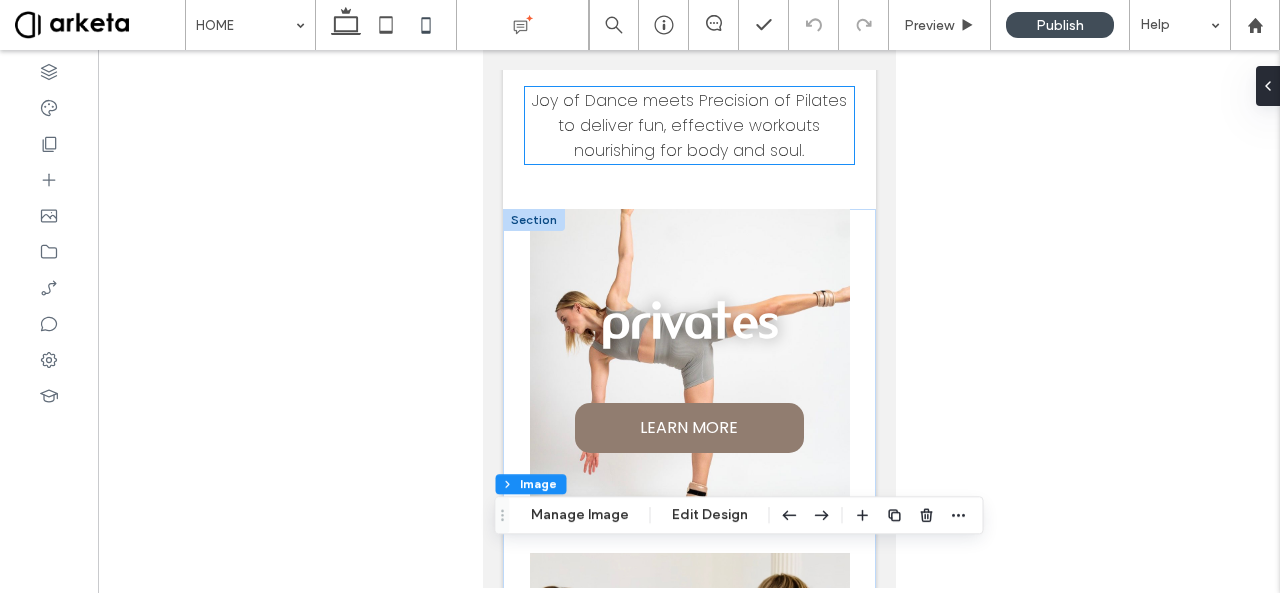 scroll, scrollTop: 444, scrollLeft: 0, axis: vertical 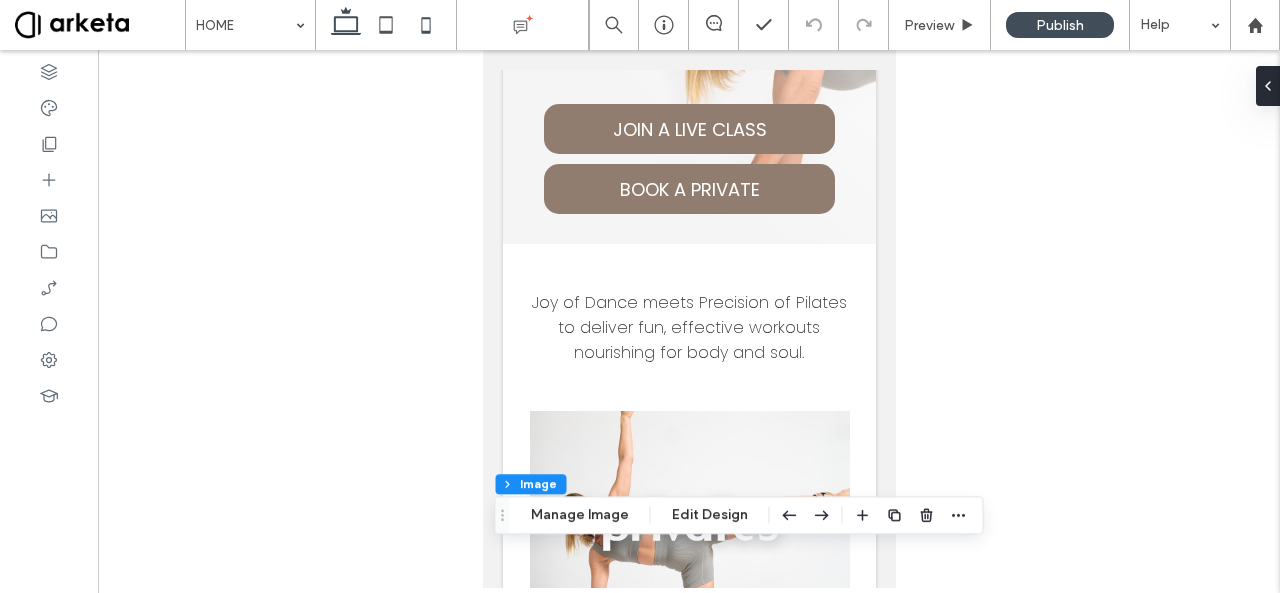 click 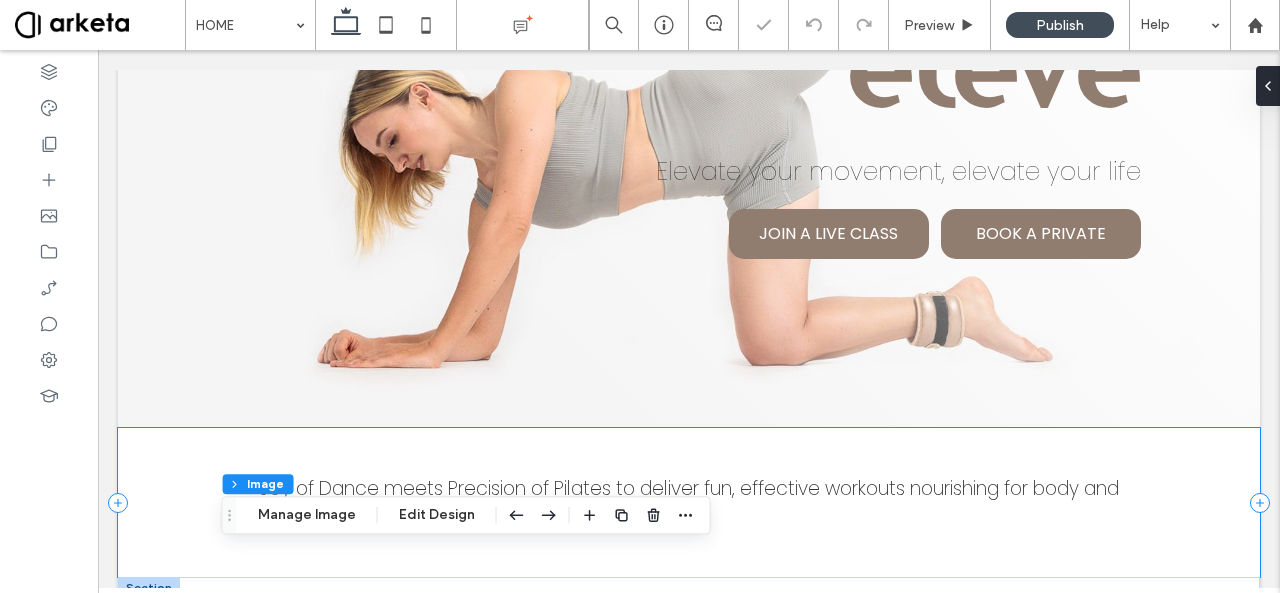 scroll, scrollTop: 237, scrollLeft: 0, axis: vertical 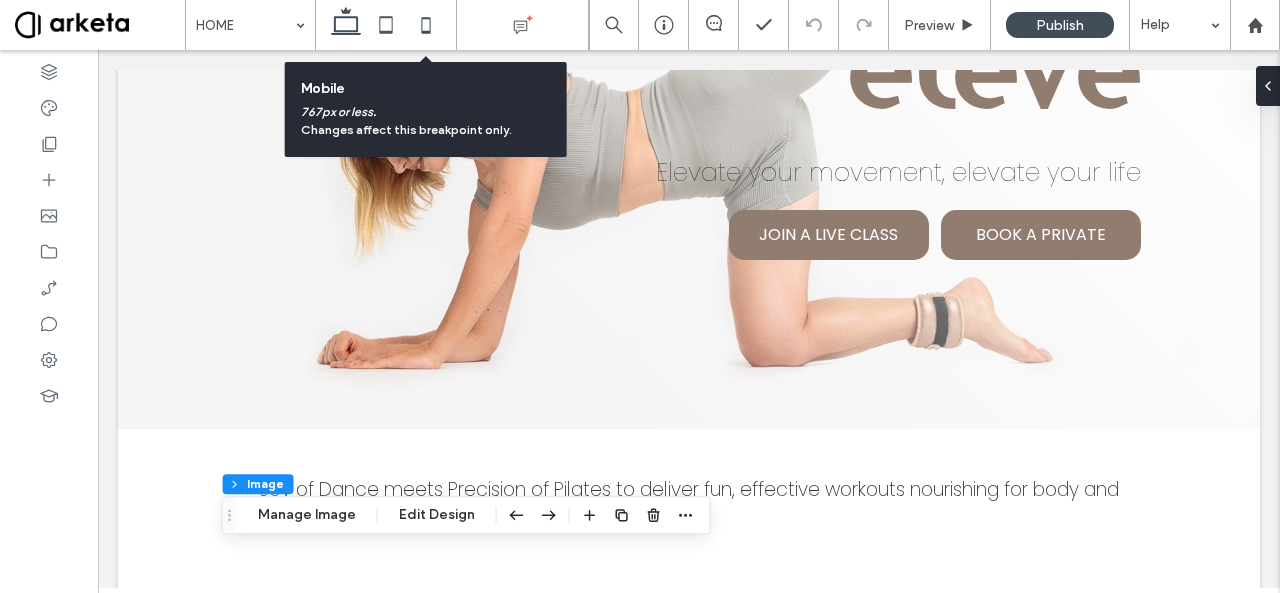 click 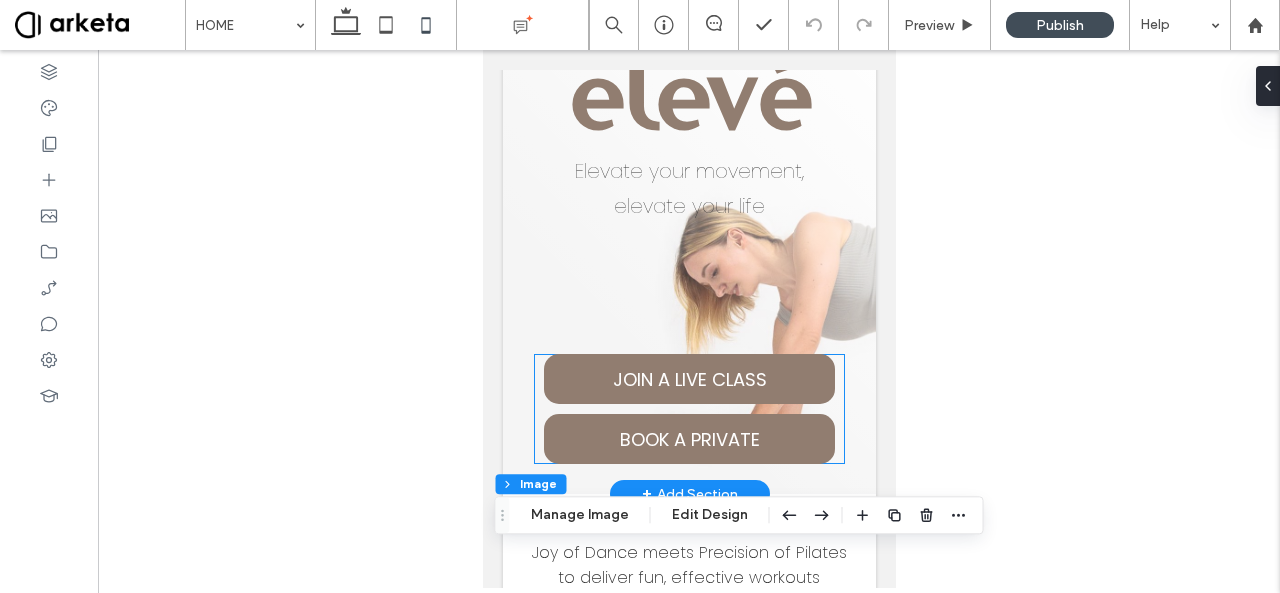 scroll, scrollTop: 191, scrollLeft: 0, axis: vertical 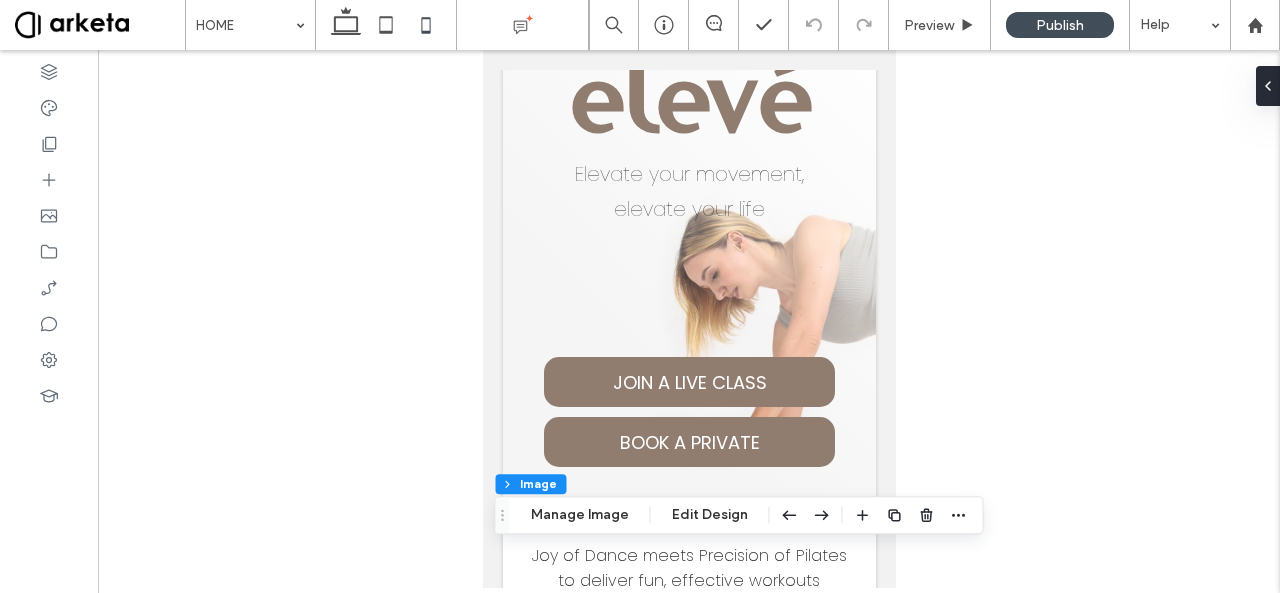 click at bounding box center [689, 319] 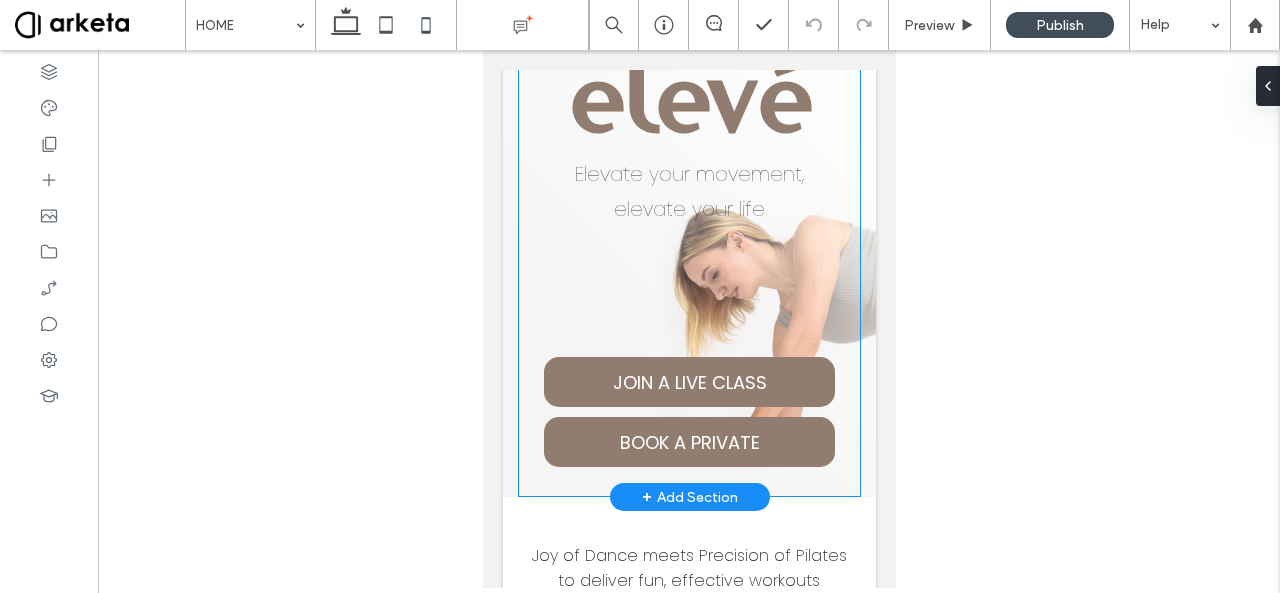 click on "elevé
Elevate your movement, elevate your life
JOIN A LIVE CLASS
BOOK A PRIVATE" at bounding box center [688, 251] 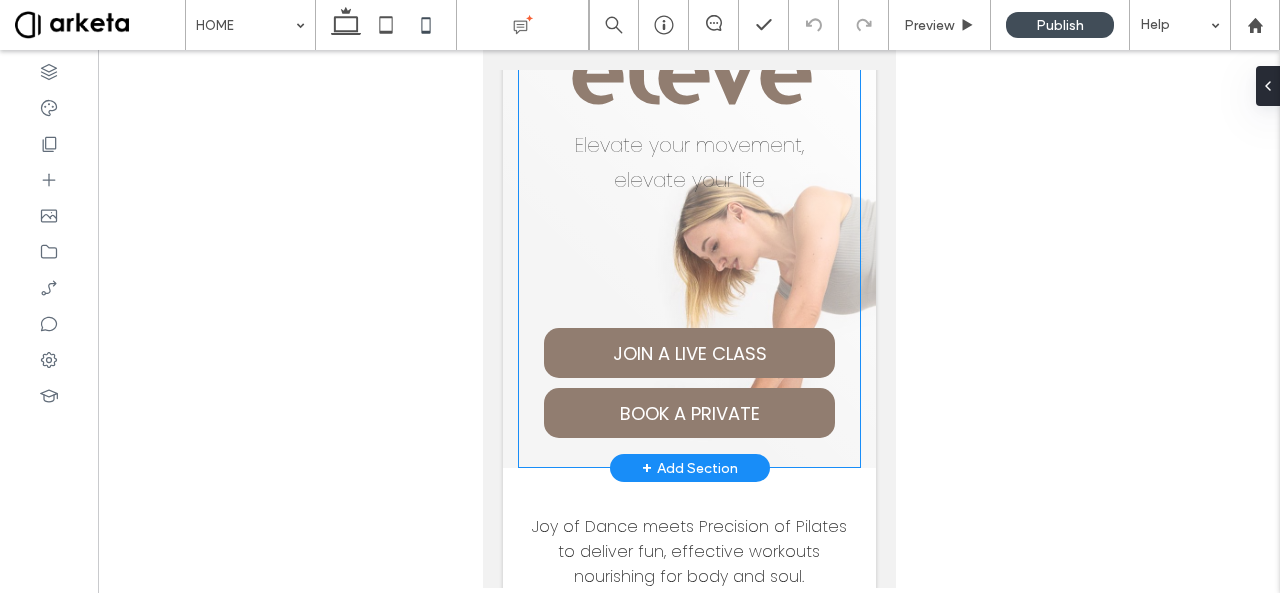 scroll, scrollTop: 226, scrollLeft: 0, axis: vertical 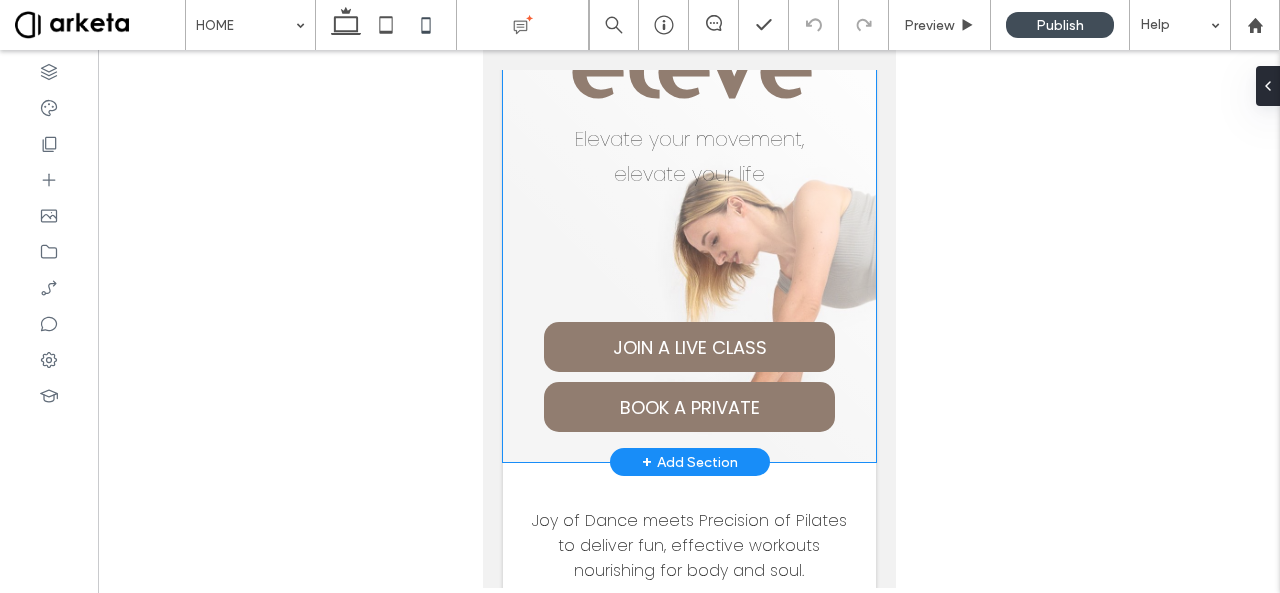 click on "elevé
Elevate your movement, elevate your life
JOIN A LIVE CLASS
BOOK A PRIVATE" at bounding box center [688, 216] 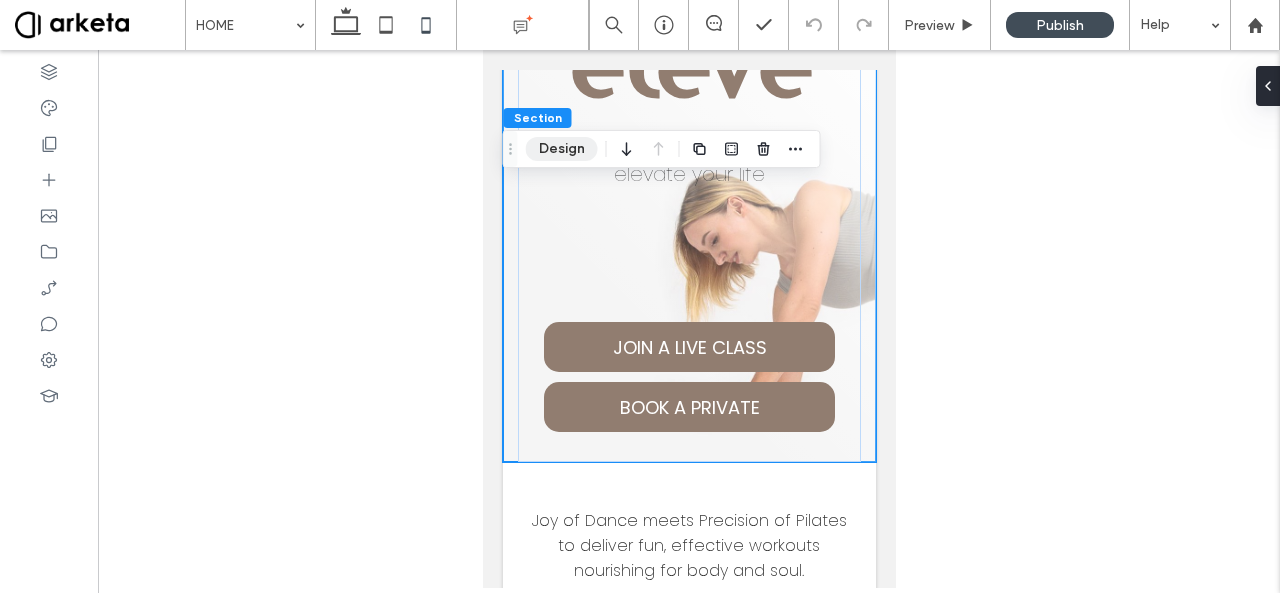 click on "Design" at bounding box center (562, 149) 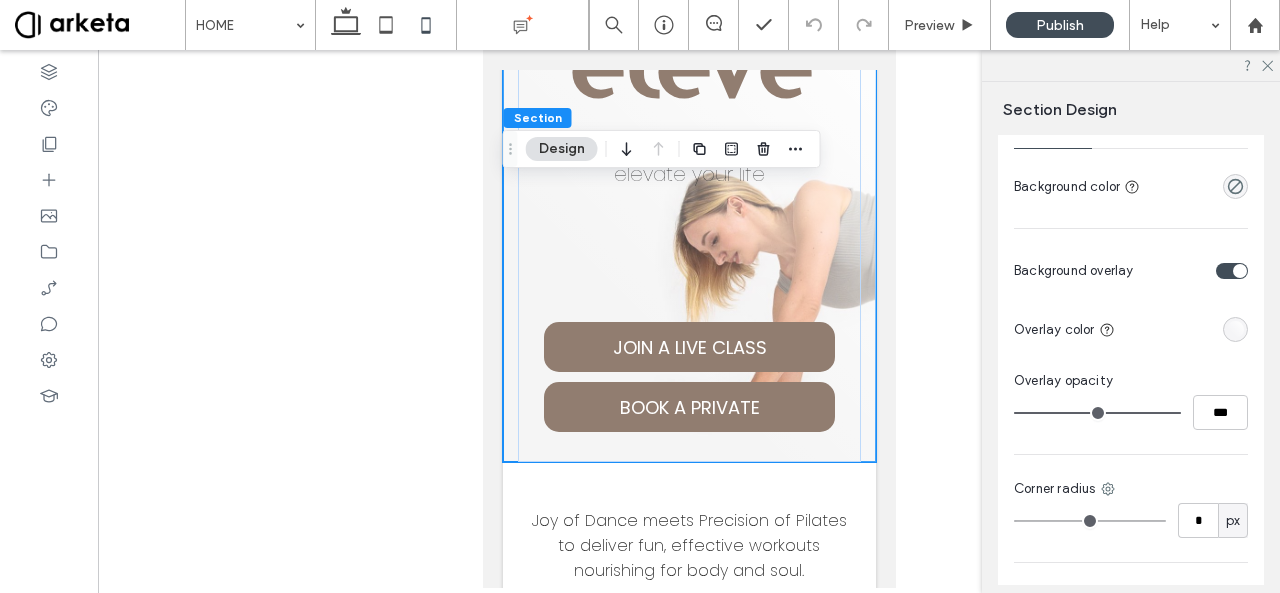 scroll, scrollTop: 241, scrollLeft: 0, axis: vertical 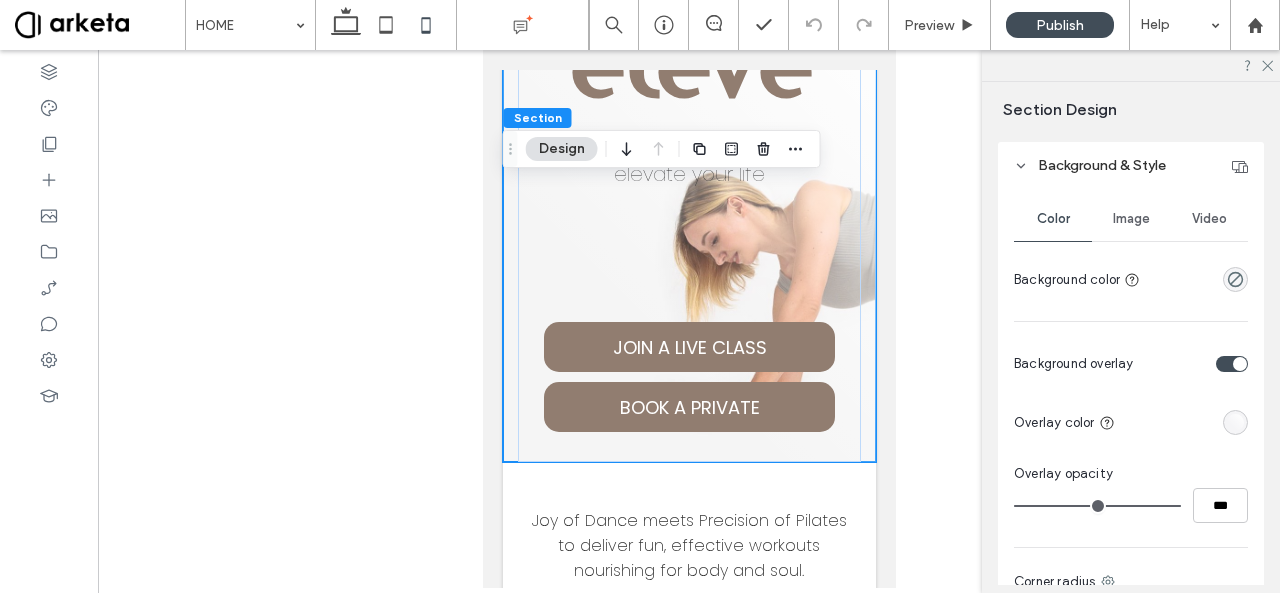 click on "Image" at bounding box center (1131, 219) 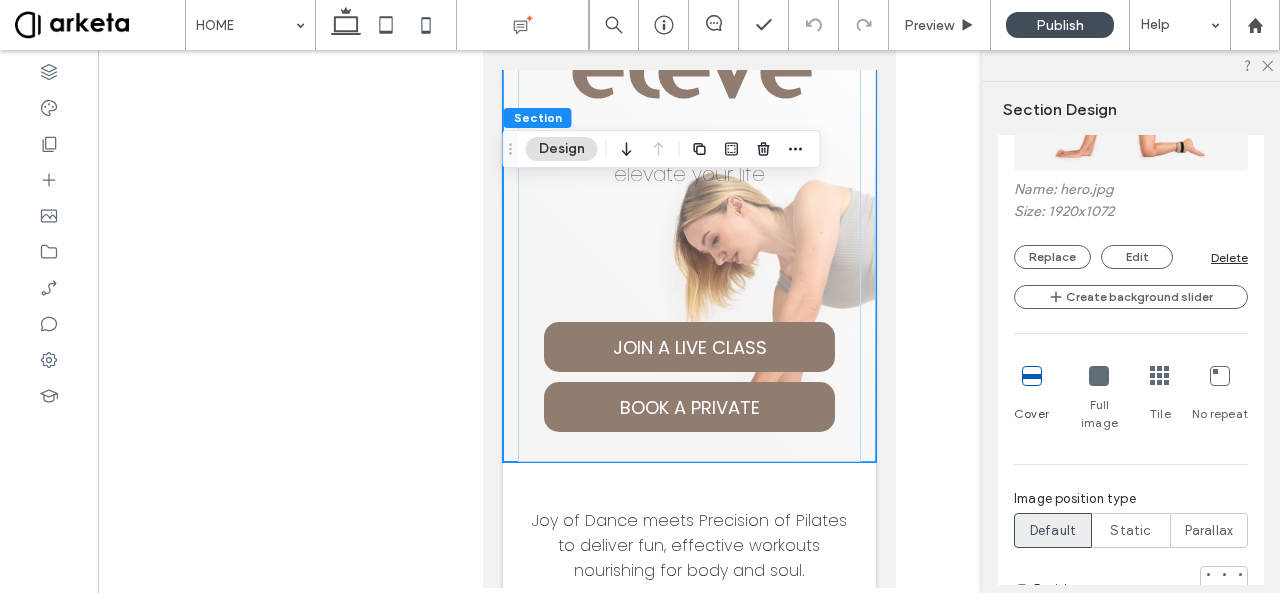 scroll, scrollTop: 601, scrollLeft: 0, axis: vertical 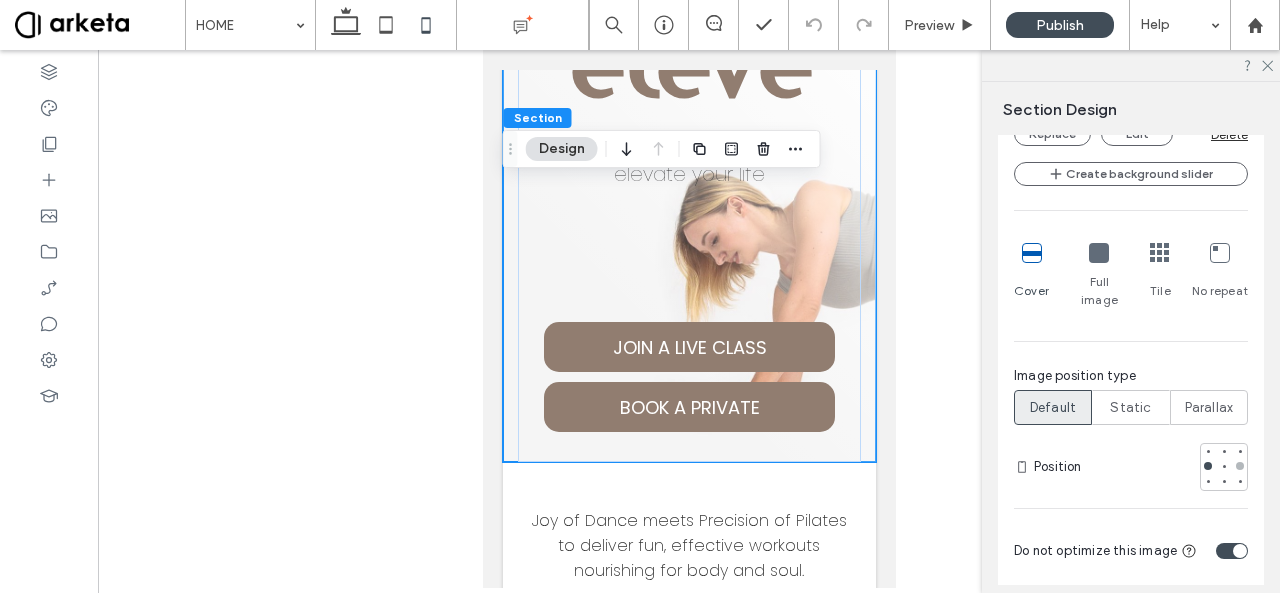 click at bounding box center (1240, 466) 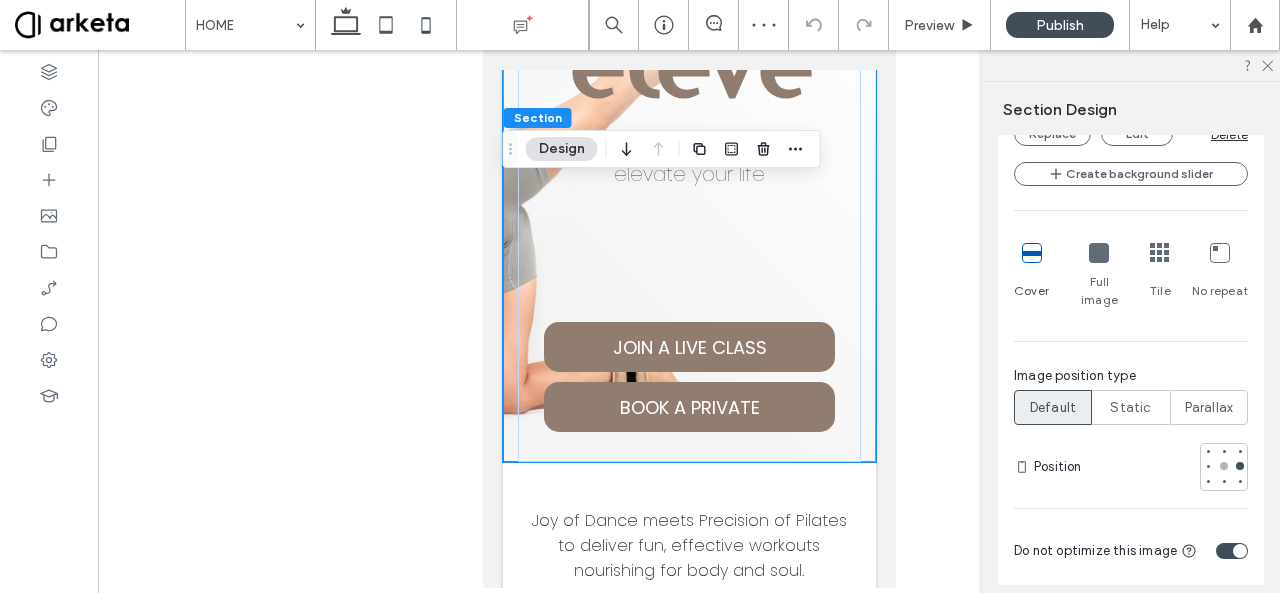 click at bounding box center (1224, 466) 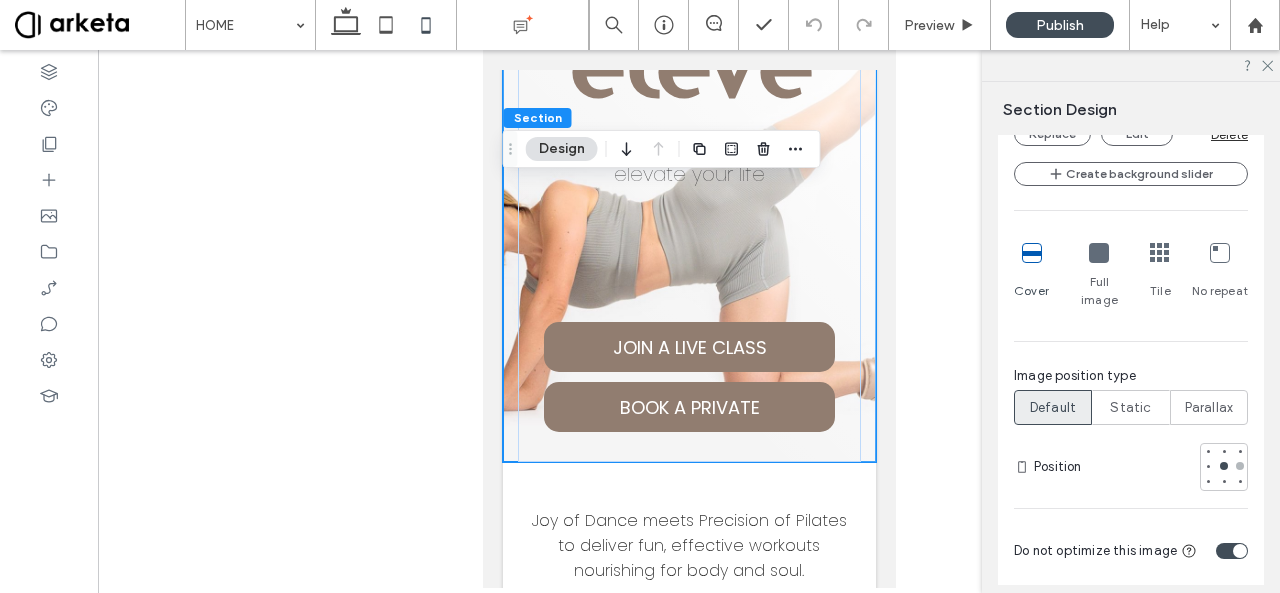 click on "Color Image Video Name: hero.jpg Size: 1920x1072 Replace Edit Delete Create background slider Cover Full image Tile No repeat Image position type Default Static Parallax Position Do not optimize this image Background overlay Overlay color Overlay opacity *** Corner radius * px Border *** Shadow" at bounding box center (1131, 469) 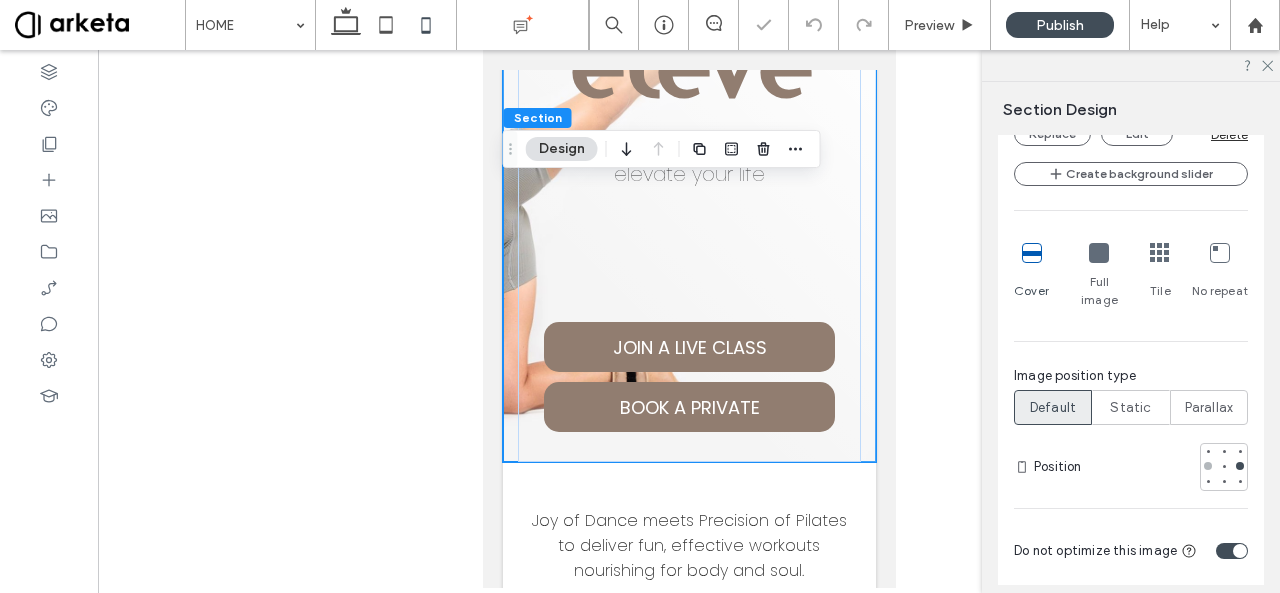 click at bounding box center [1208, 466] 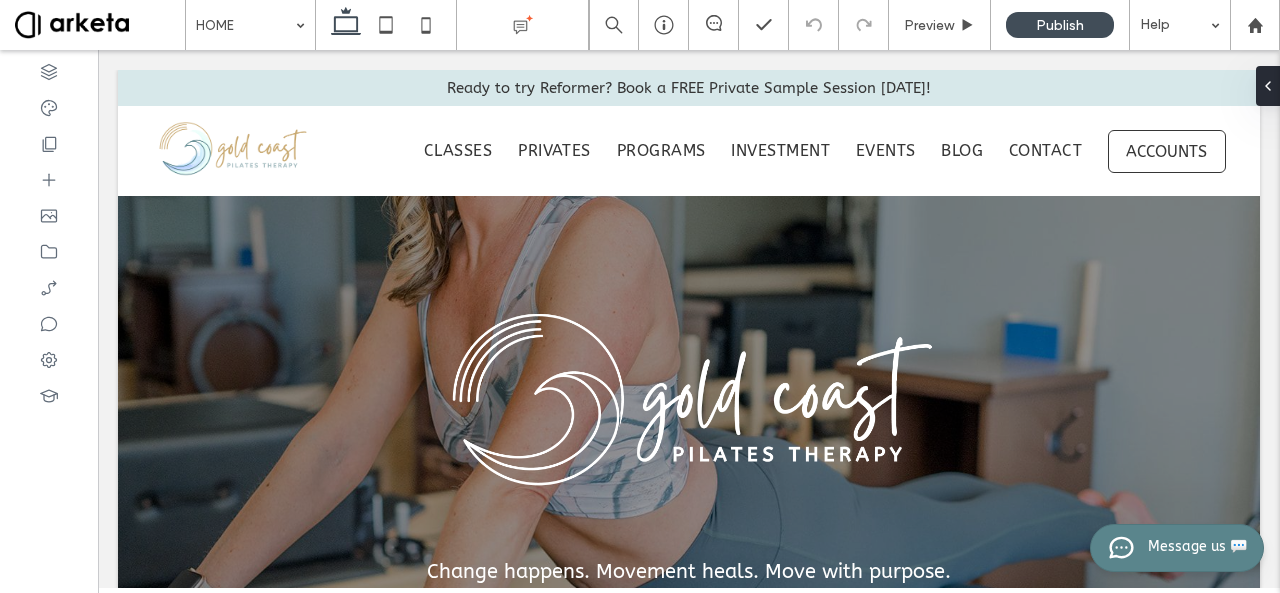 scroll, scrollTop: 708, scrollLeft: 0, axis: vertical 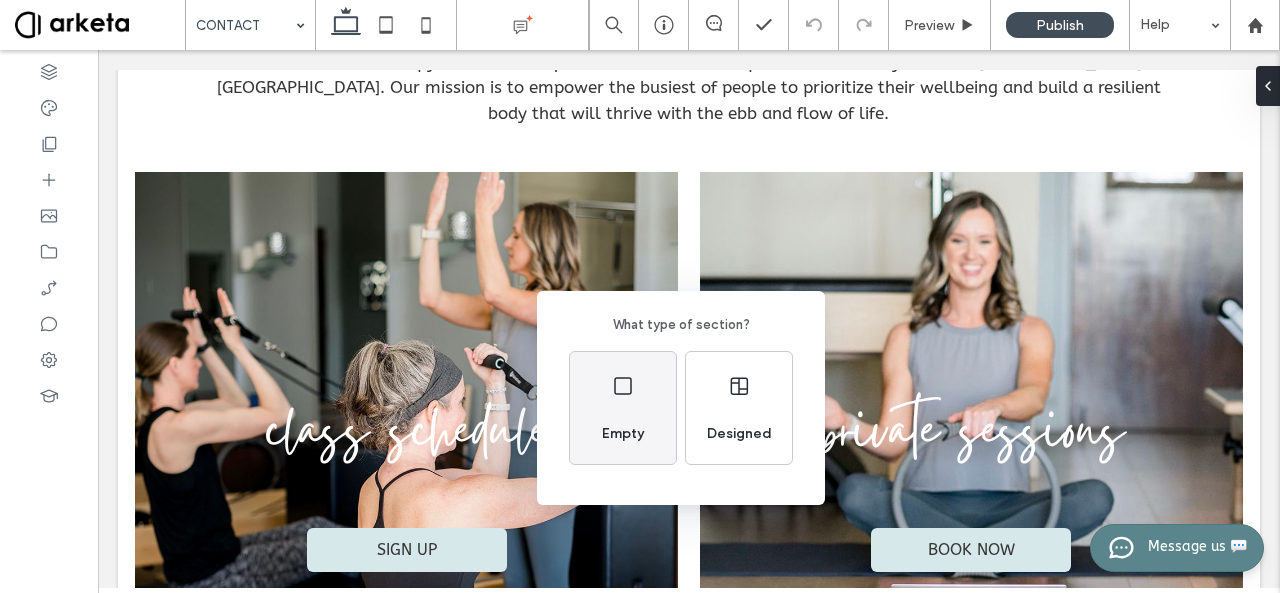 click on "Empty" at bounding box center (623, 408) 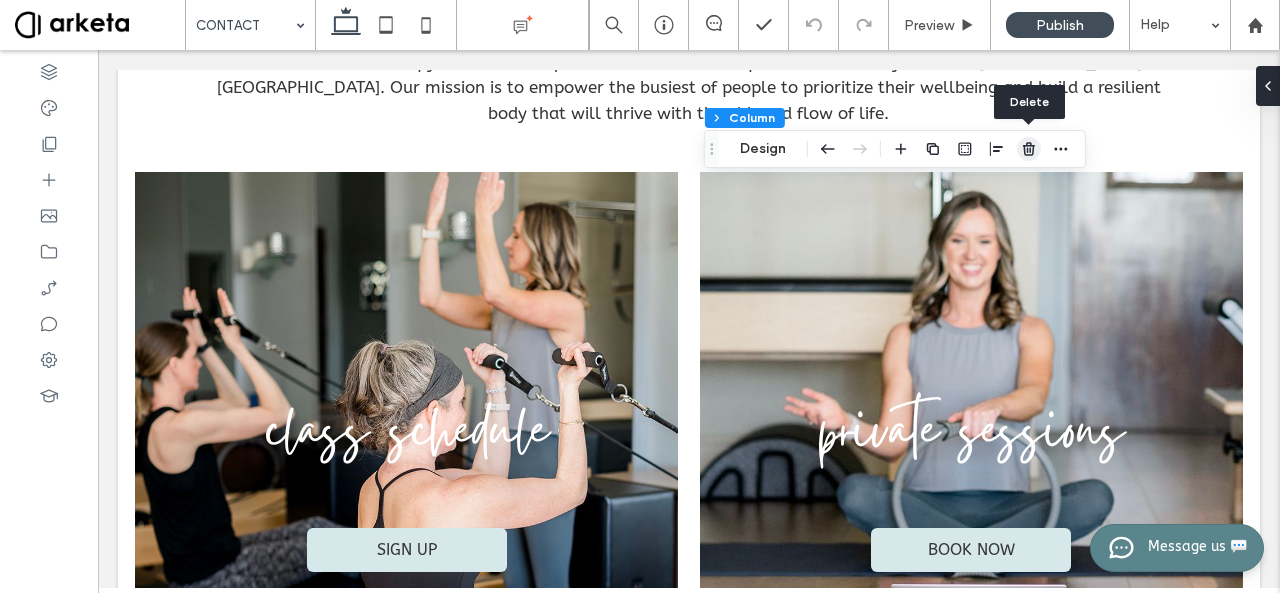 click 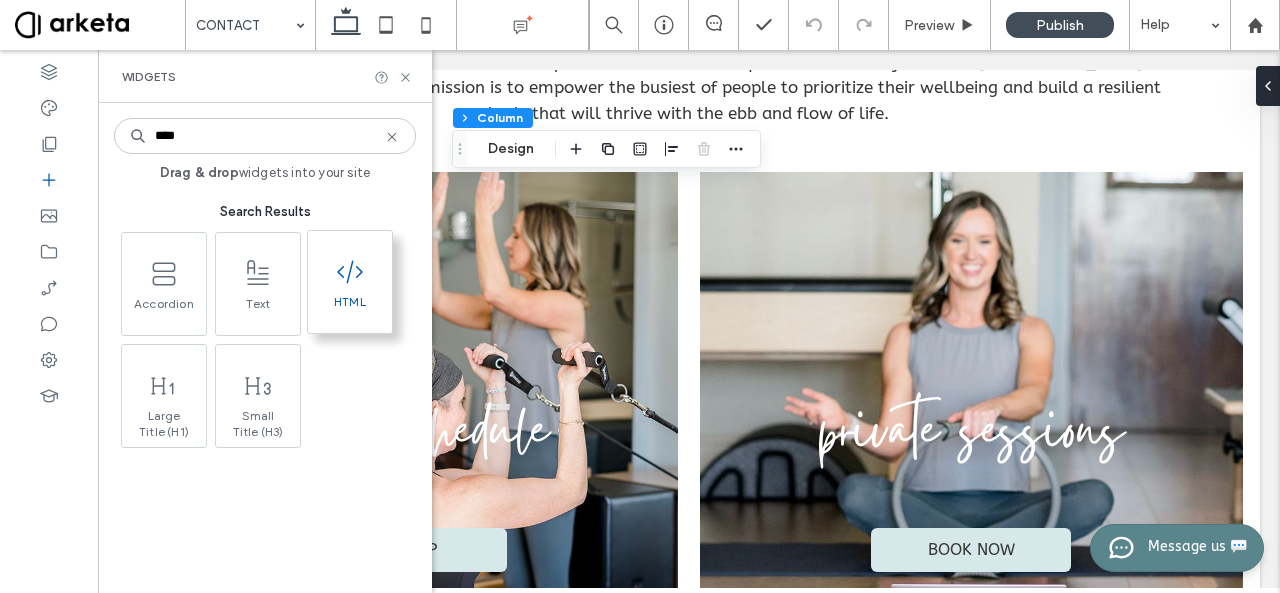 type on "****" 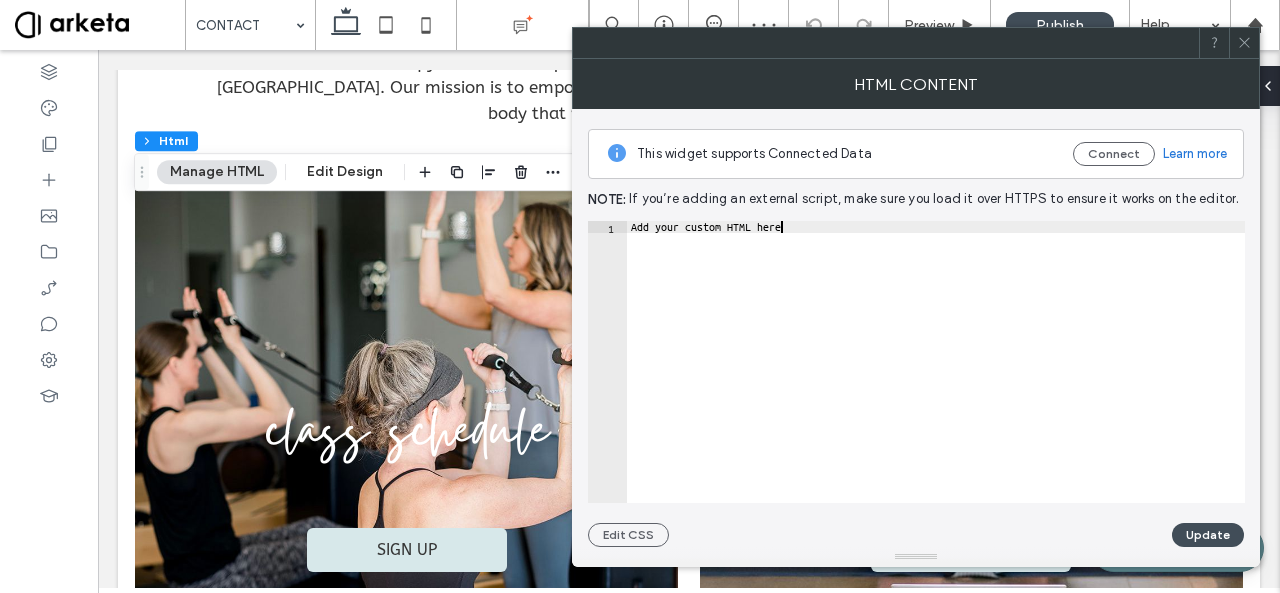 click on "Add your custom HTML here" at bounding box center (936, 374) 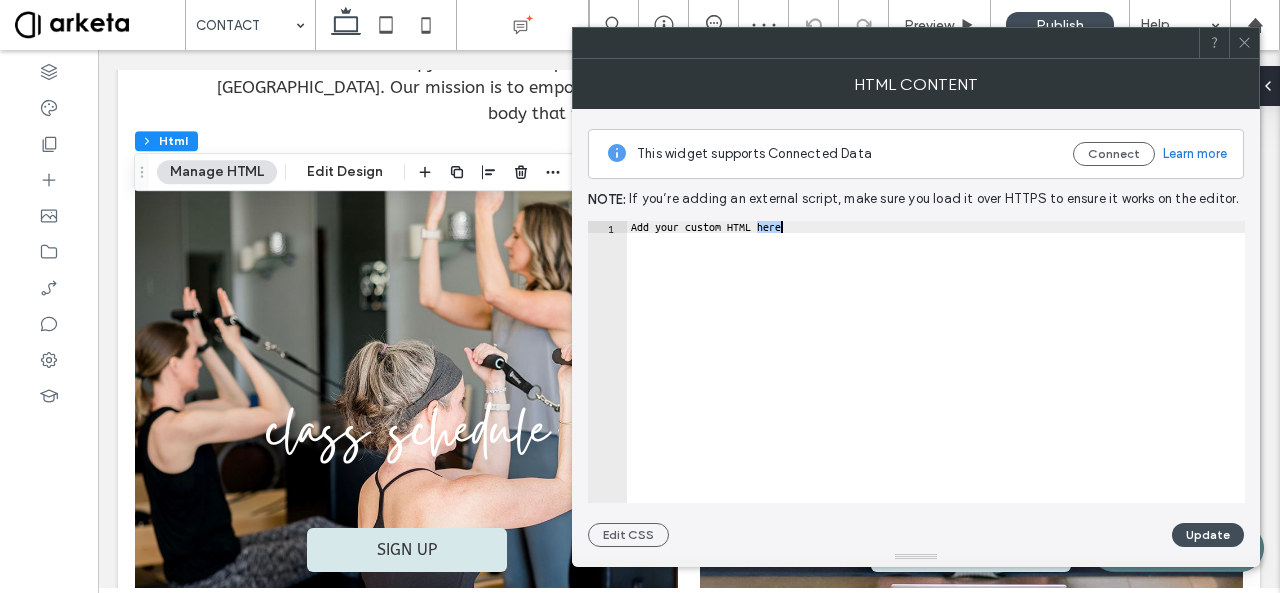 click on "Add your custom HTML here" at bounding box center (936, 374) 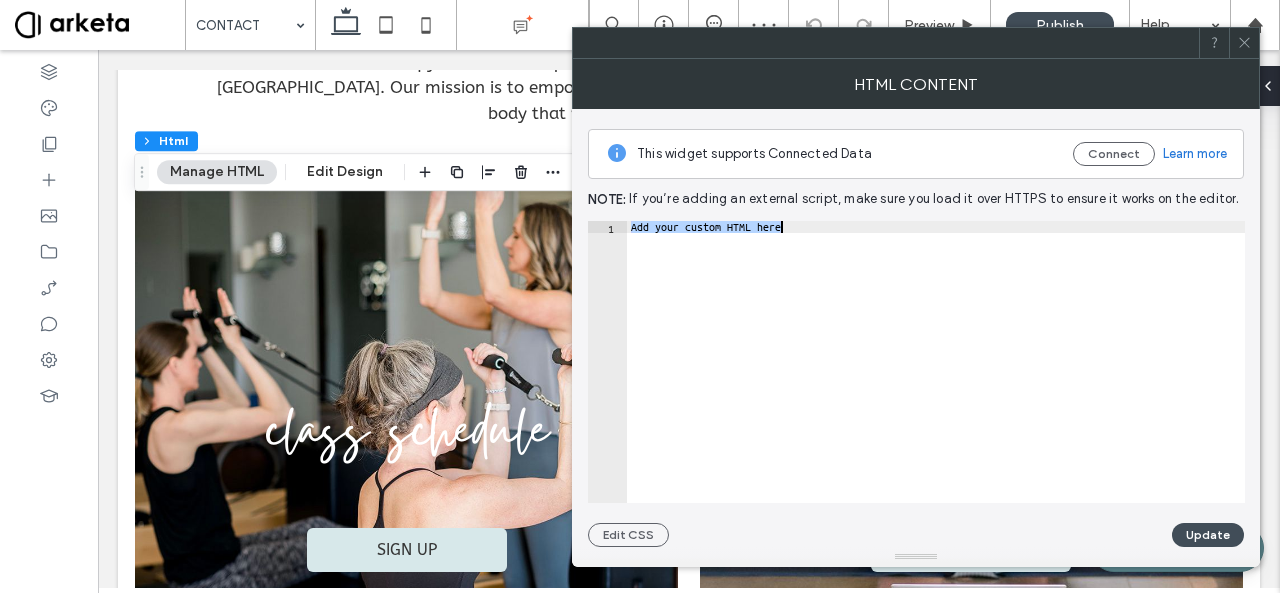 paste 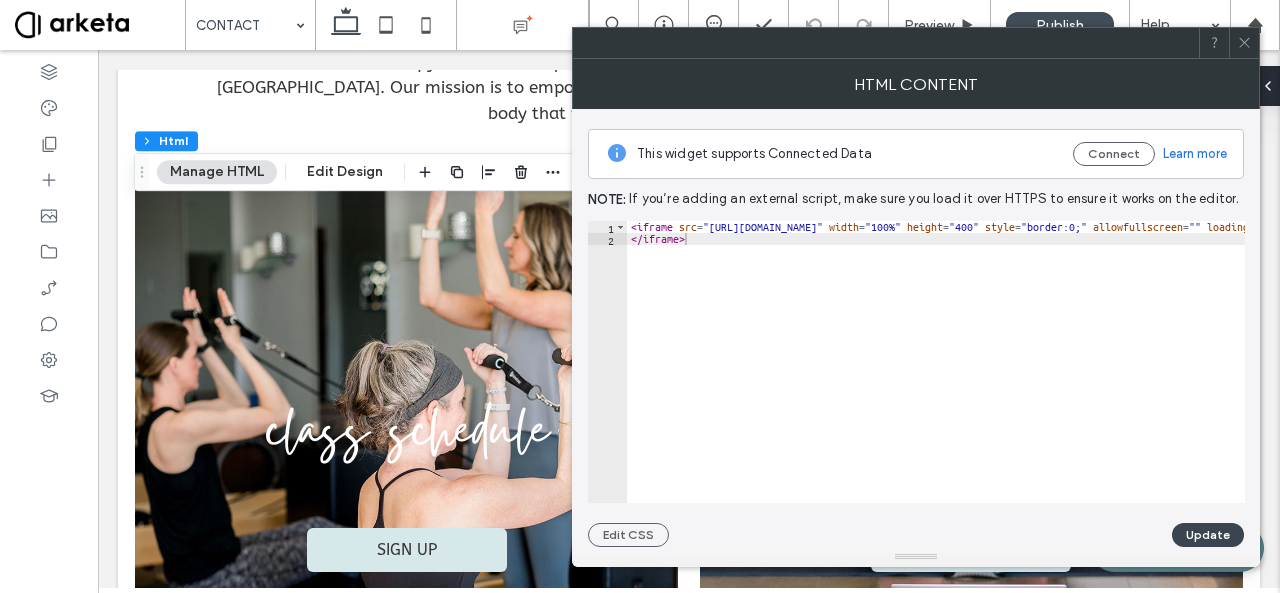 click on "Update" at bounding box center [1208, 535] 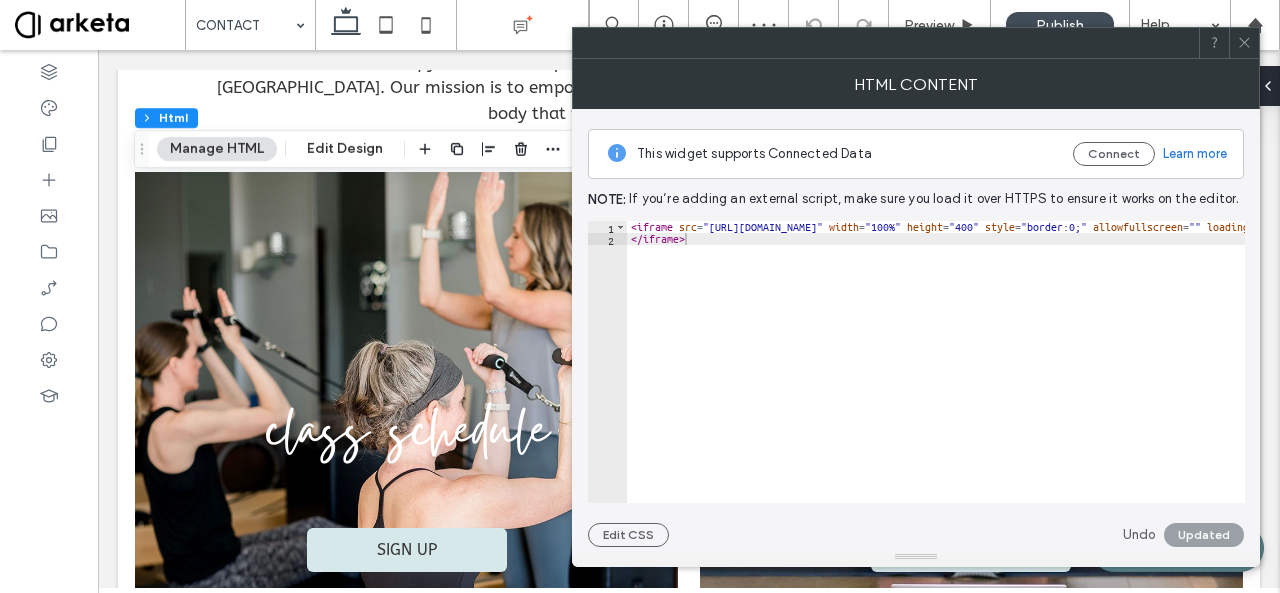 click 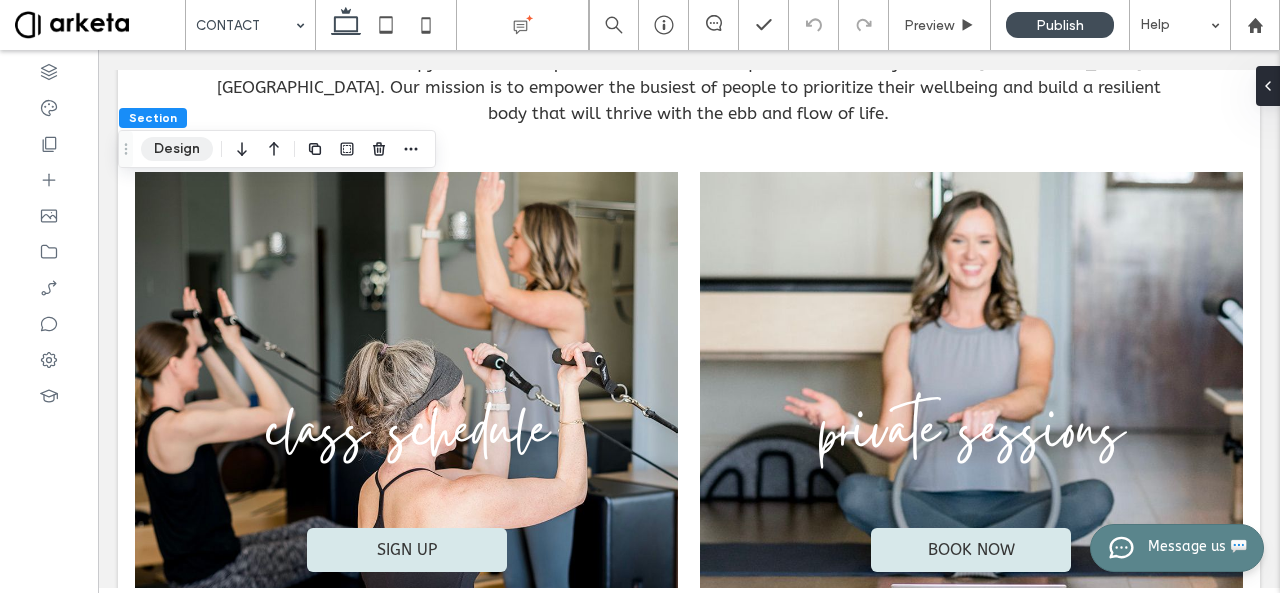 click on "Design" at bounding box center [177, 149] 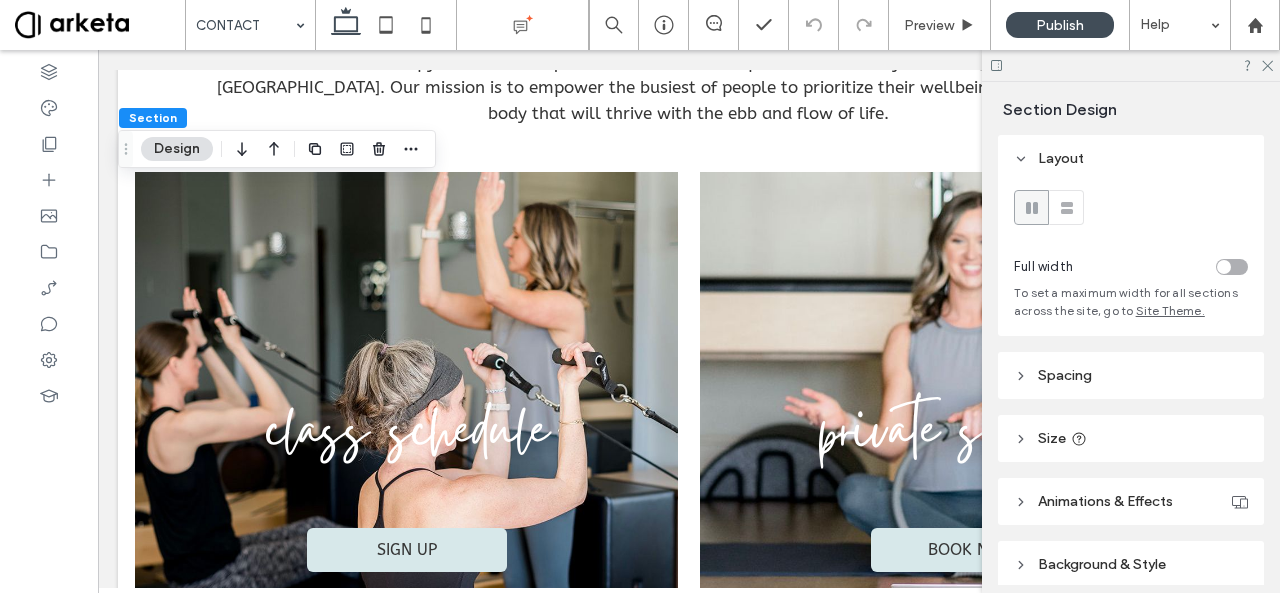 click at bounding box center (1232, 267) 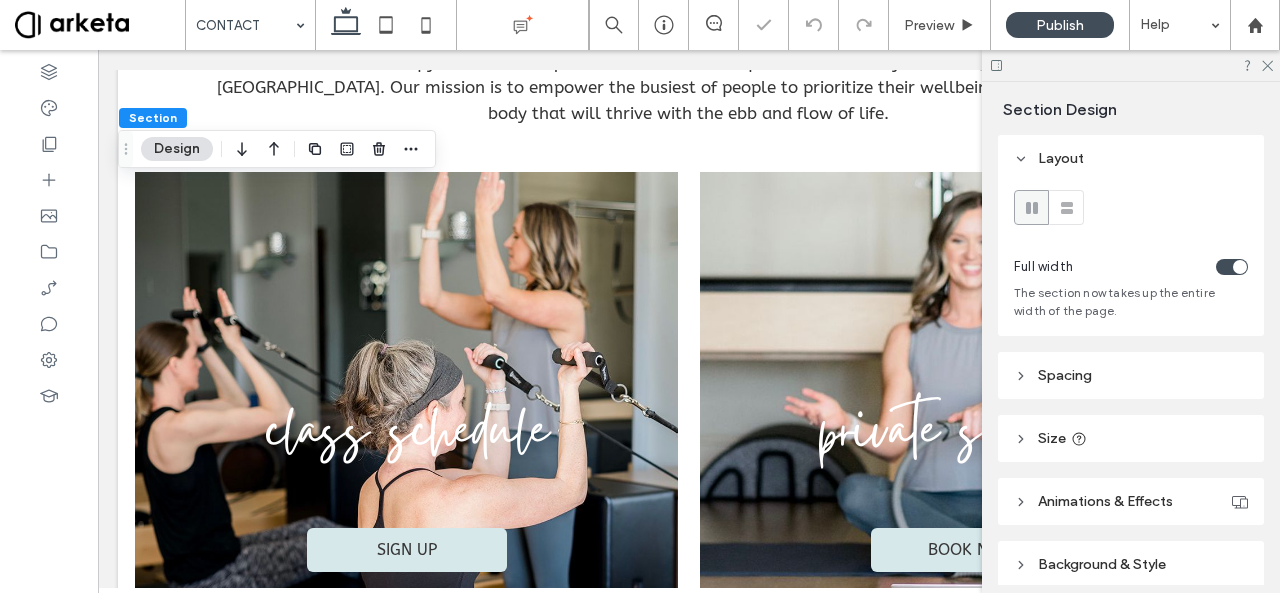 scroll, scrollTop: 82, scrollLeft: 0, axis: vertical 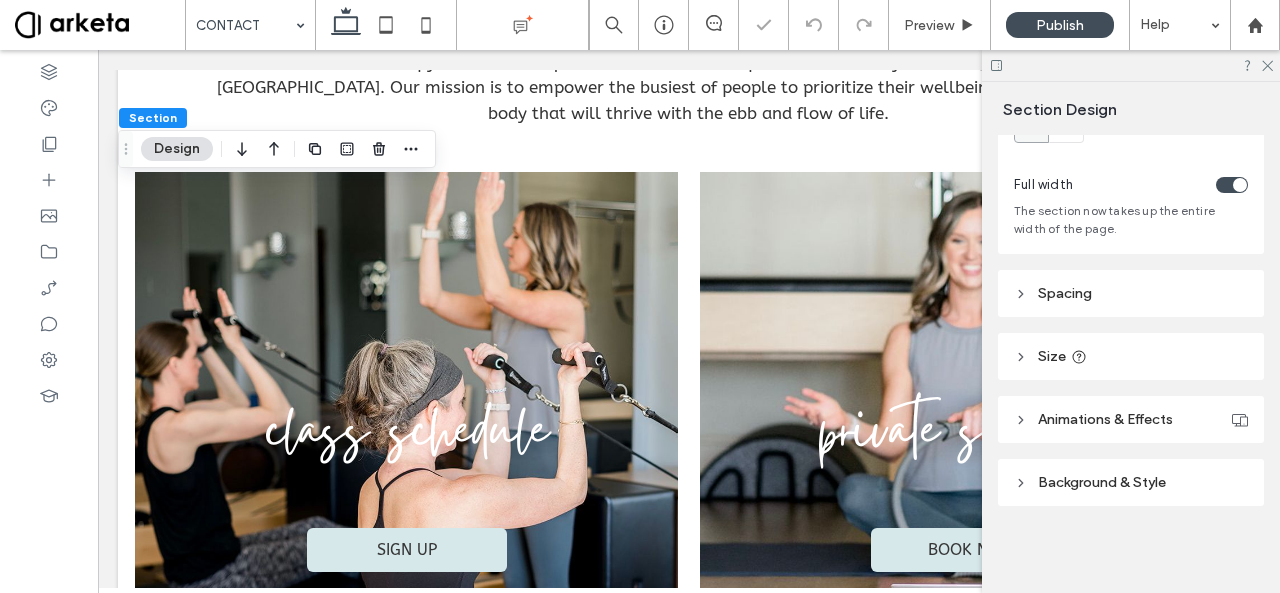 click on "Spacing" at bounding box center [1131, 293] 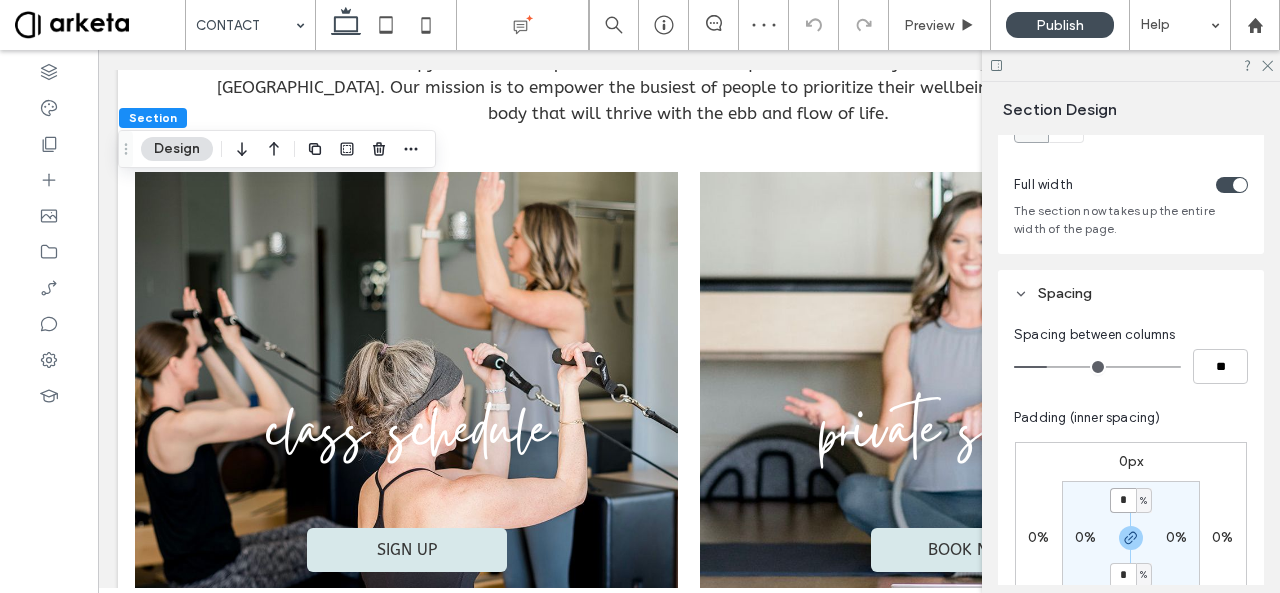 click on "*" at bounding box center [1123, 500] 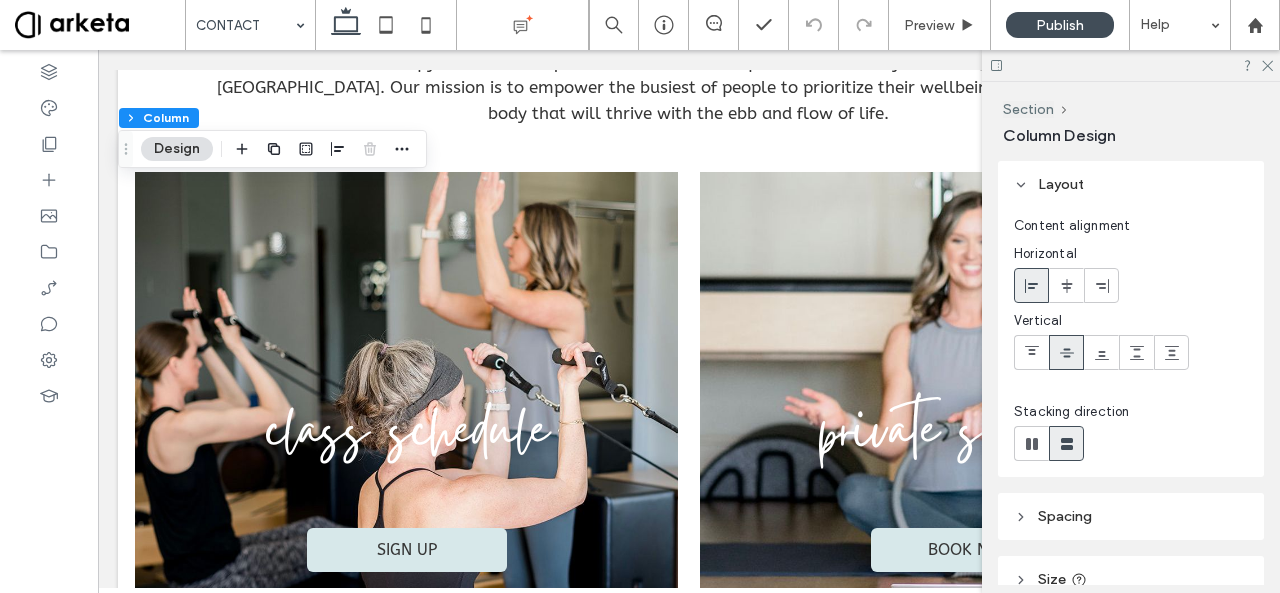 scroll, scrollTop: 222, scrollLeft: 0, axis: vertical 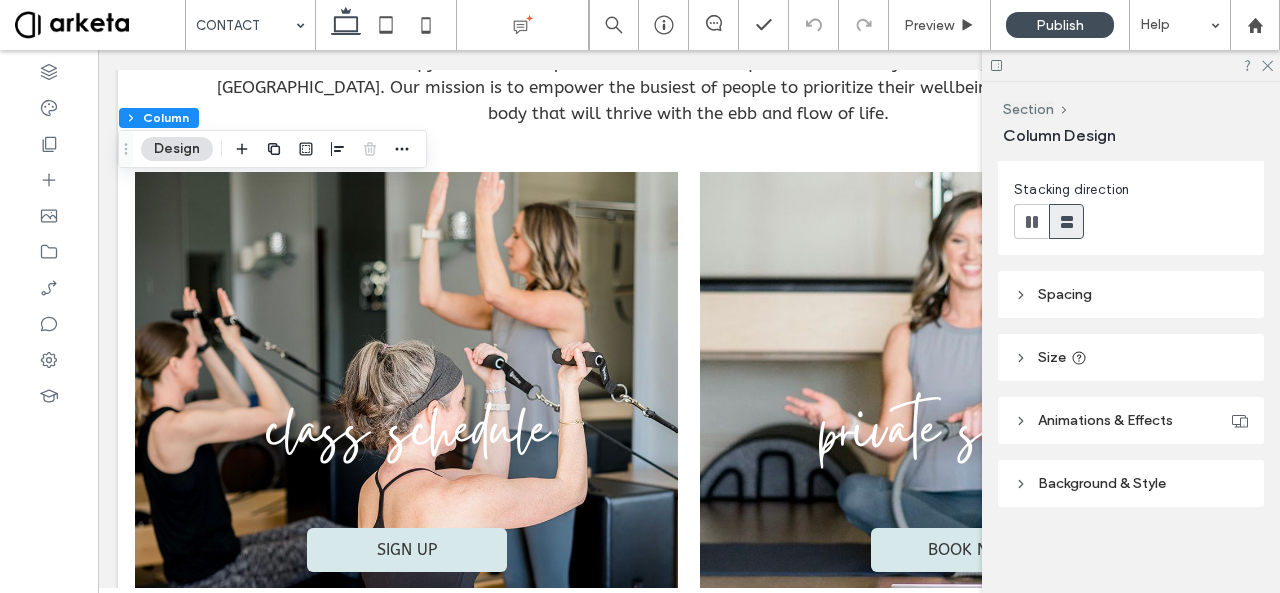 click on "Background & Style" at bounding box center (1131, 483) 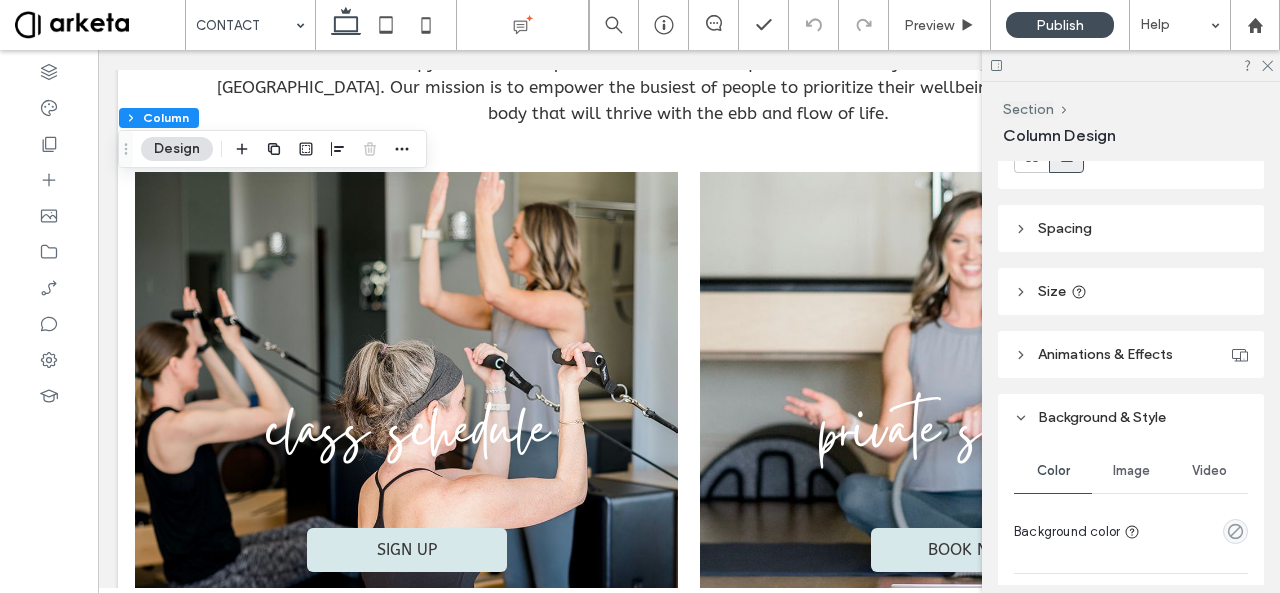 scroll, scrollTop: 274, scrollLeft: 0, axis: vertical 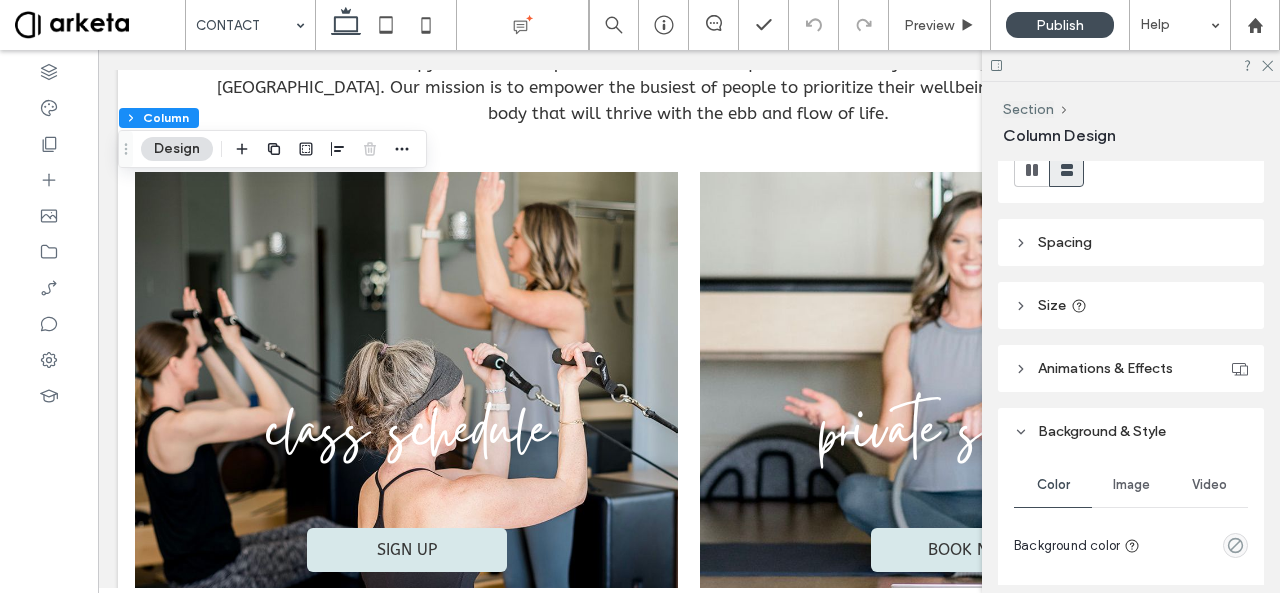 click on "Spacing" at bounding box center (1131, 242) 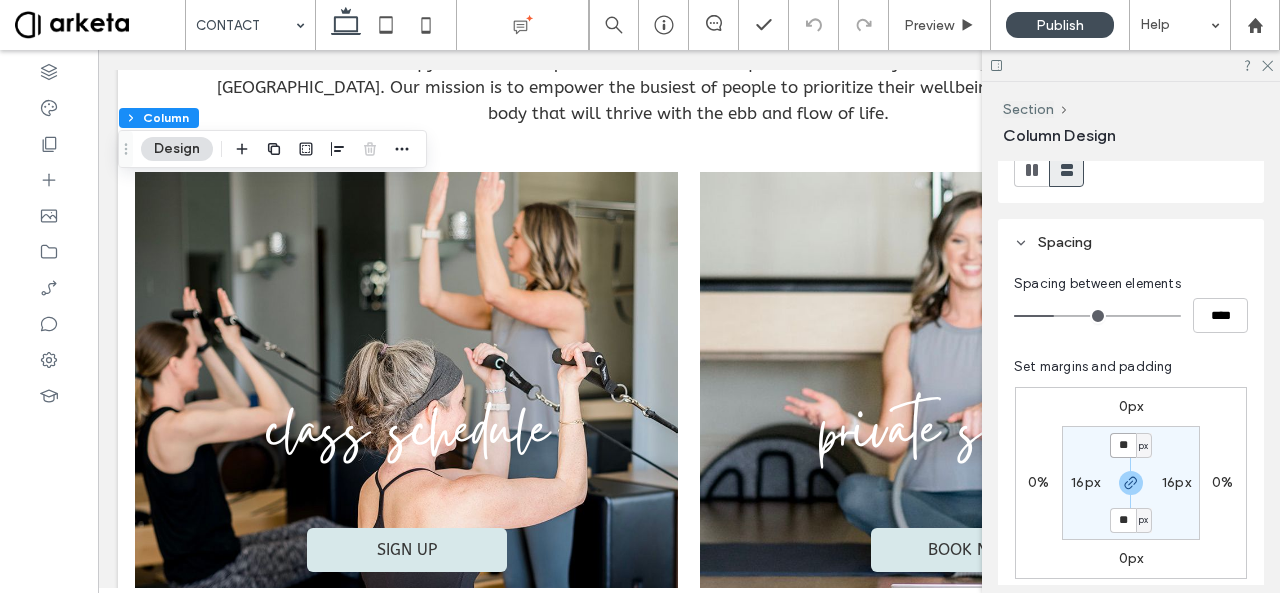 click on "**" at bounding box center [1123, 445] 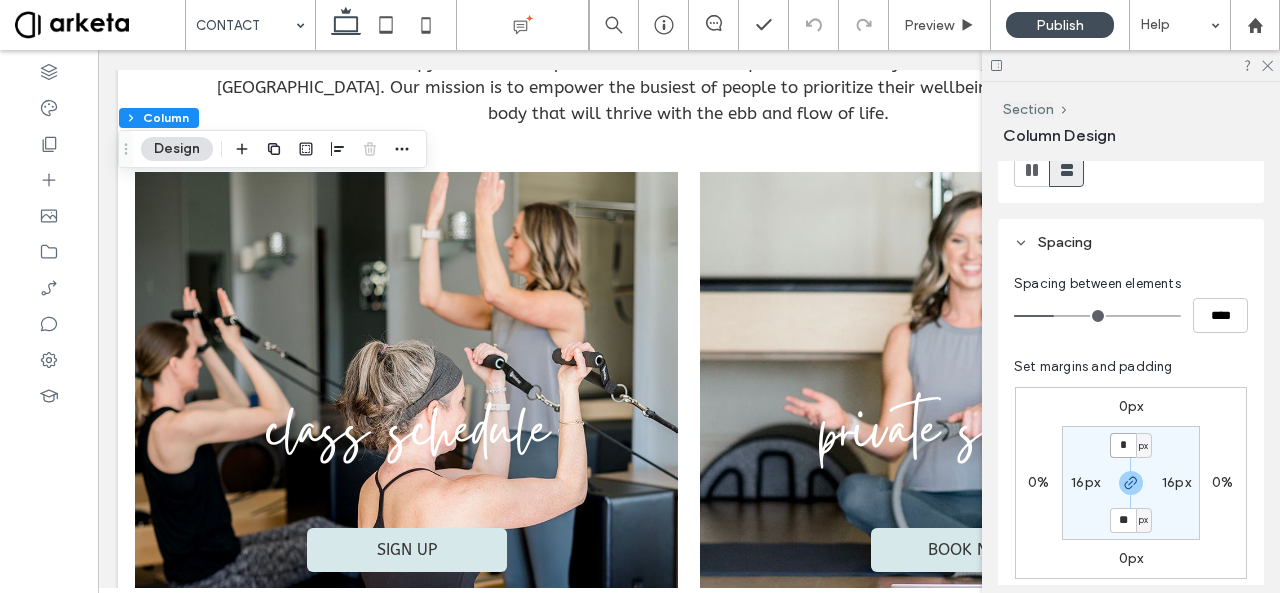 type on "*" 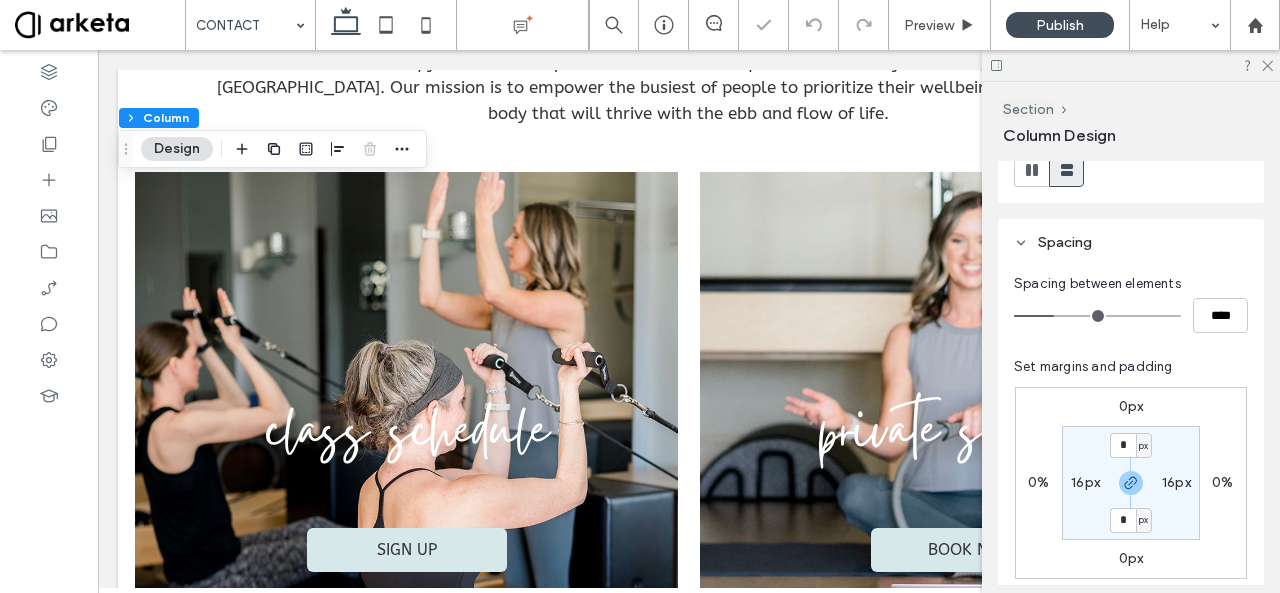 click on "16px" at bounding box center (1085, 482) 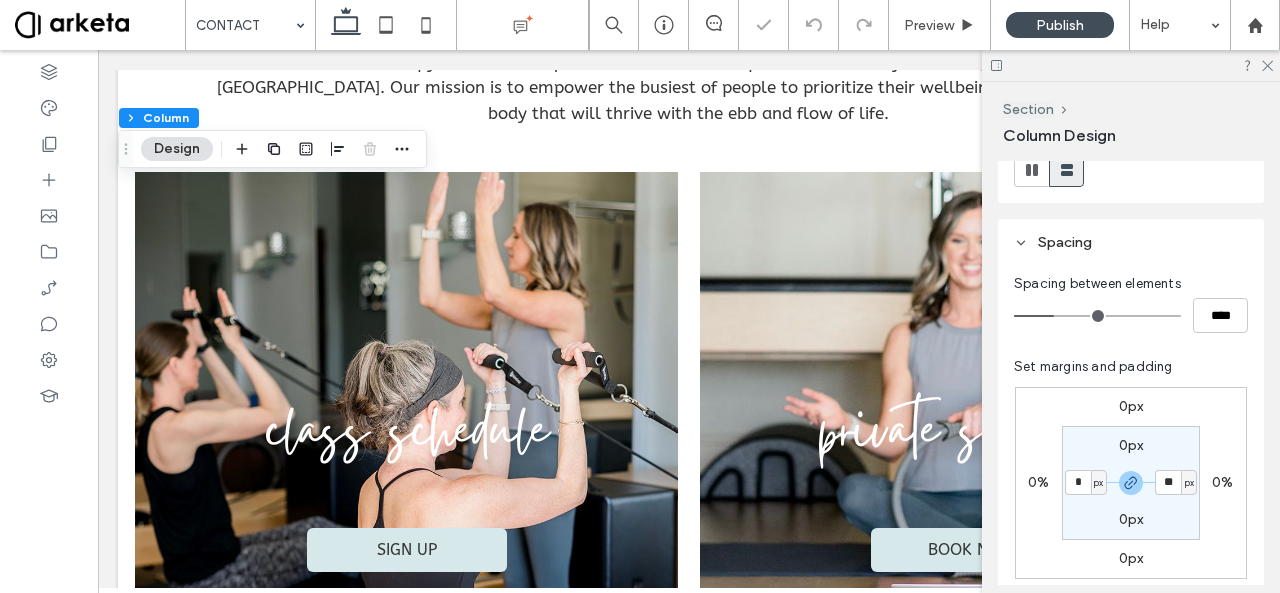 type on "*" 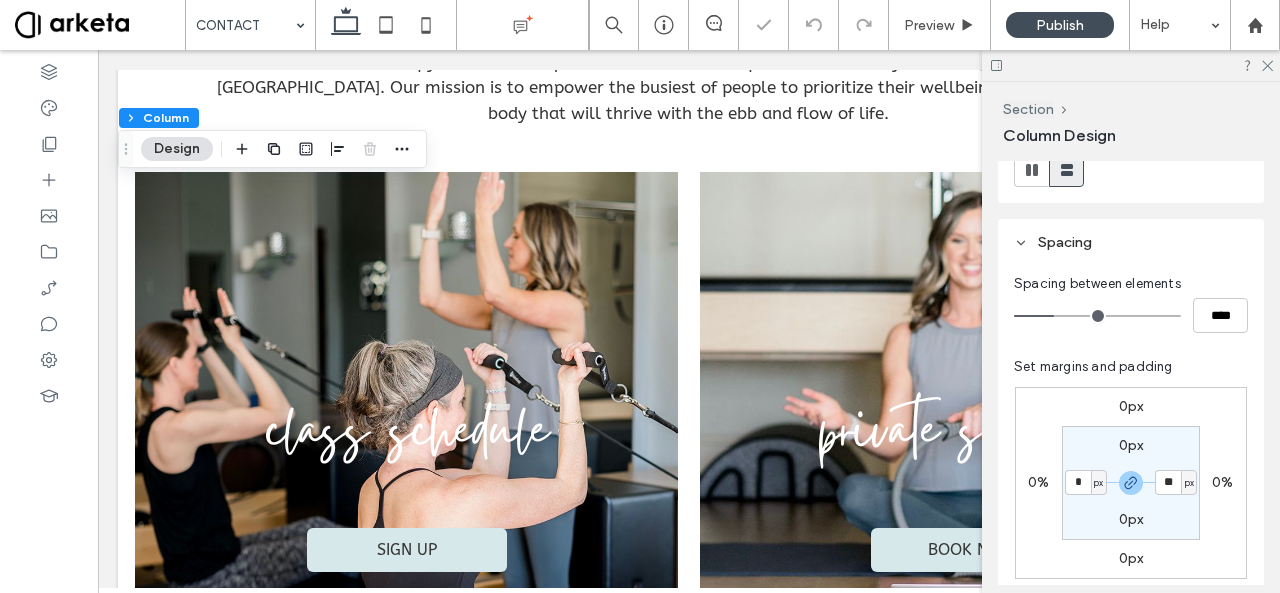 type on "*" 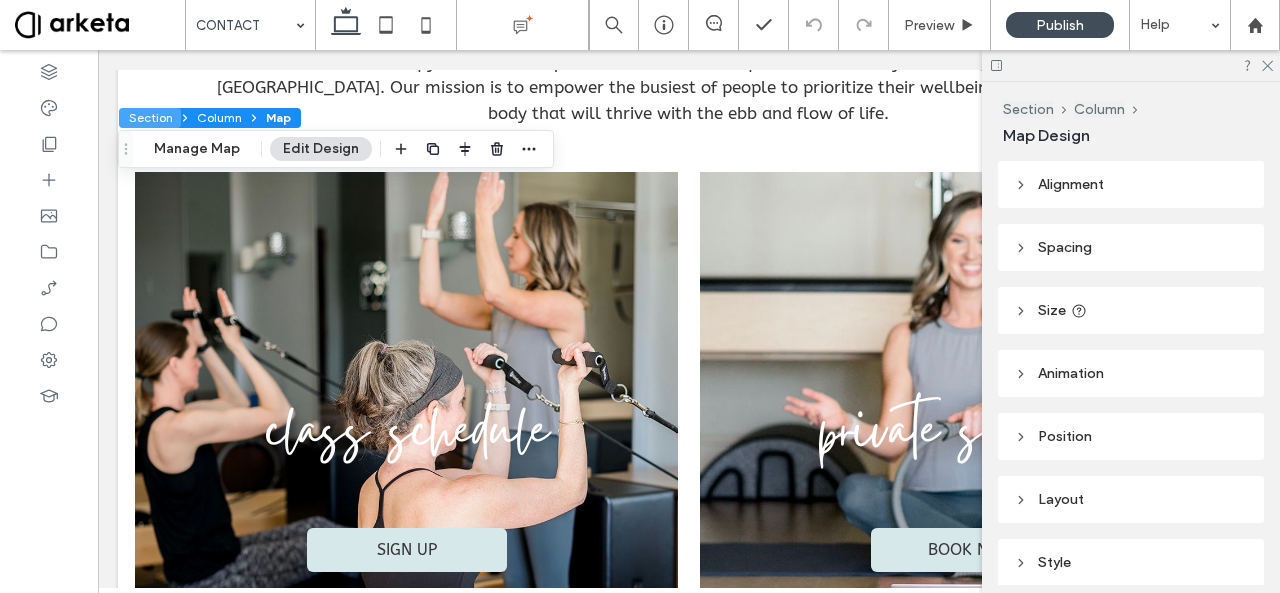 click on "Section" at bounding box center (150, 118) 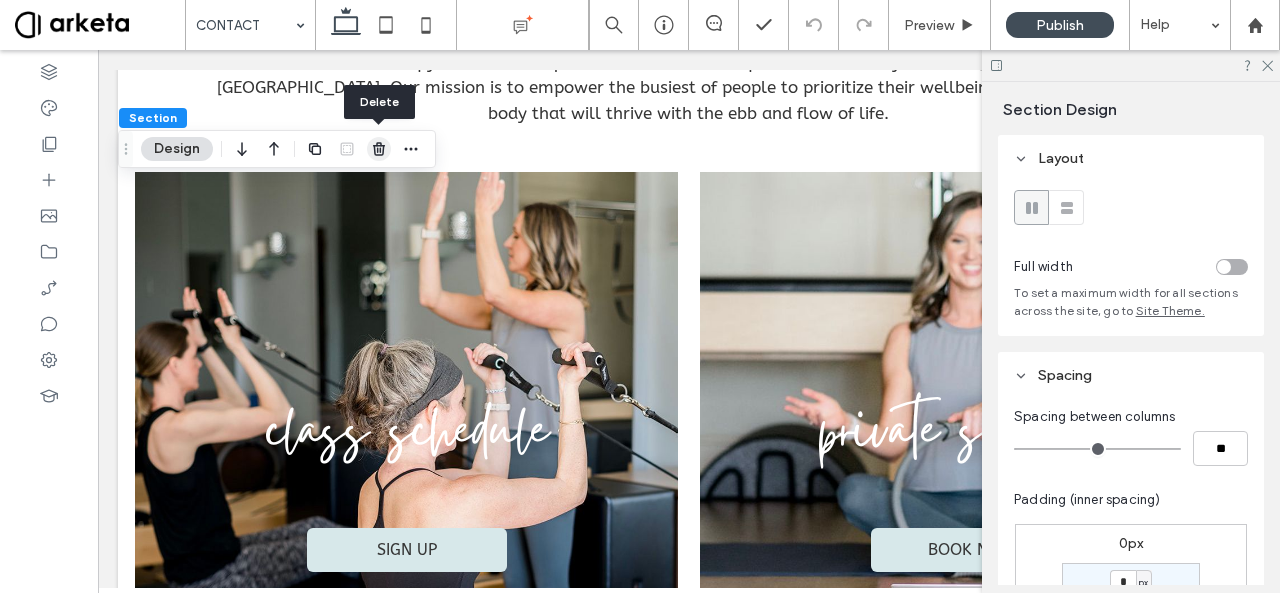 click 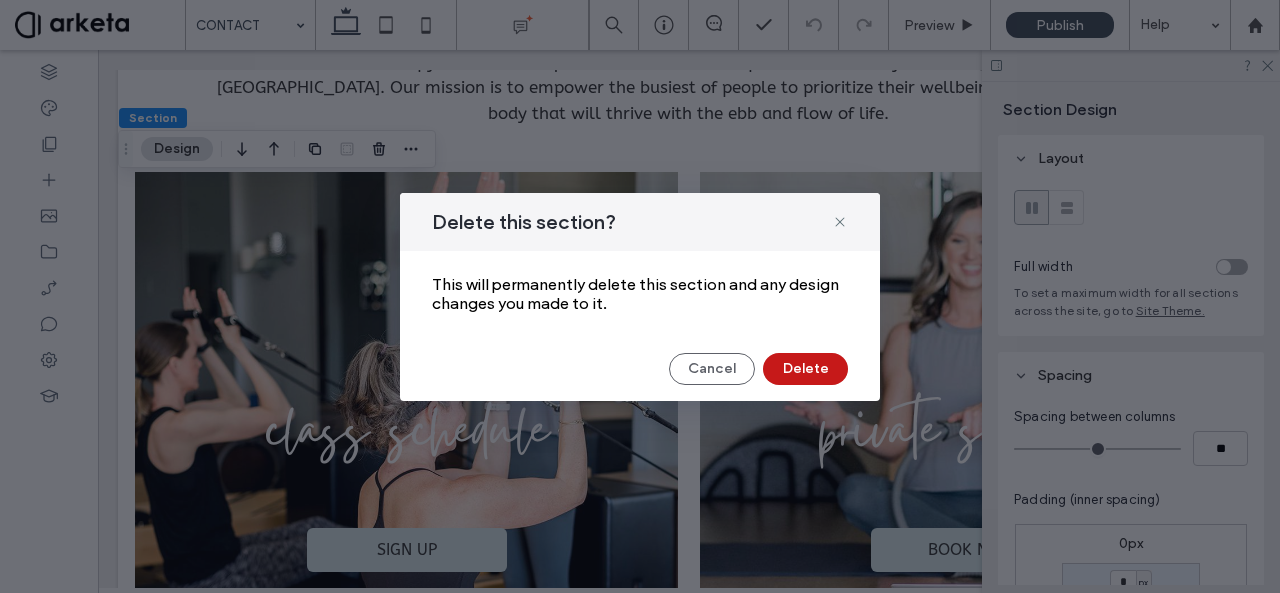 click on "Delete" at bounding box center [805, 369] 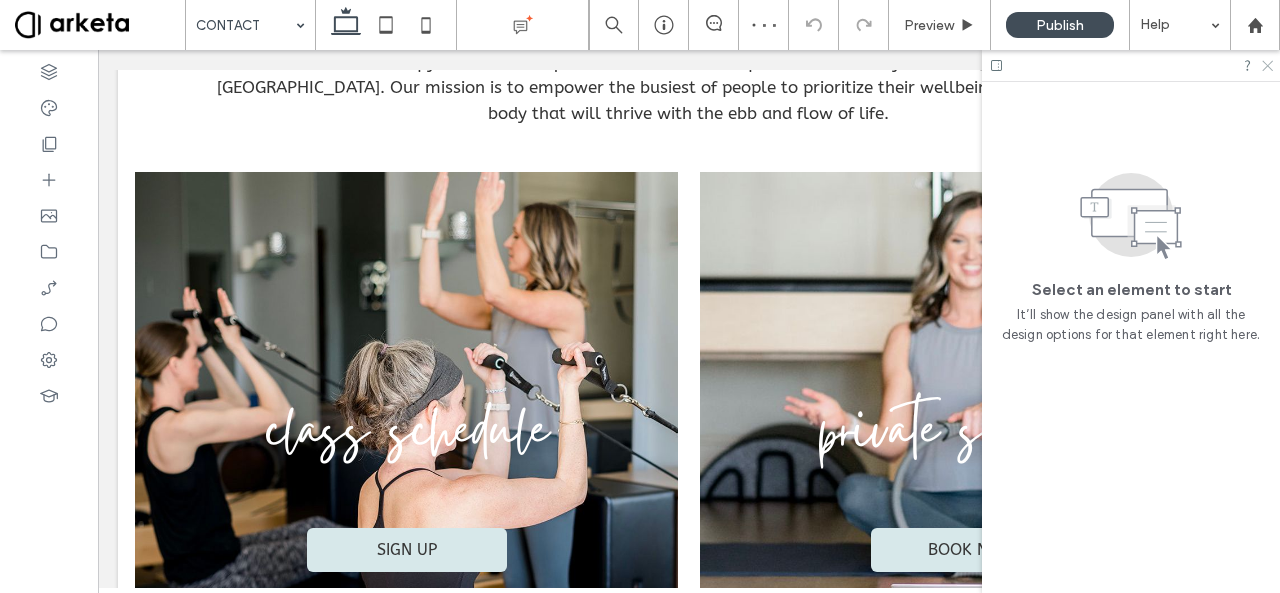 click 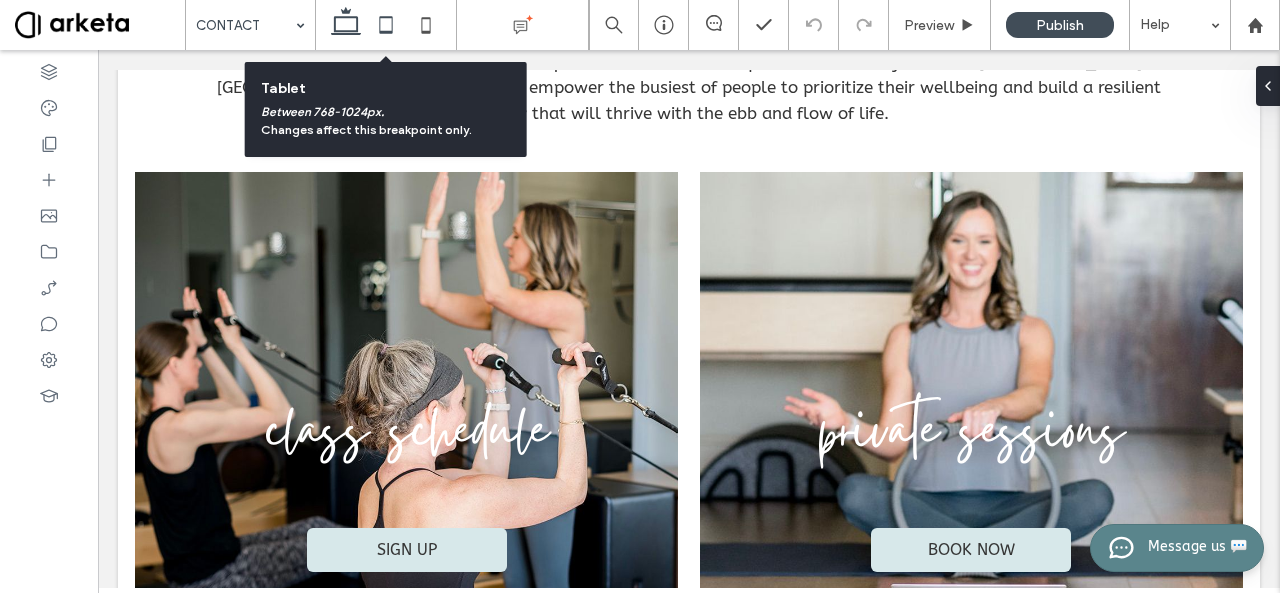 click 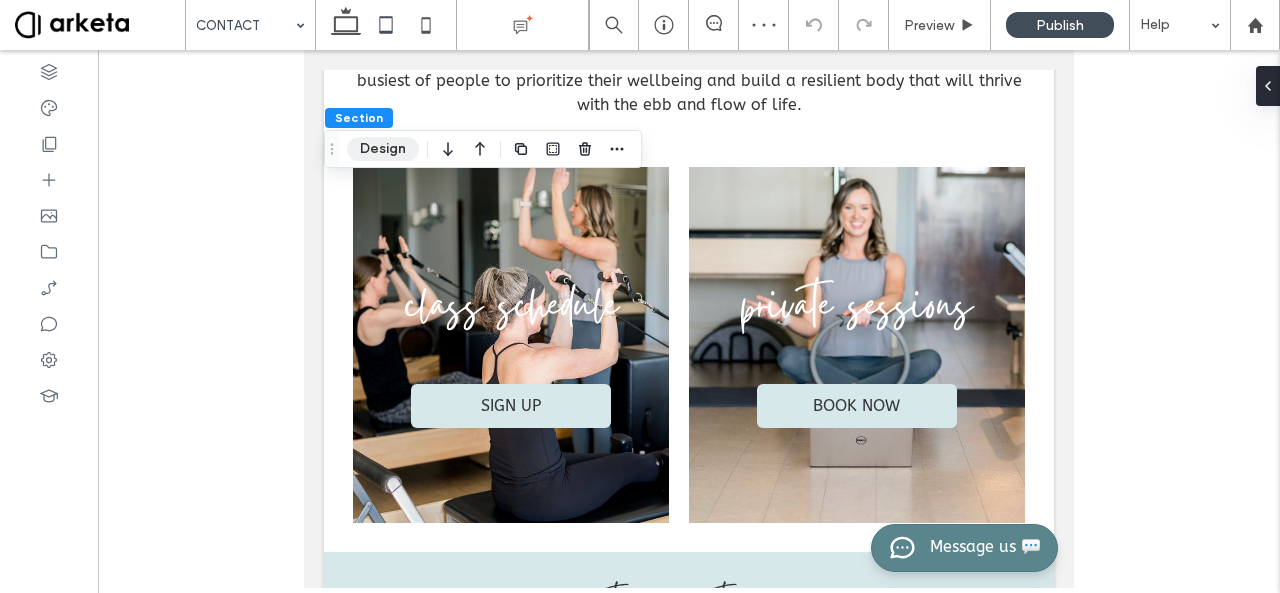 click on "Design" at bounding box center (383, 149) 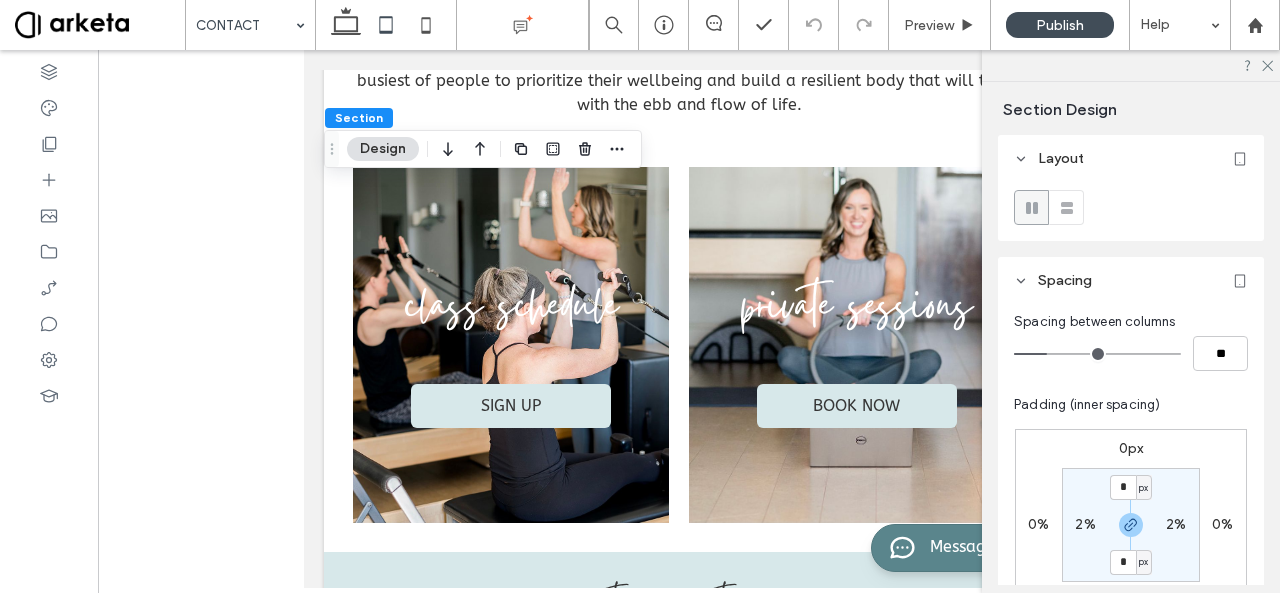 click on "2%" at bounding box center (1085, 524) 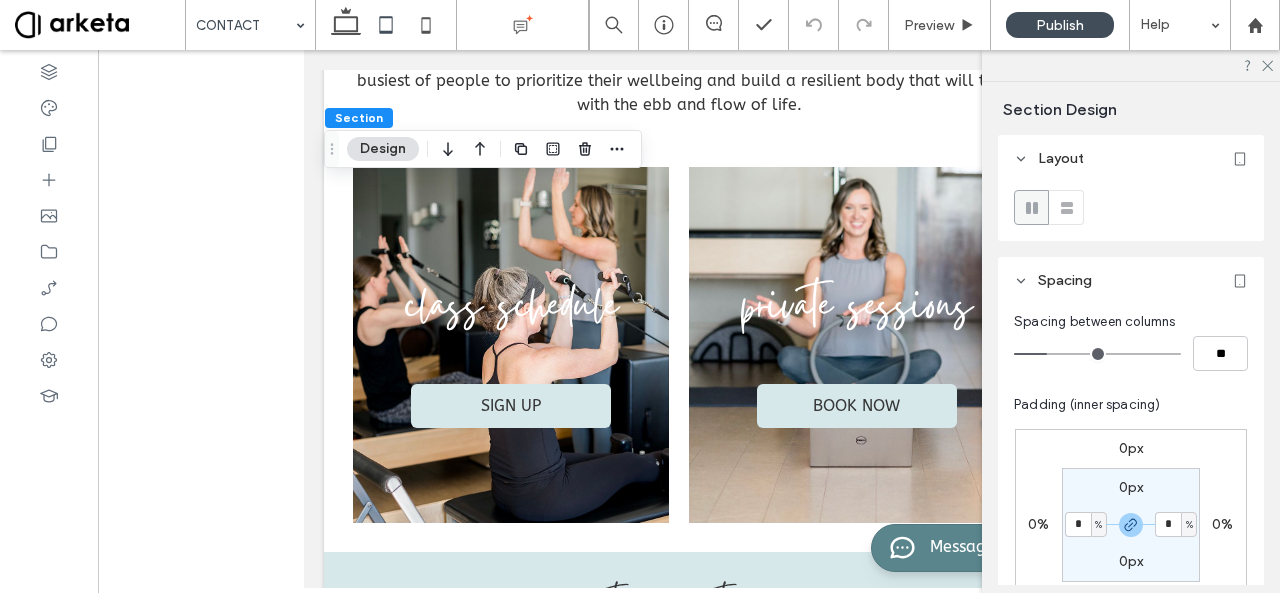 type on "*" 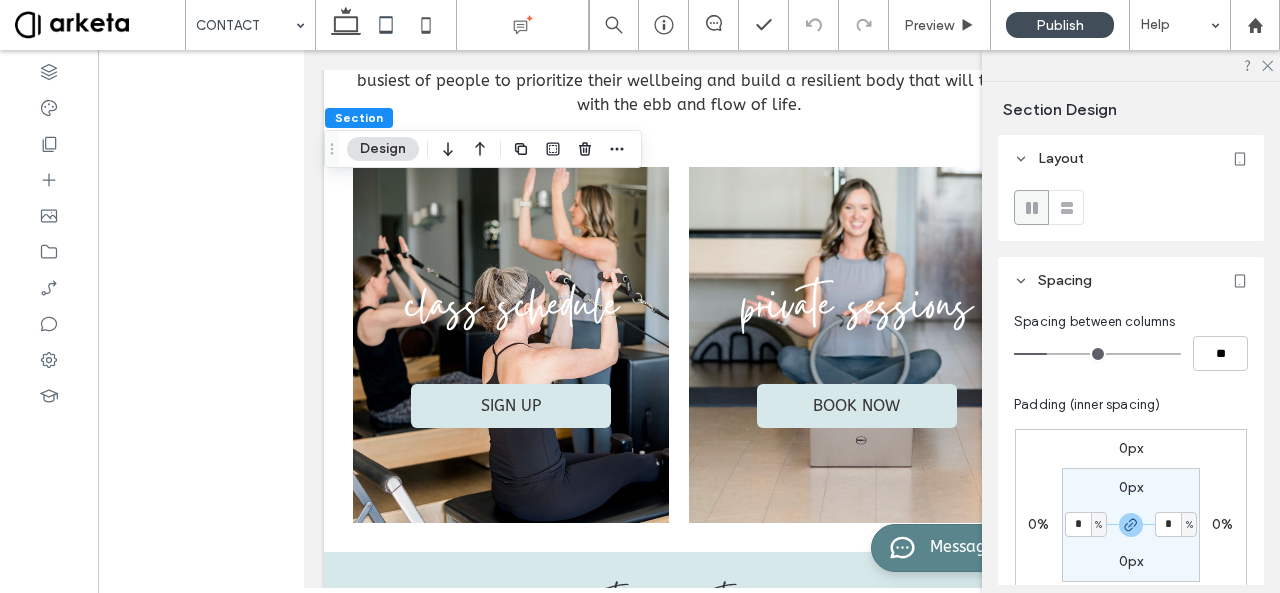 type on "*" 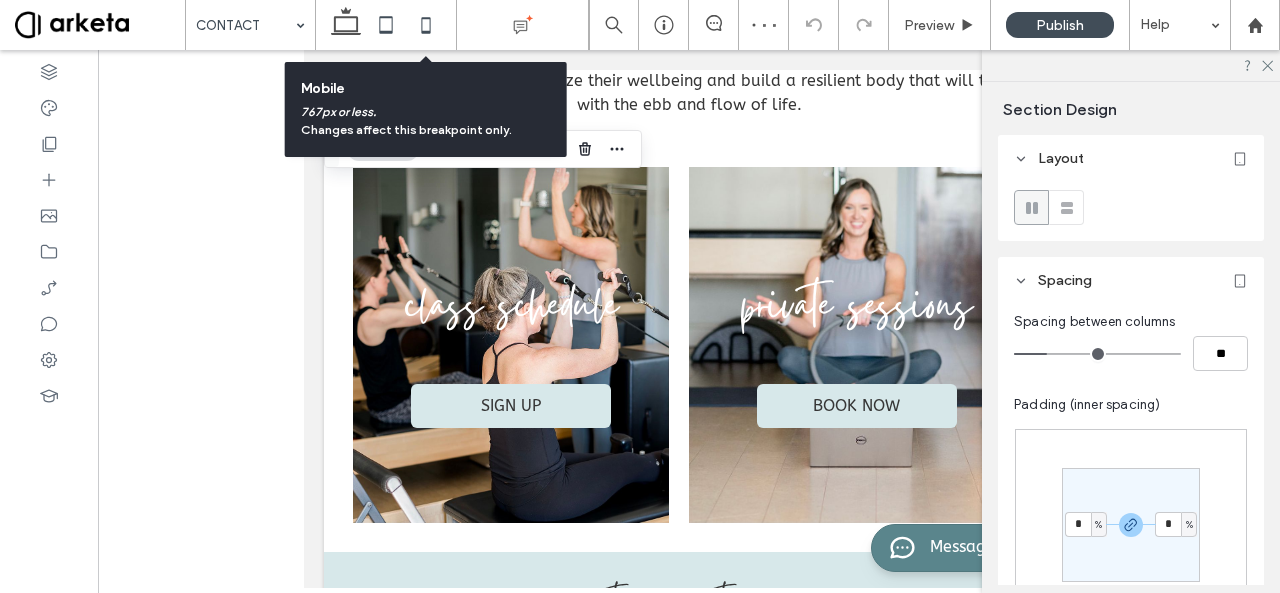 click 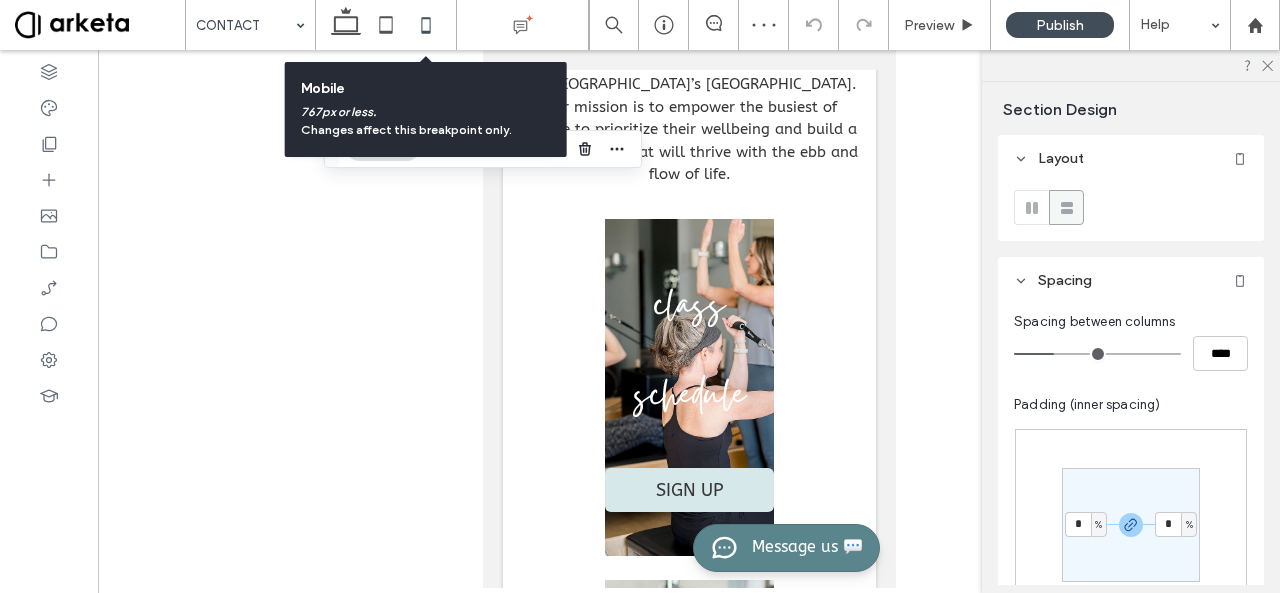 type on "*" 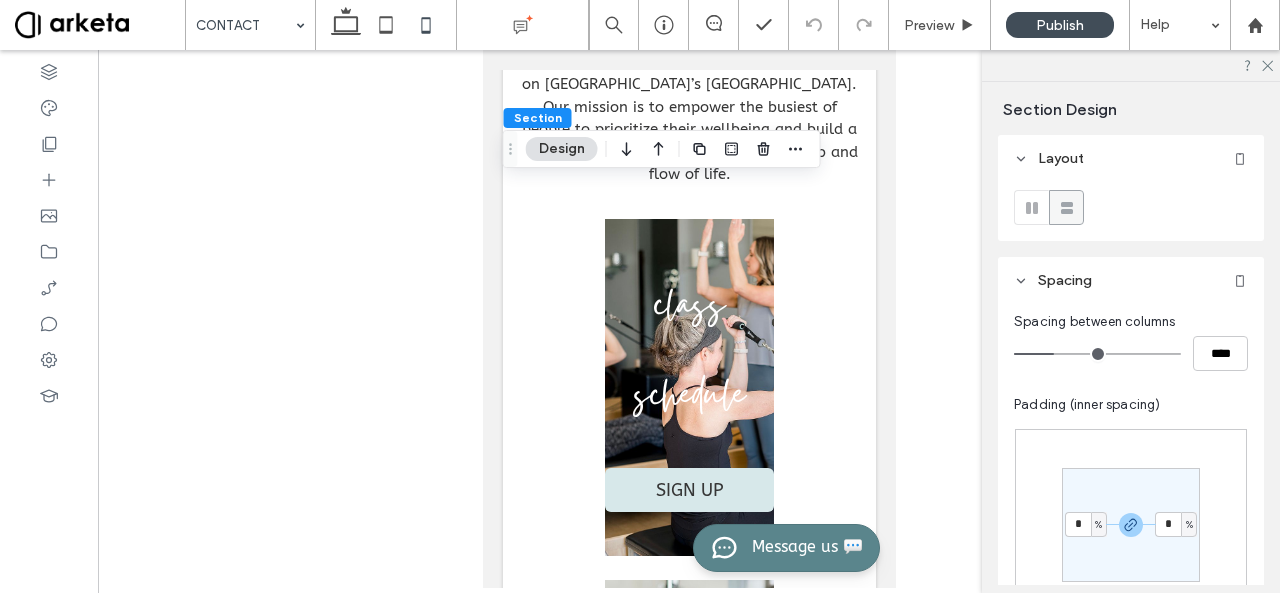 scroll, scrollTop: 102, scrollLeft: 0, axis: vertical 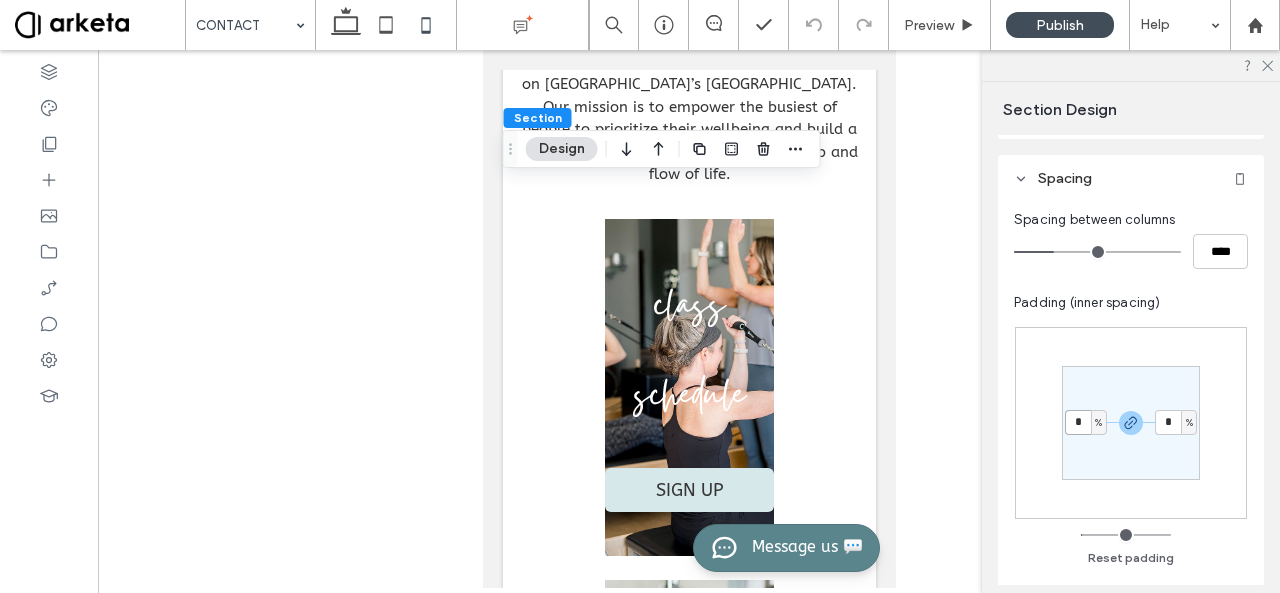 click on "*" at bounding box center (1078, 422) 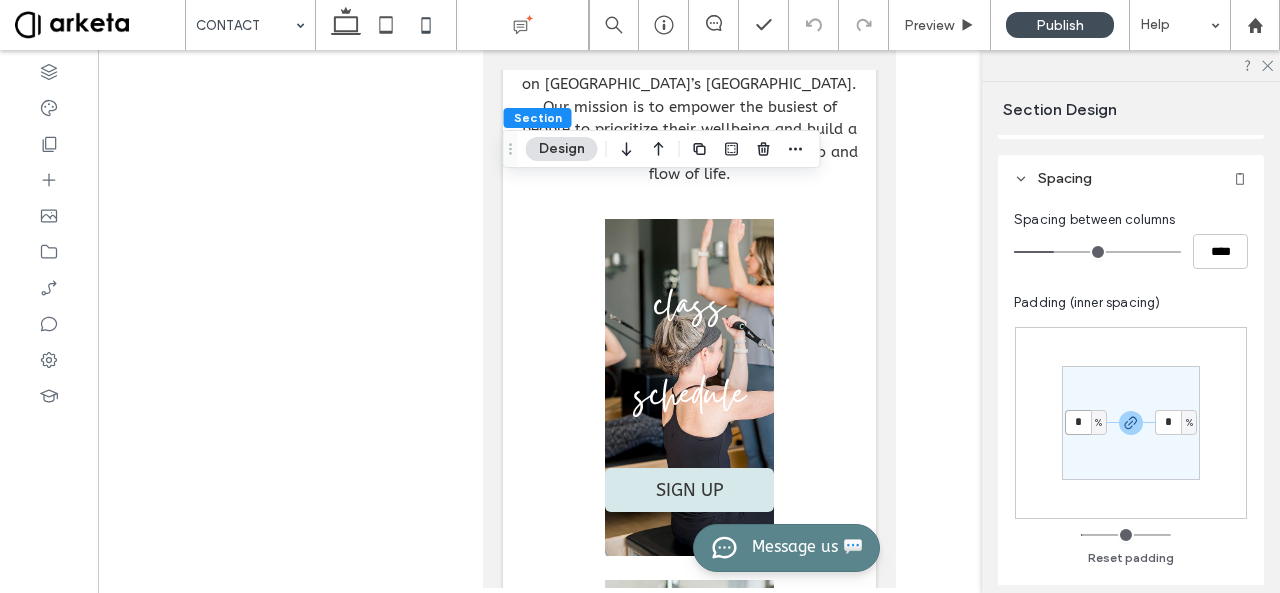 type on "*" 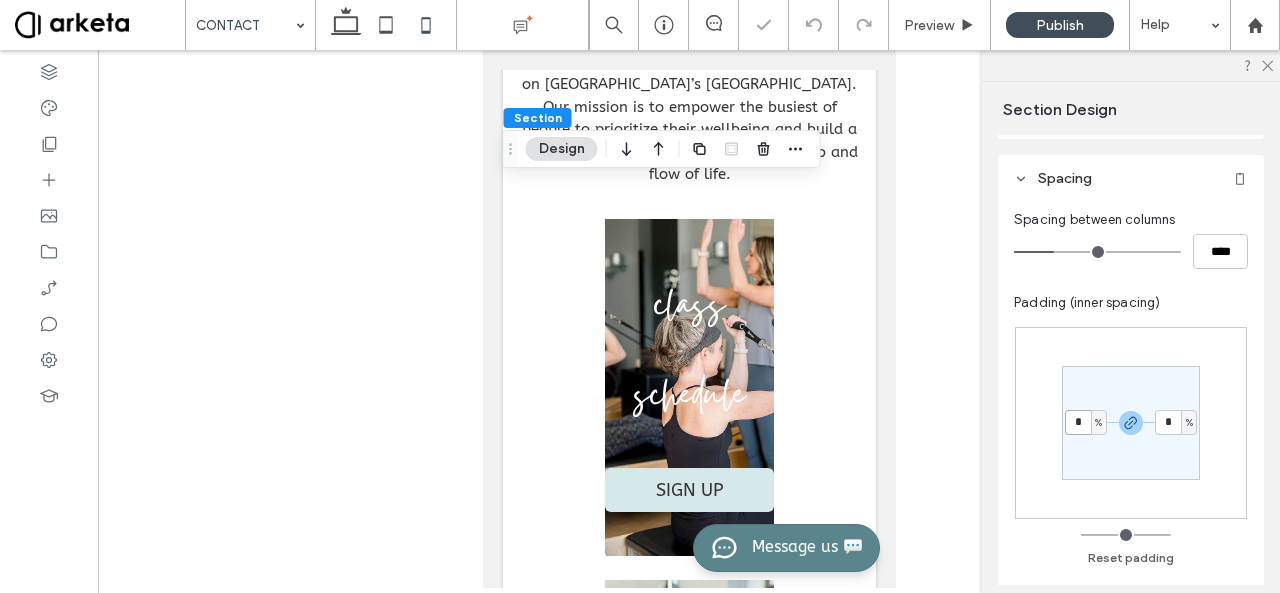 type on "*" 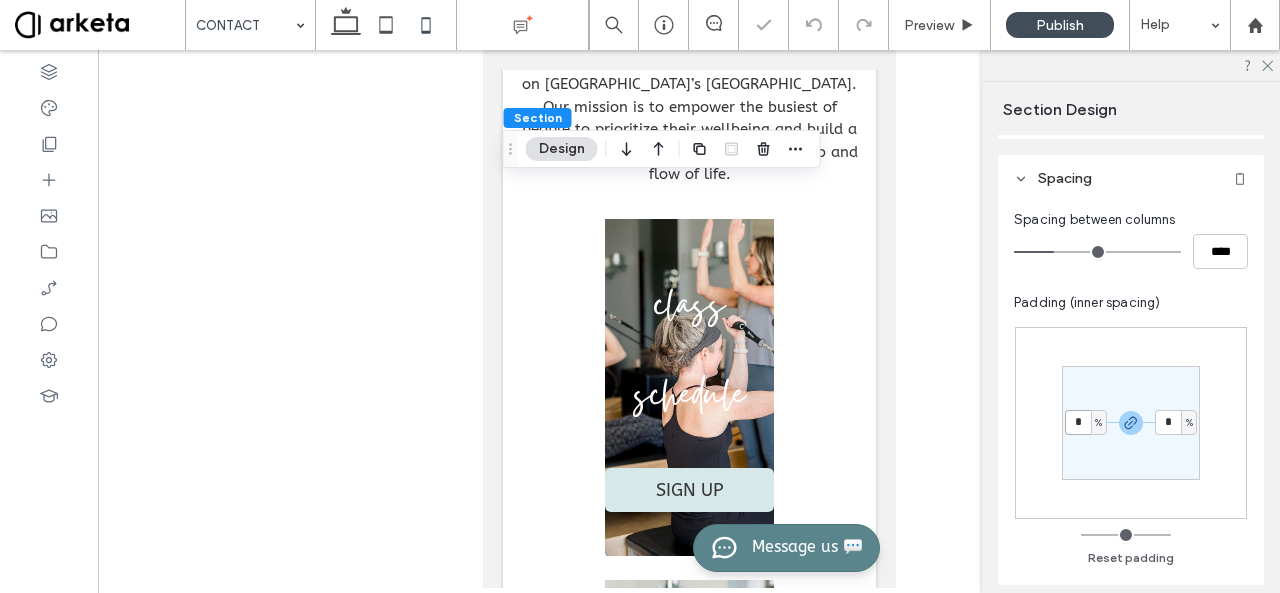 type on "*" 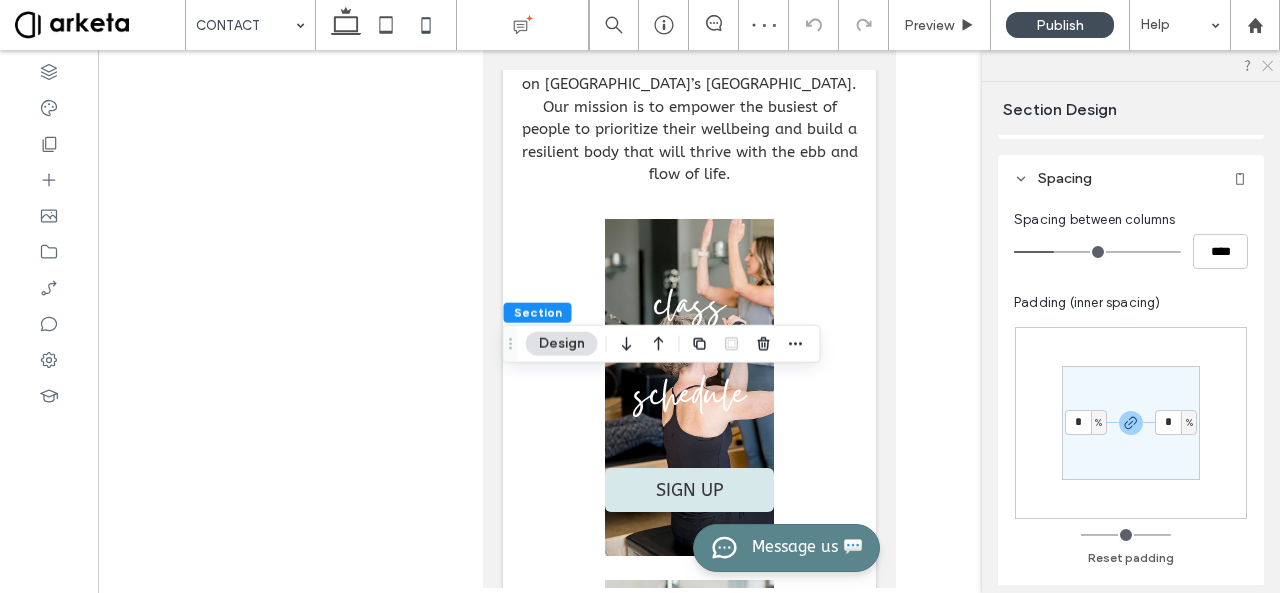 click 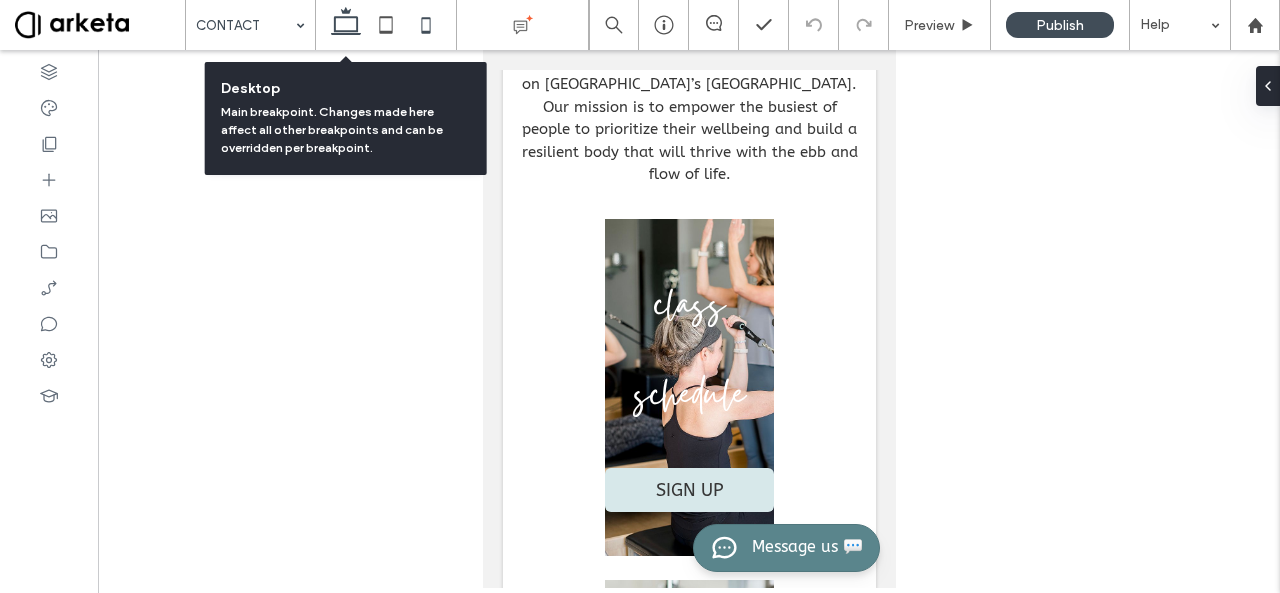 click 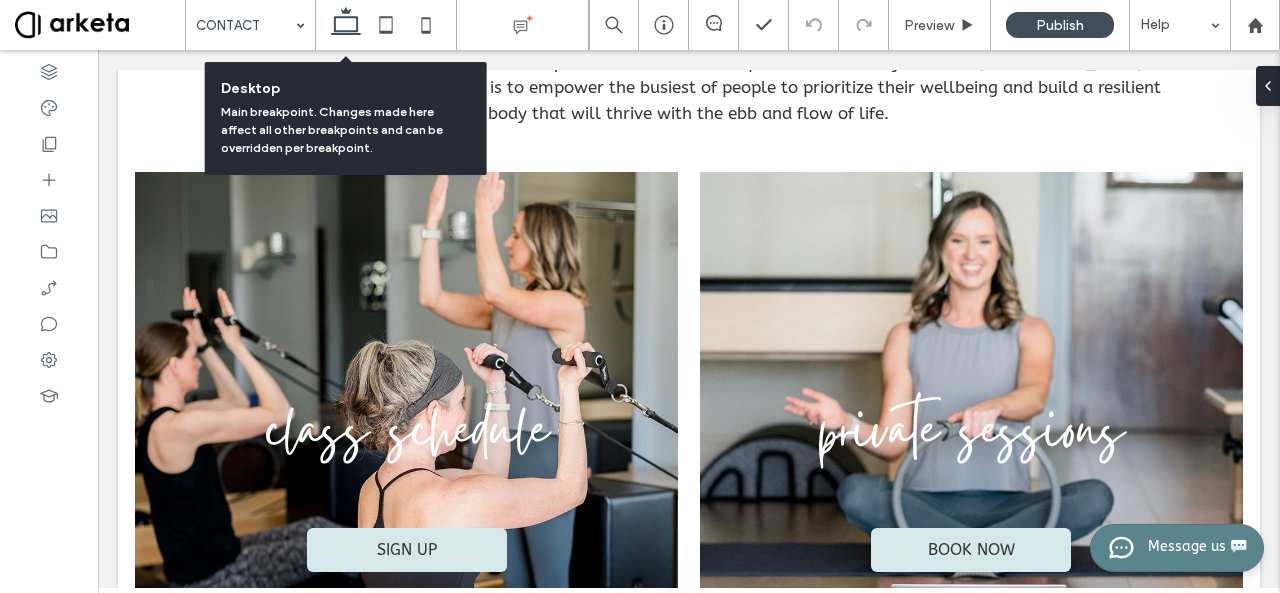 click 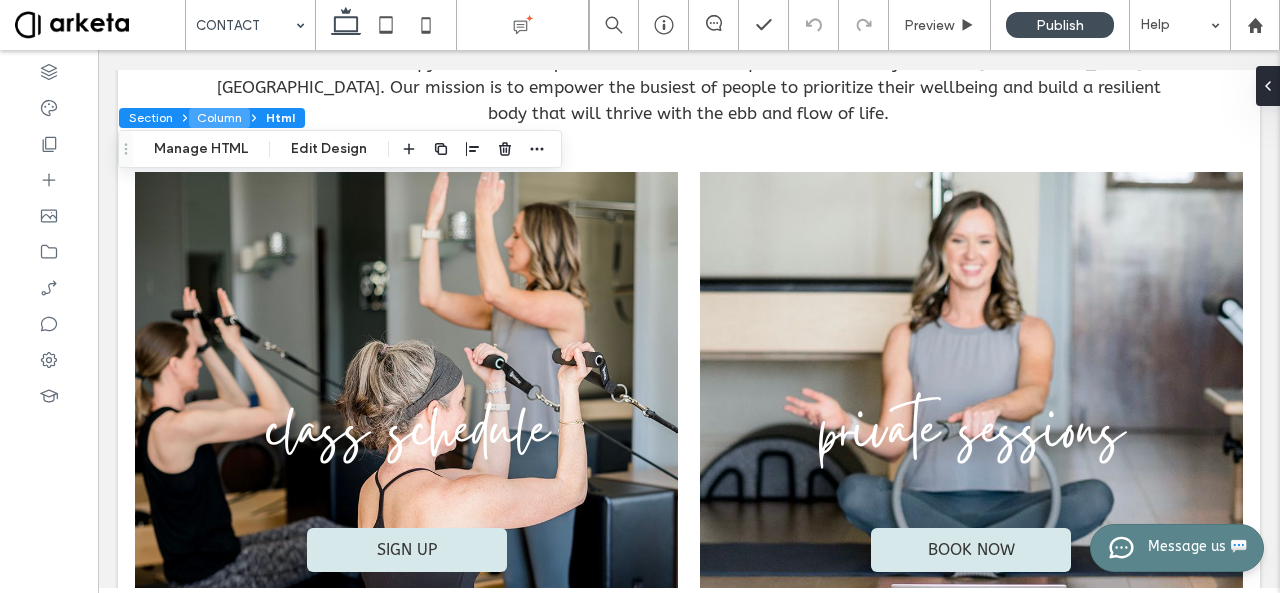 click on "Column" at bounding box center [219, 118] 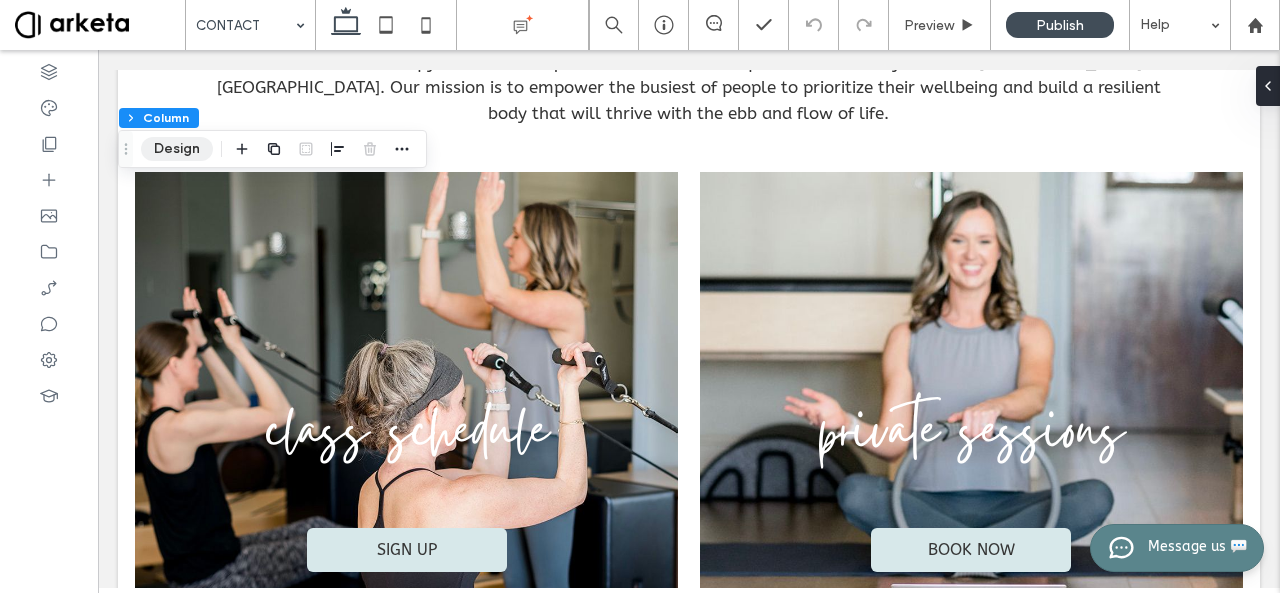 click on "Design" at bounding box center [177, 149] 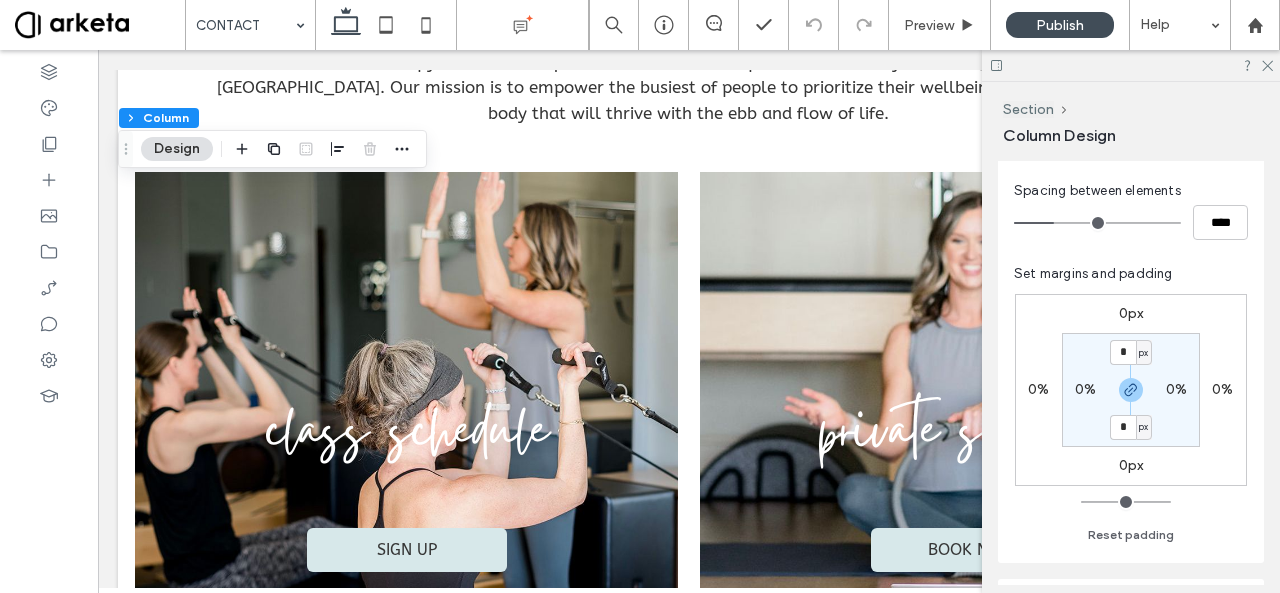 scroll, scrollTop: 369, scrollLeft: 0, axis: vertical 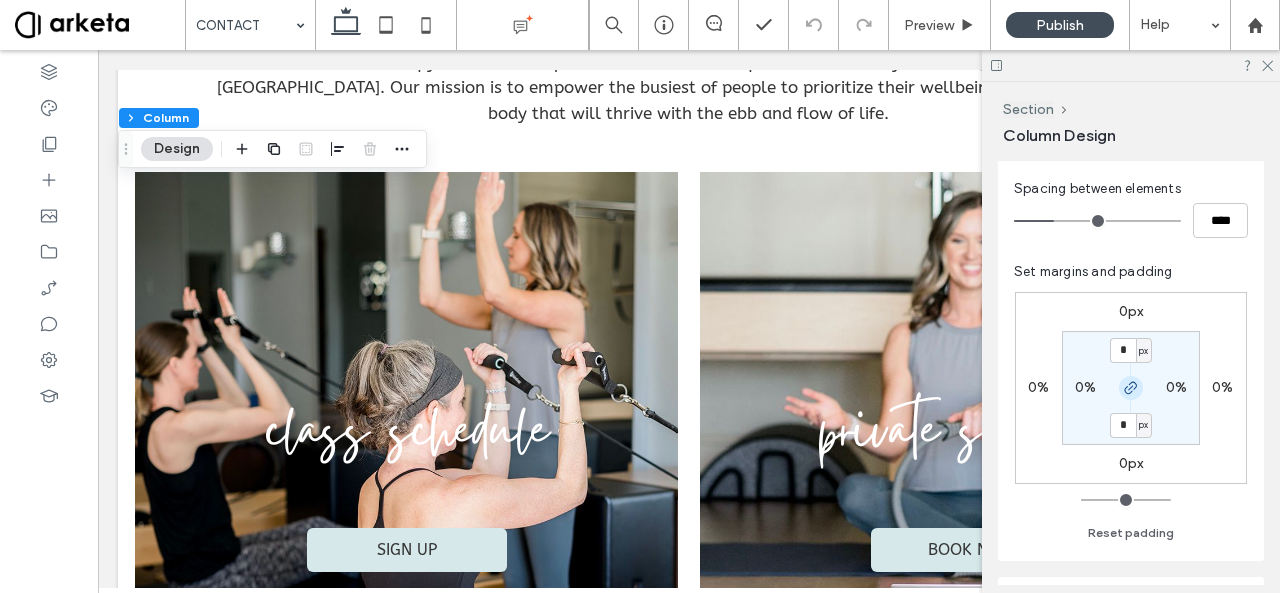 click at bounding box center [1131, 388] 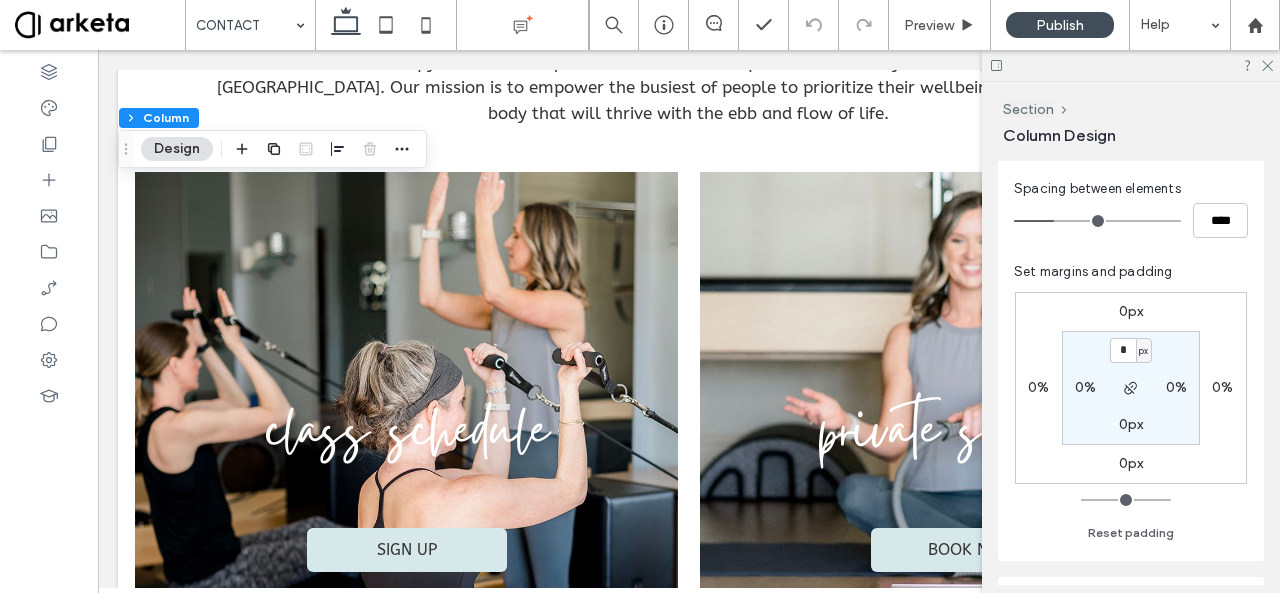 click on "0px" at bounding box center (1131, 424) 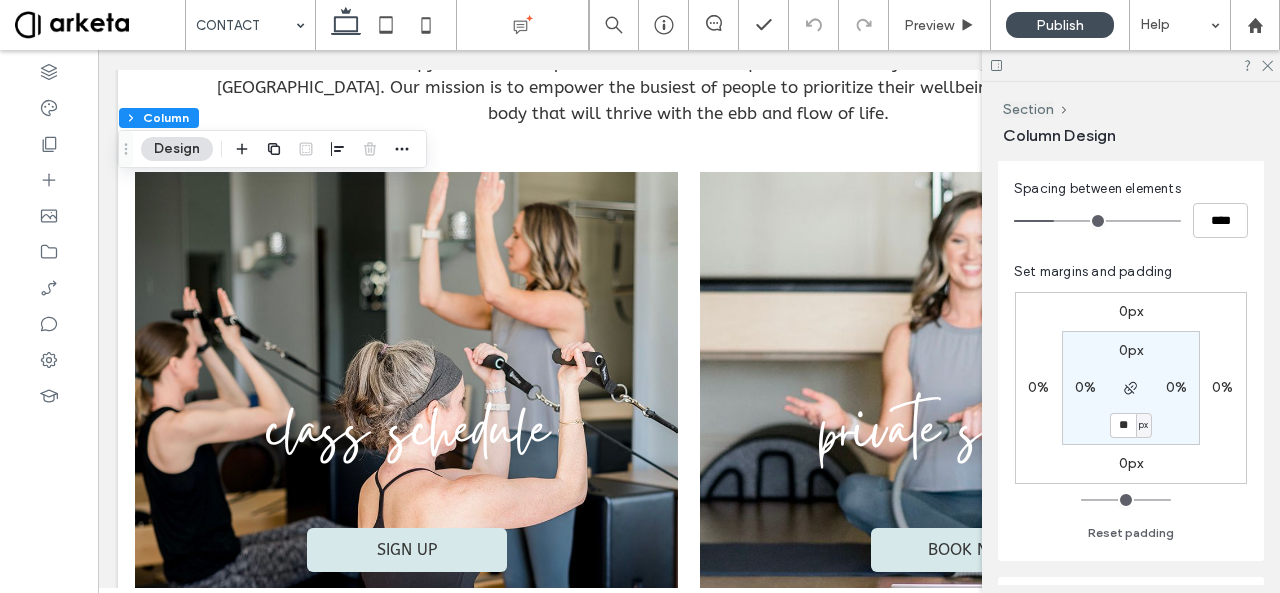 type on "**" 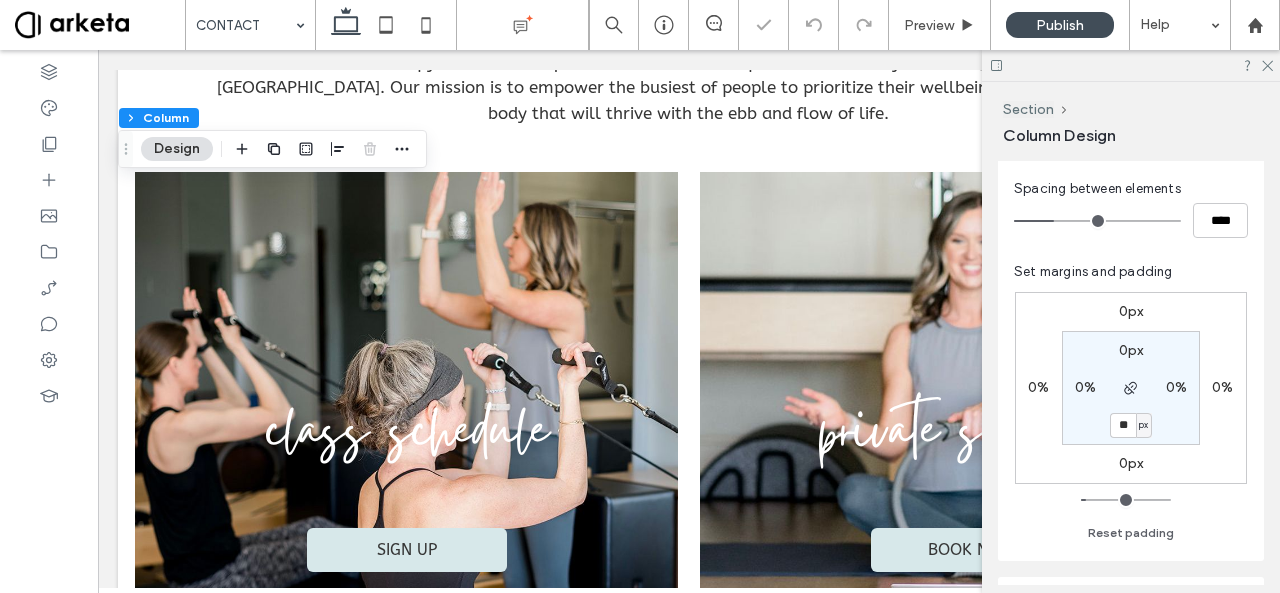 type on "**" 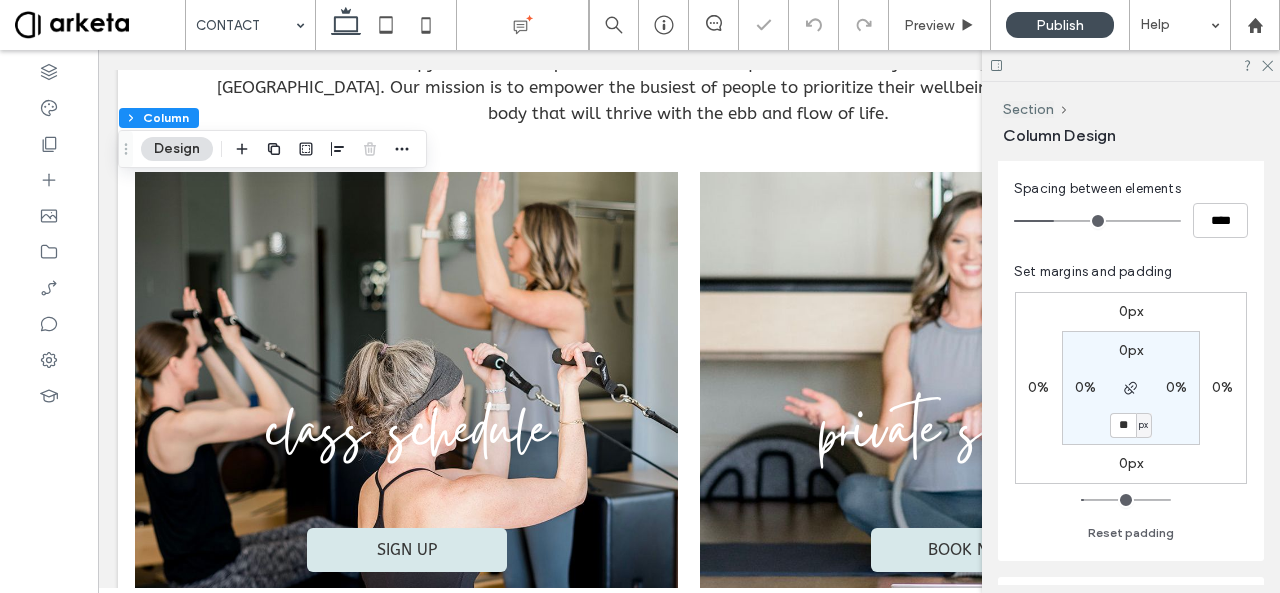 type on "**" 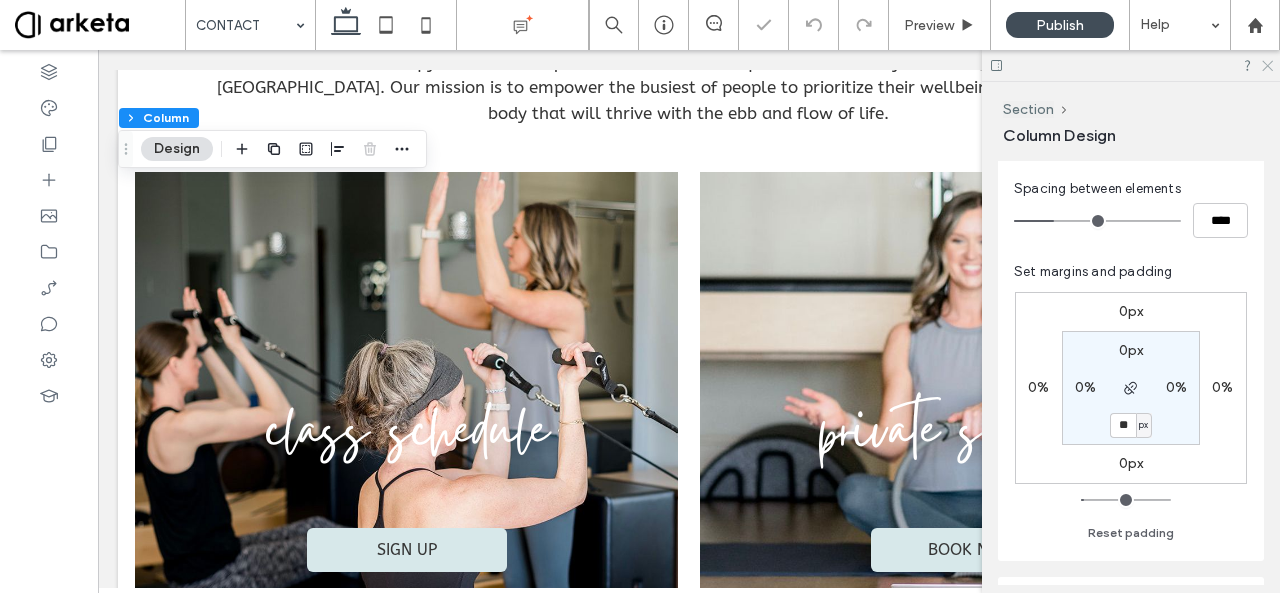 click 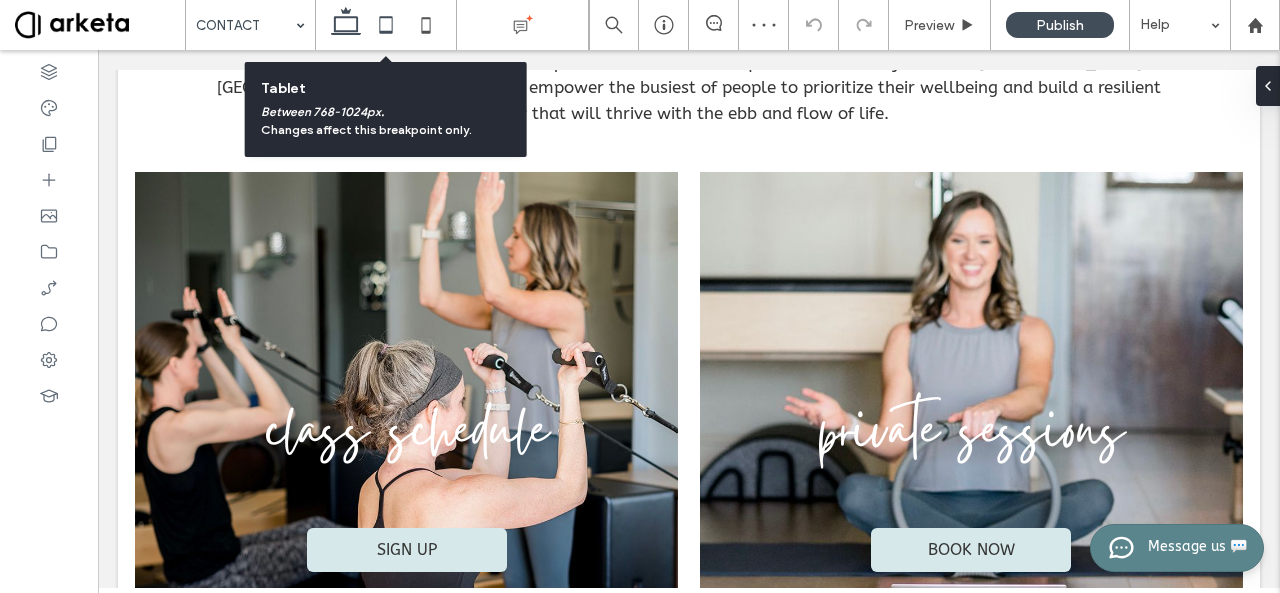 click 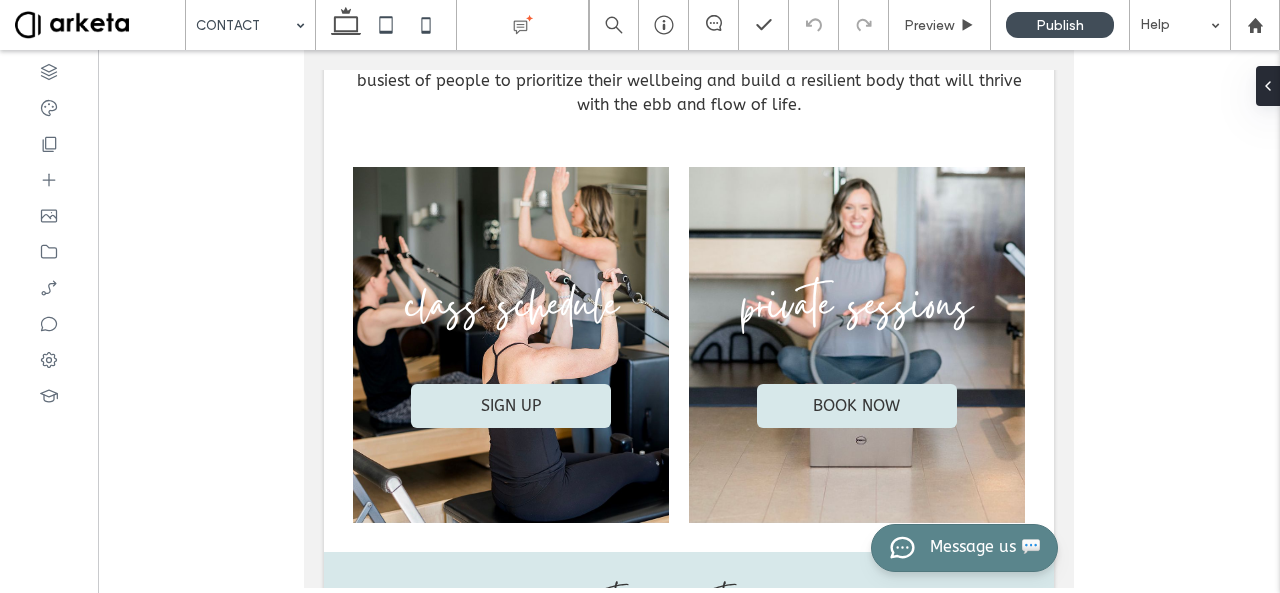 click 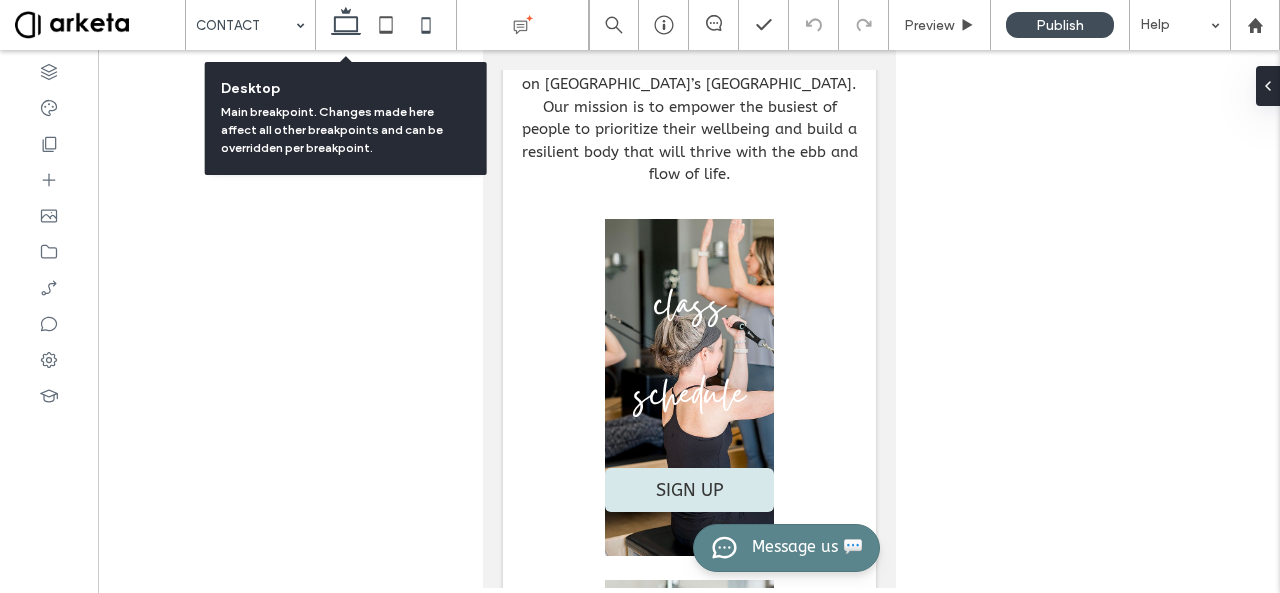 click 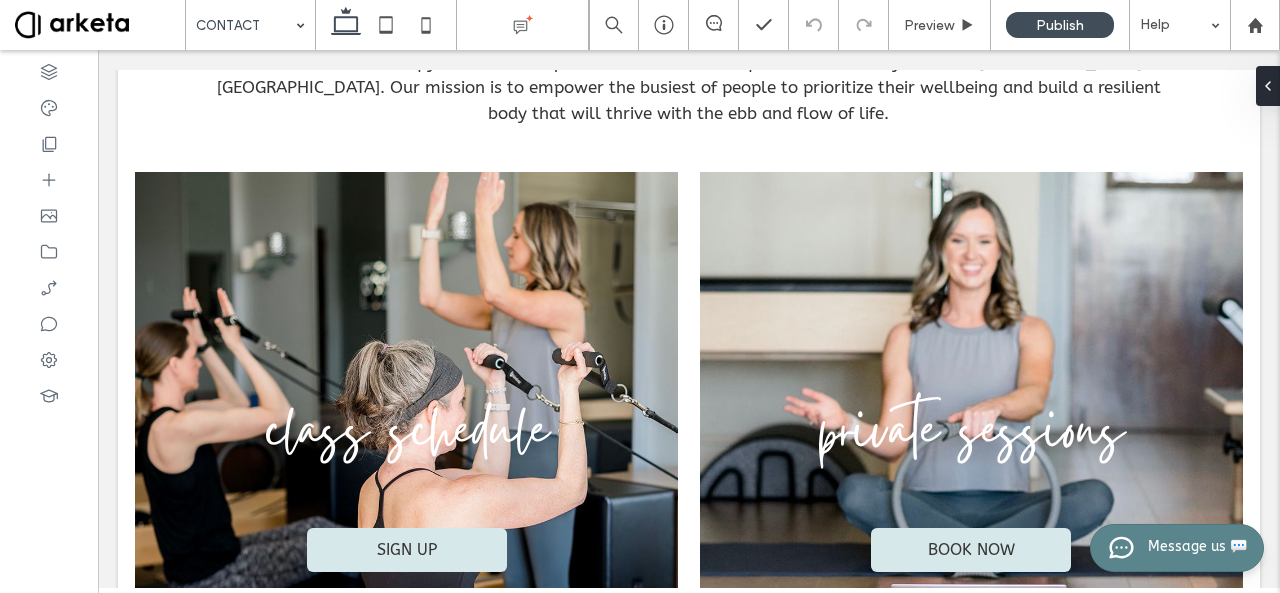 type on "***" 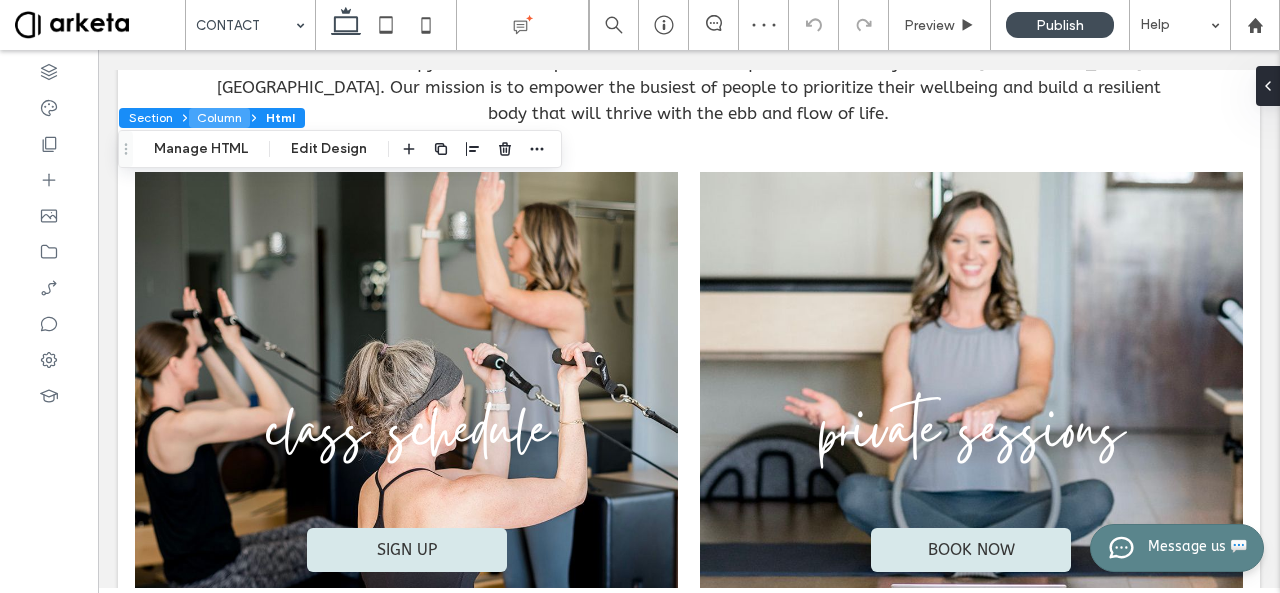 click on "Column" at bounding box center (219, 118) 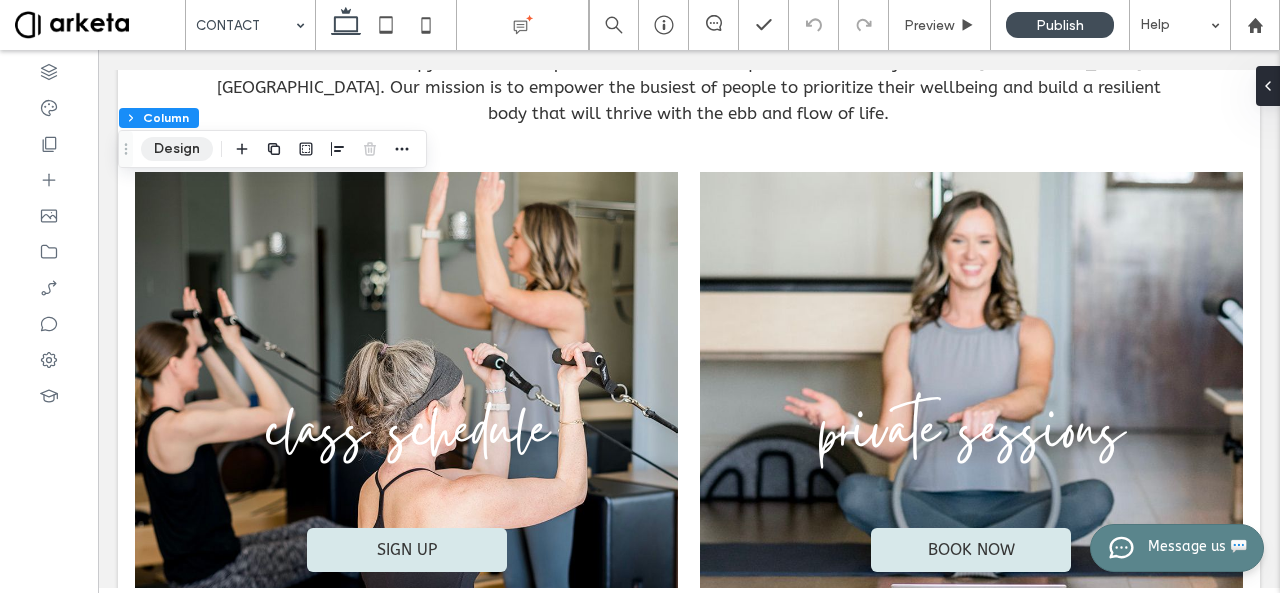 click on "Design" at bounding box center (177, 149) 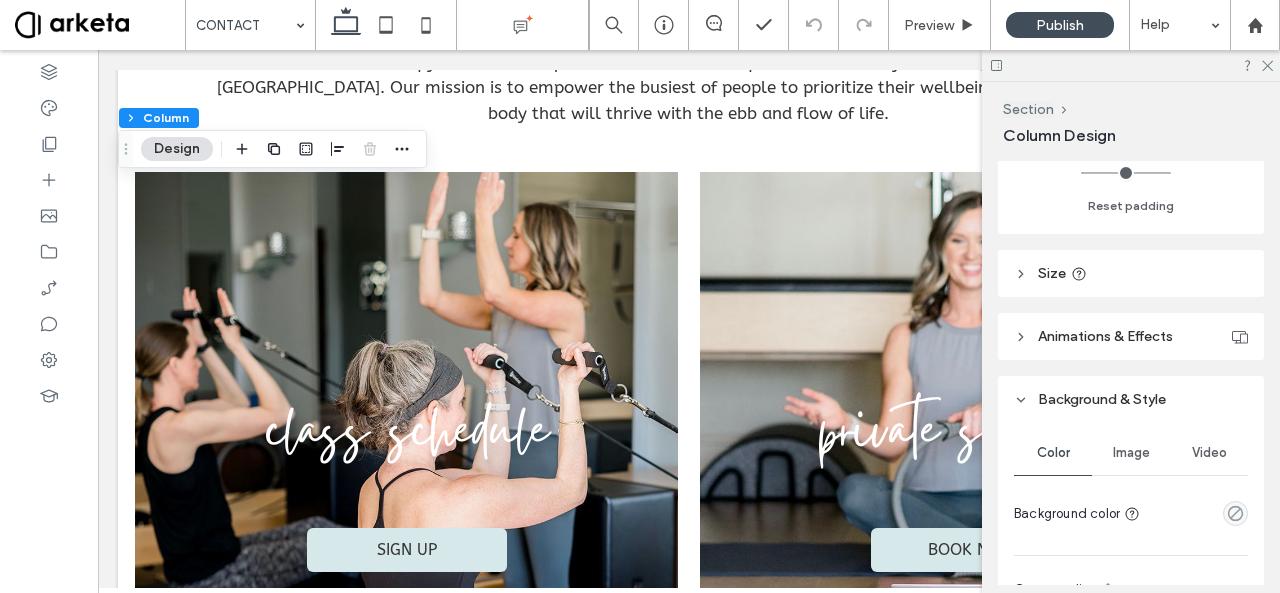 scroll, scrollTop: 514, scrollLeft: 0, axis: vertical 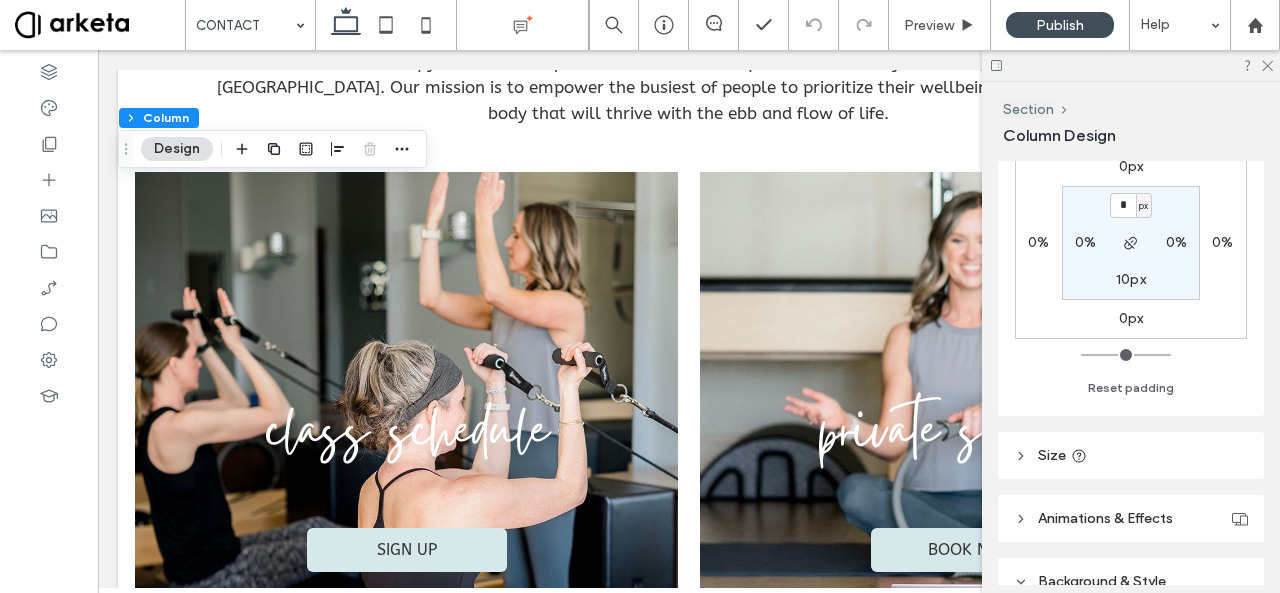 click on "10px" at bounding box center (1131, 279) 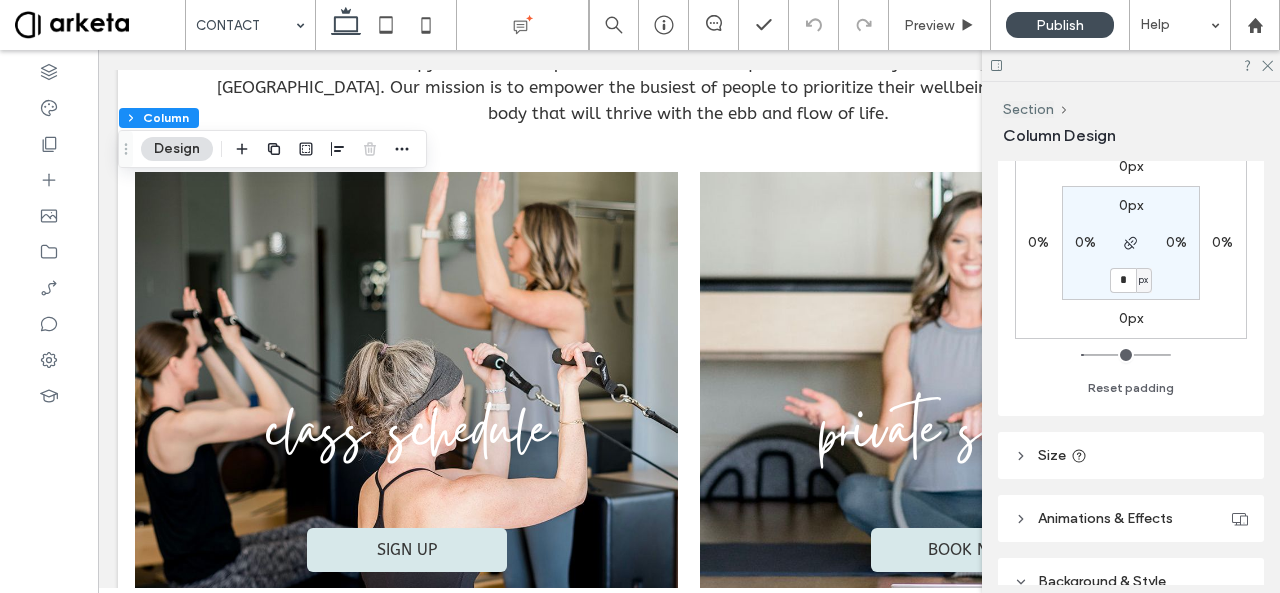 type on "*" 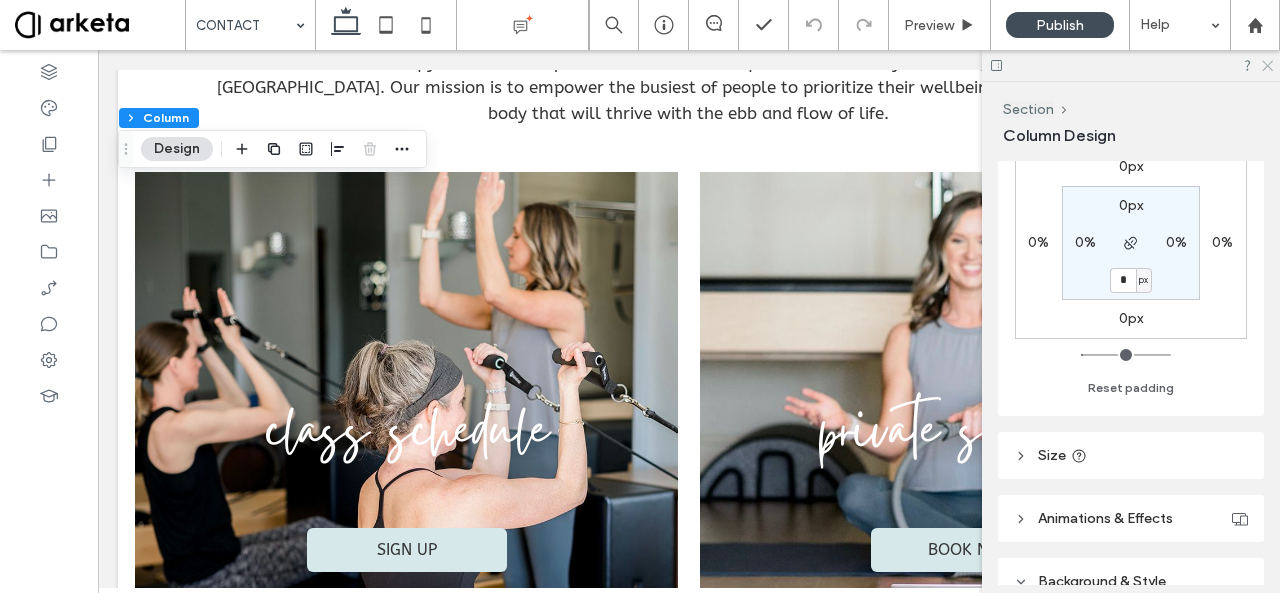 click 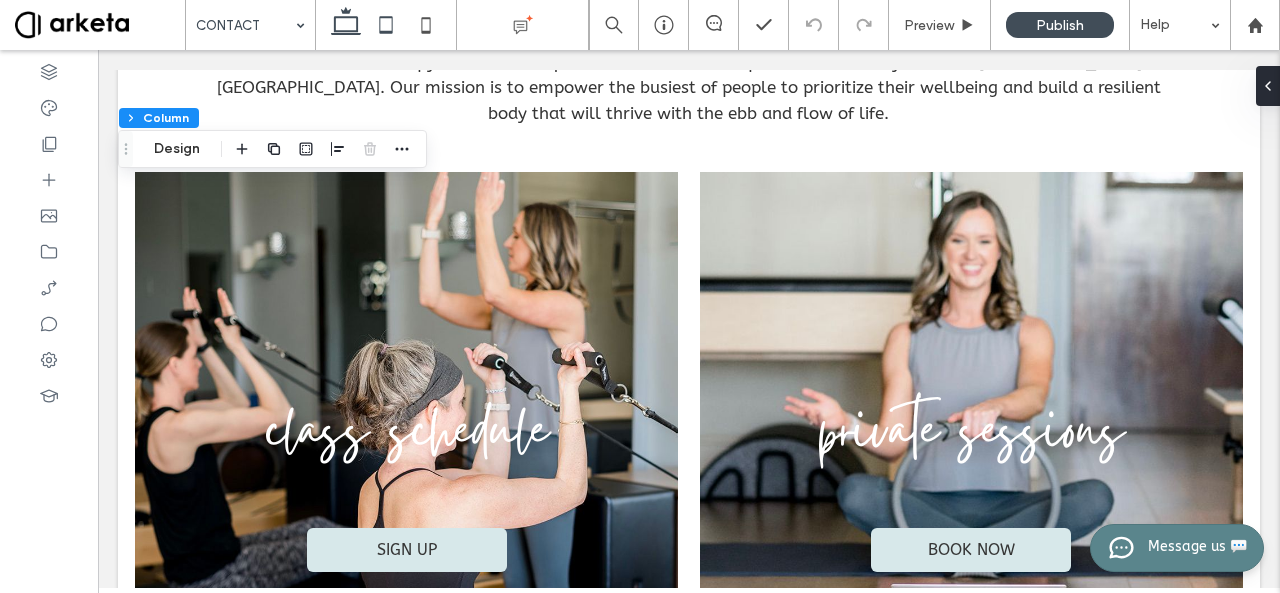click 